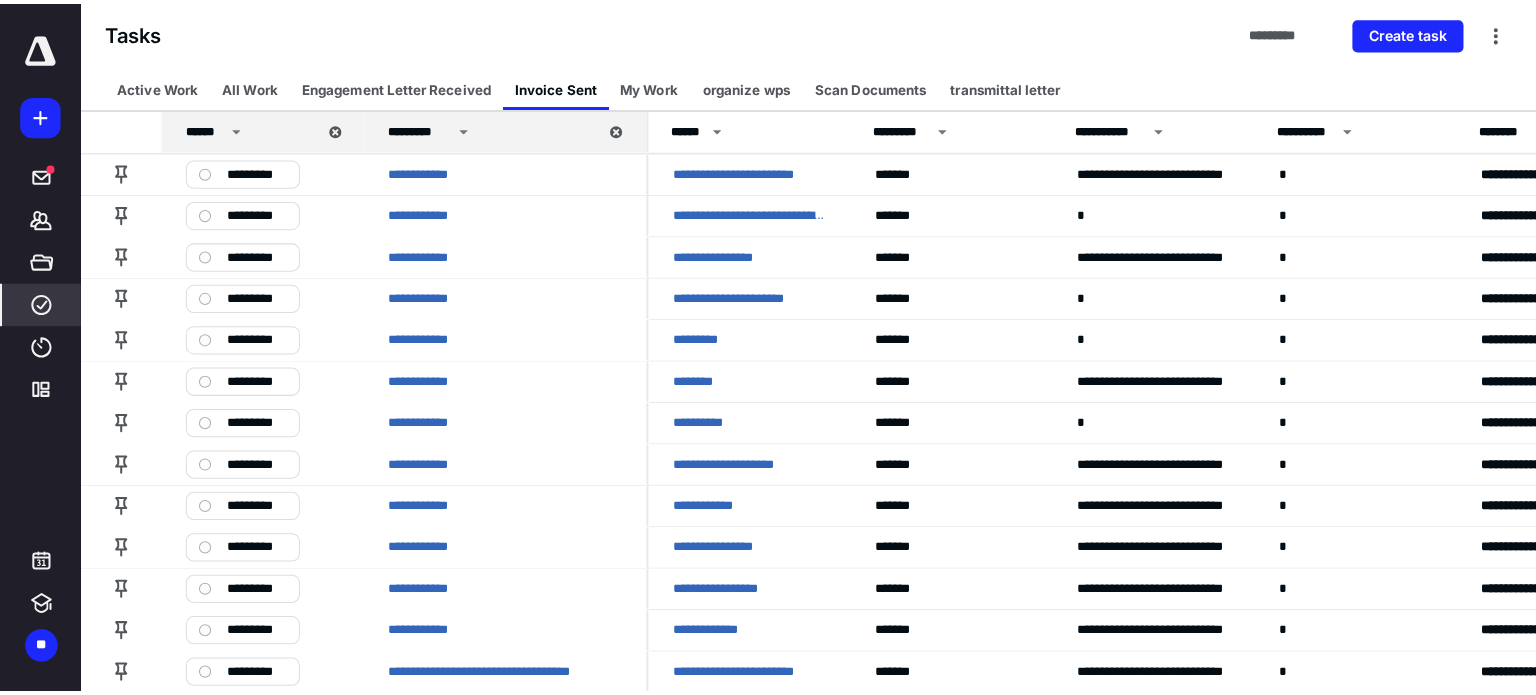 scroll, scrollTop: 0, scrollLeft: 0, axis: both 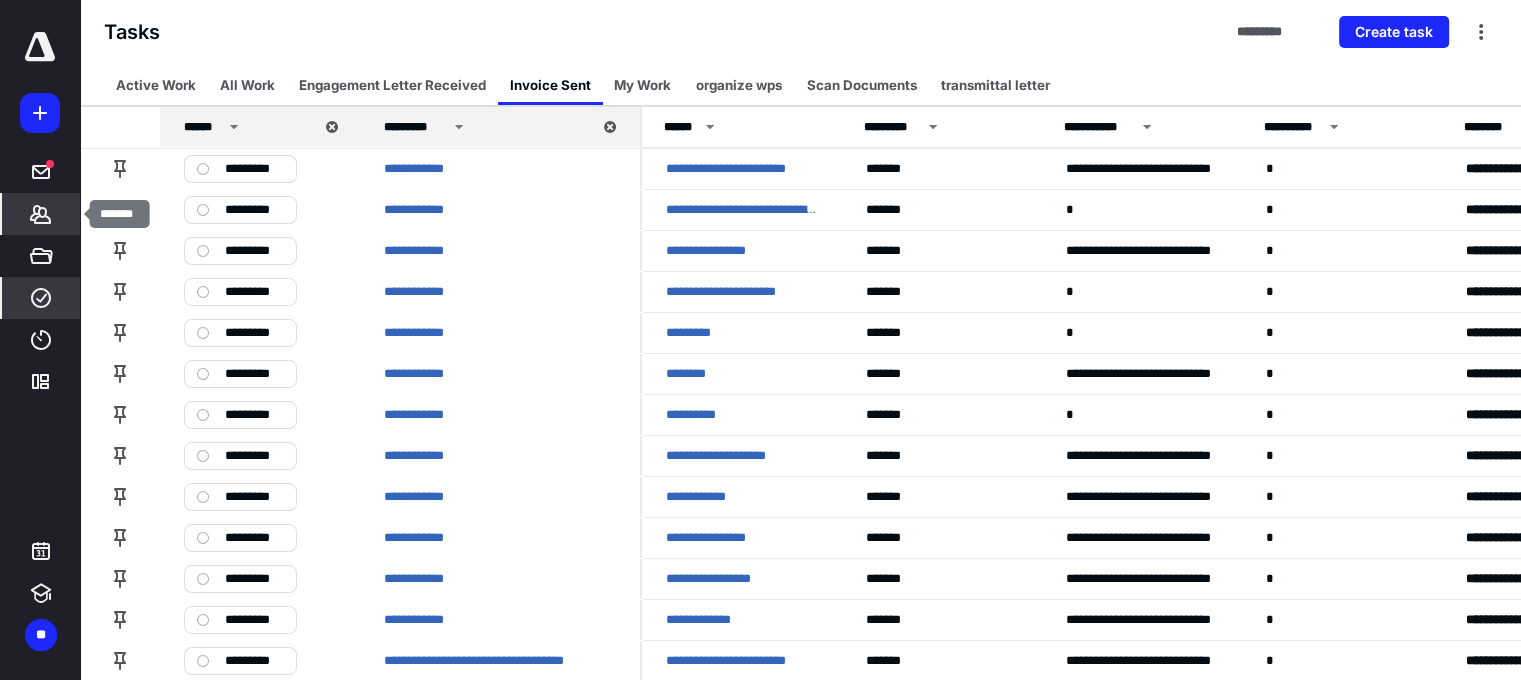 click 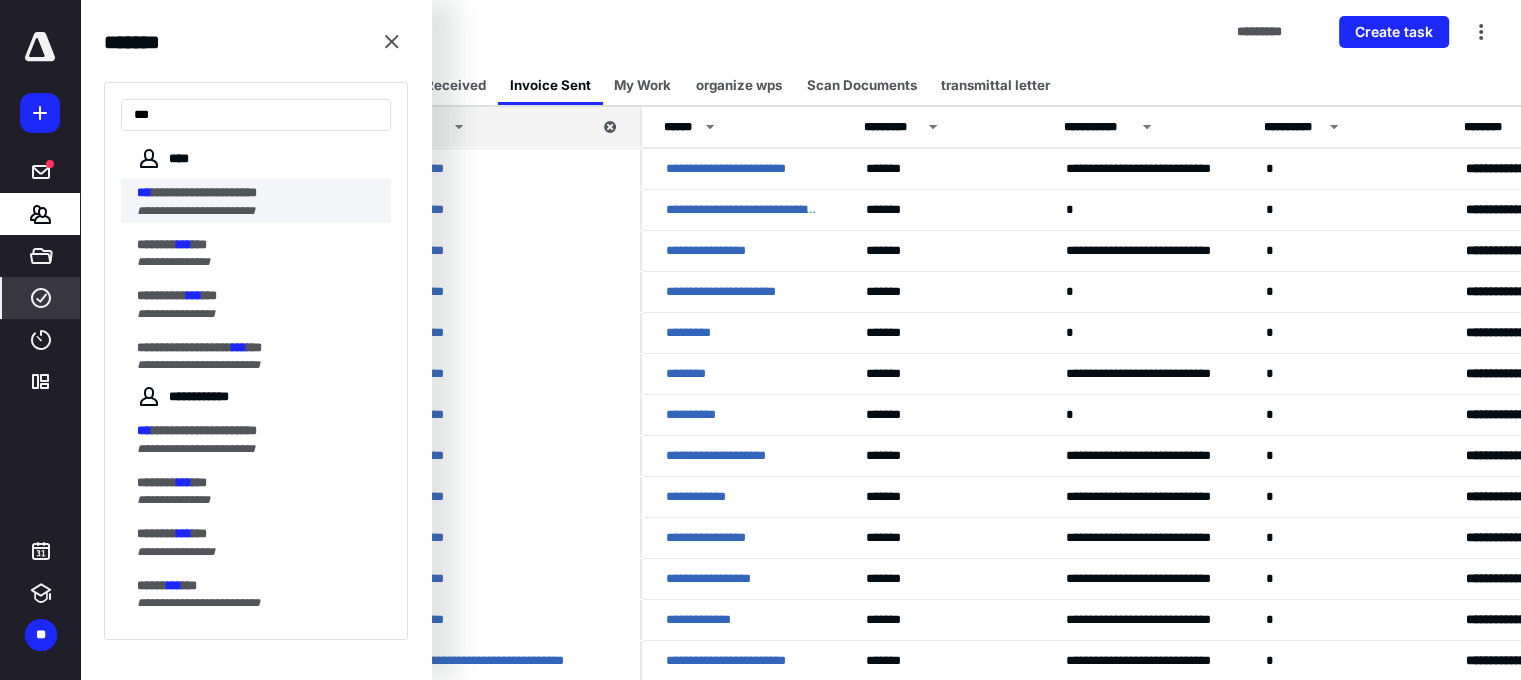type on "***" 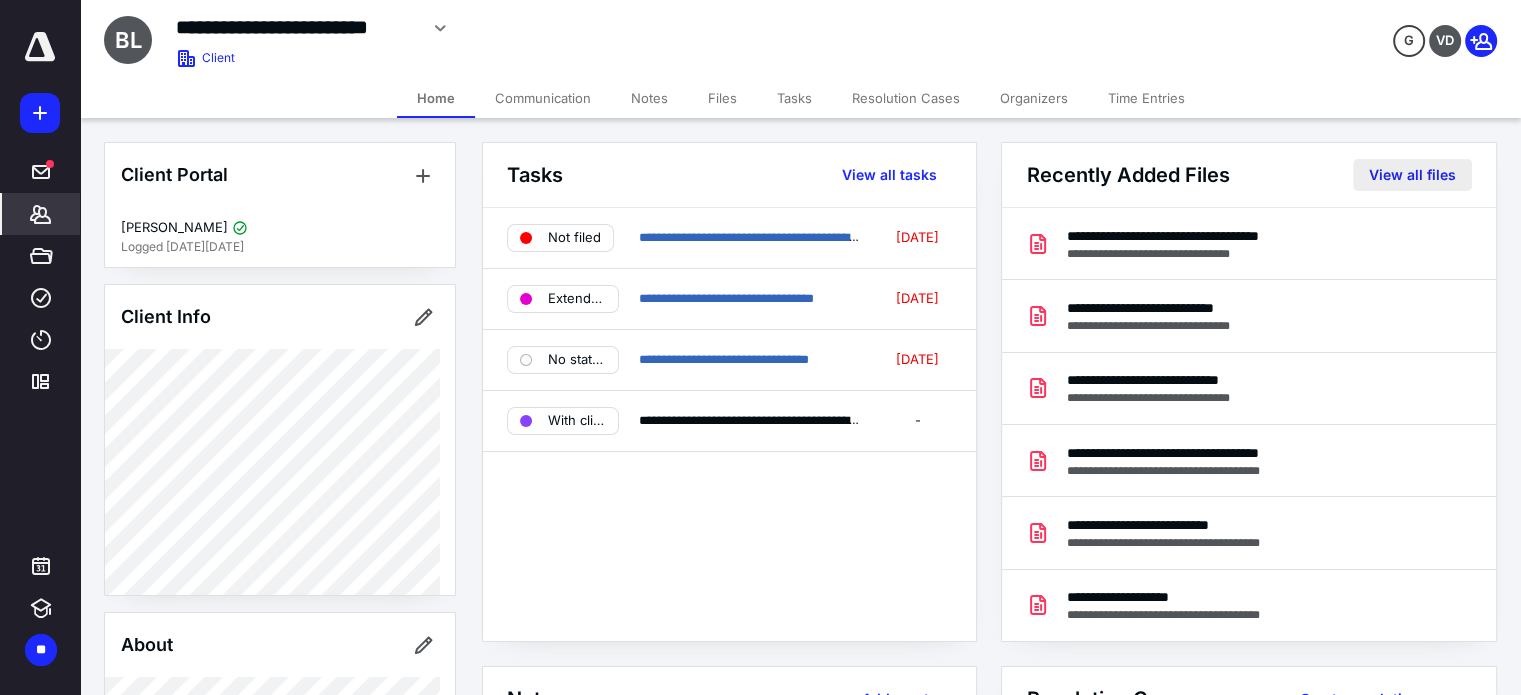 click on "View all files" at bounding box center [1412, 175] 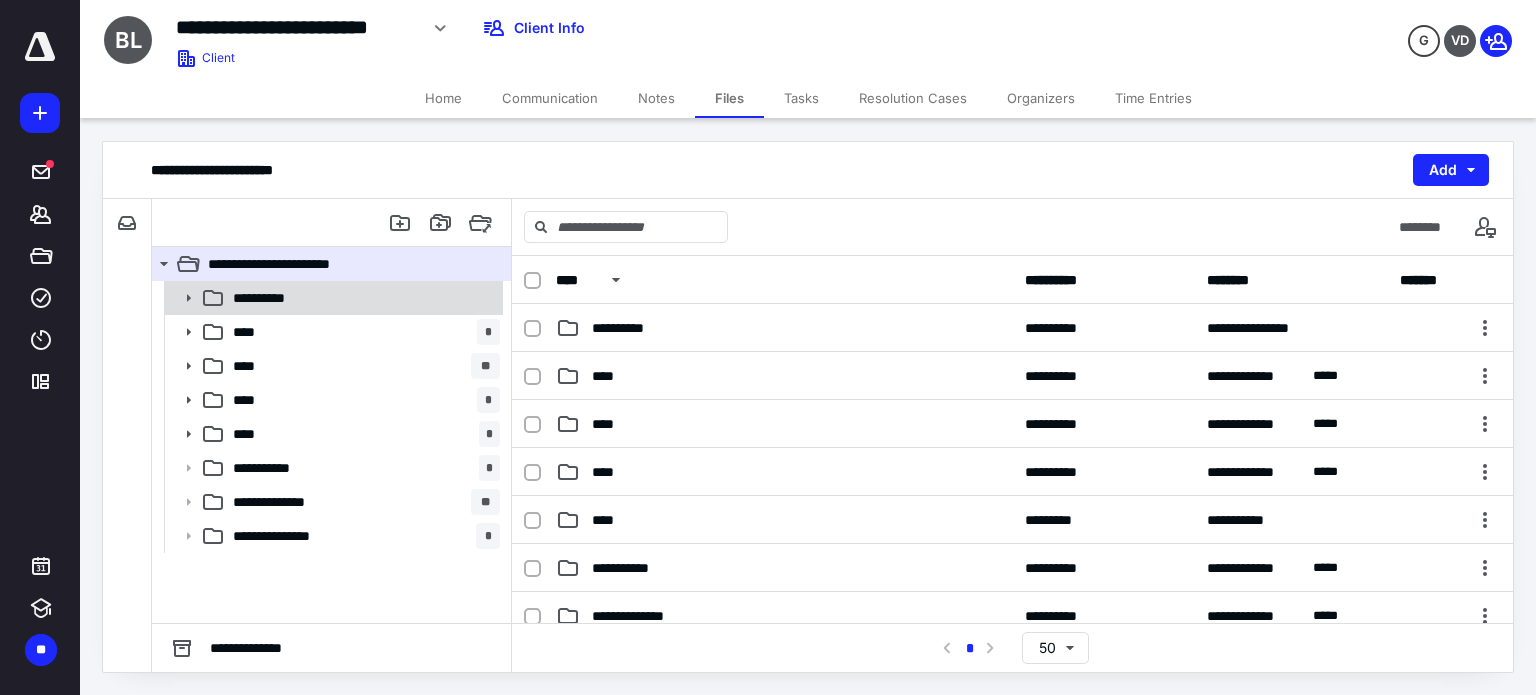 click on "**********" at bounding box center [332, 298] 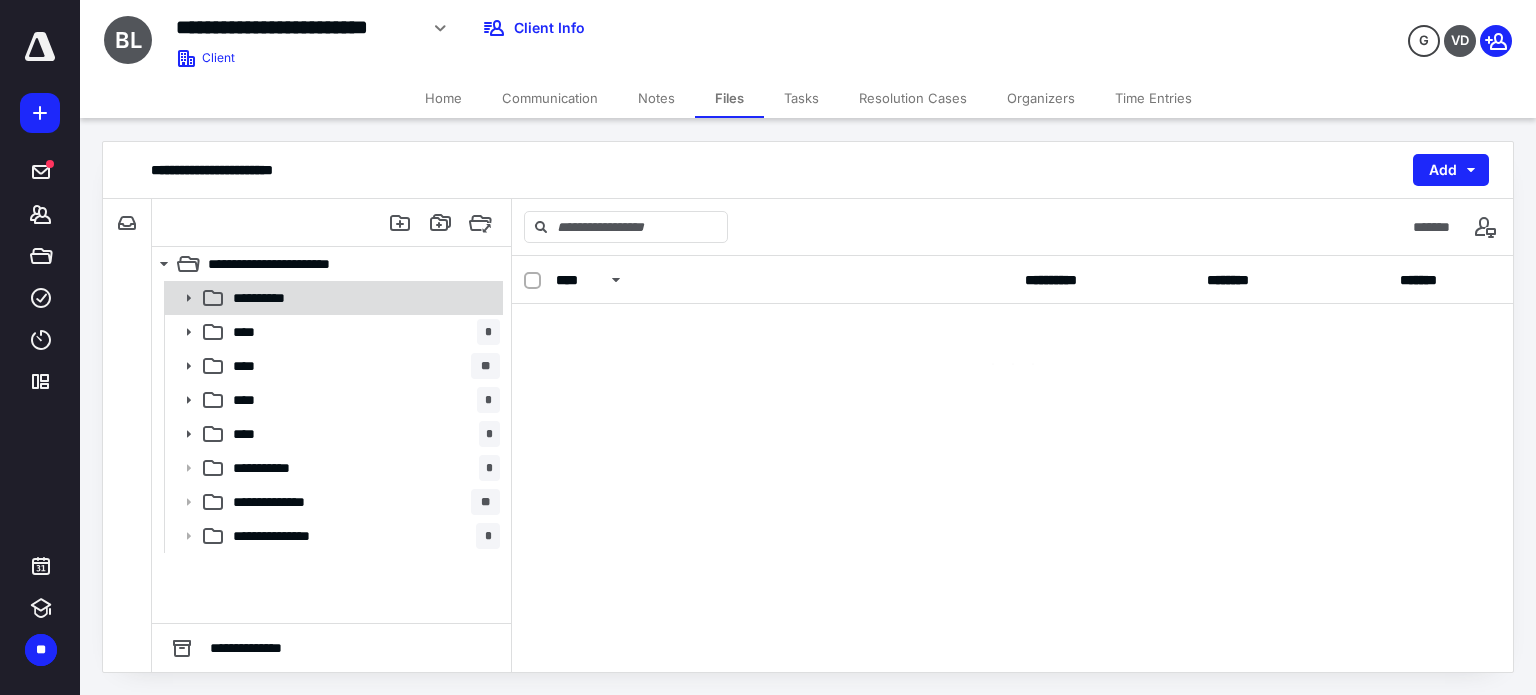 click on "**********" at bounding box center (332, 298) 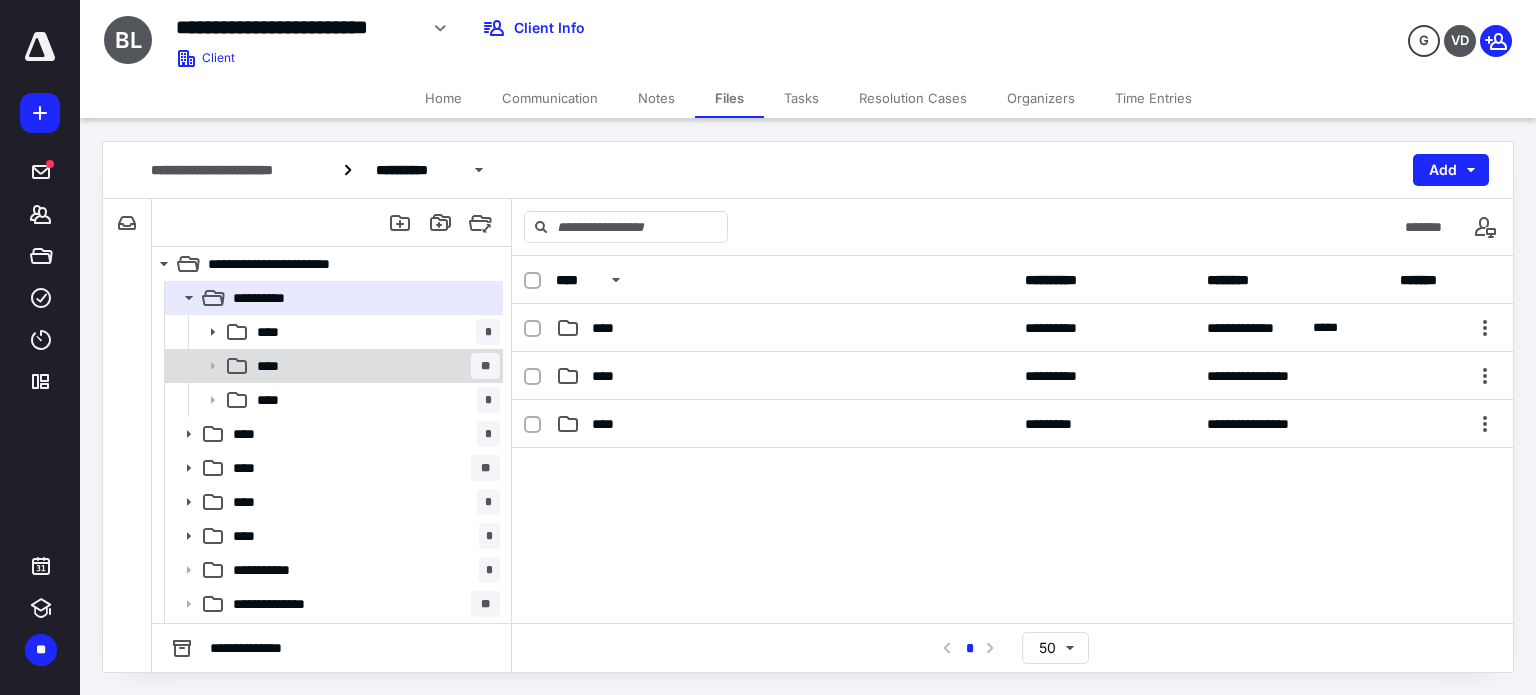 click on "**** **" at bounding box center (374, 366) 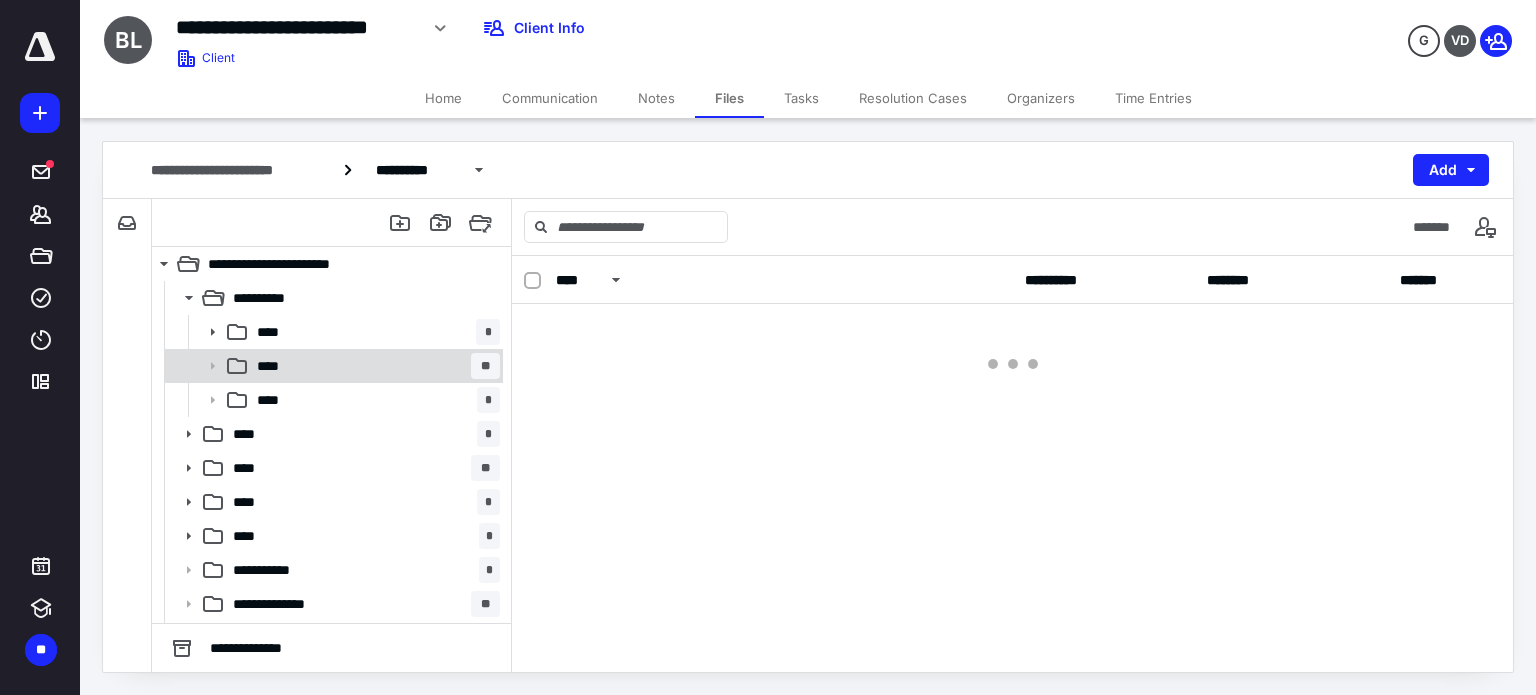 click on "**** **" at bounding box center (374, 366) 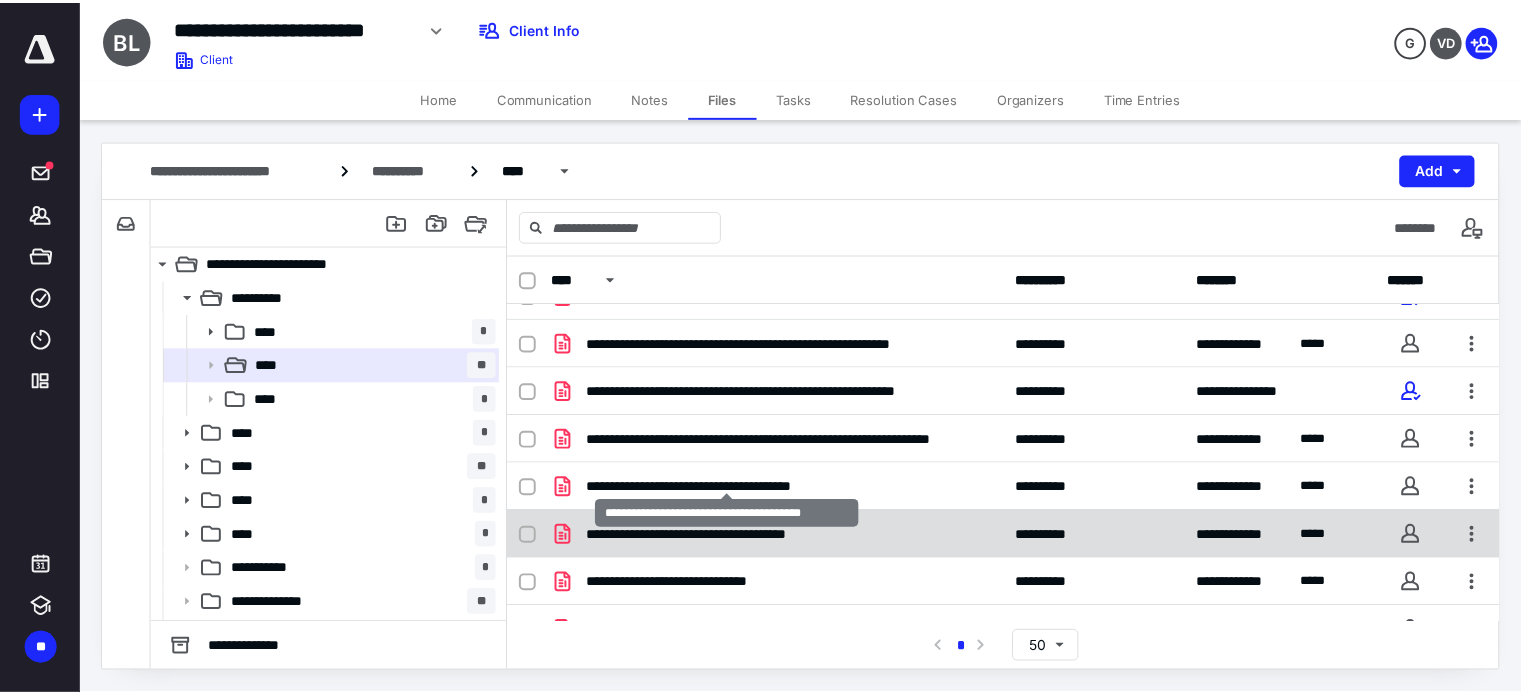scroll, scrollTop: 0, scrollLeft: 0, axis: both 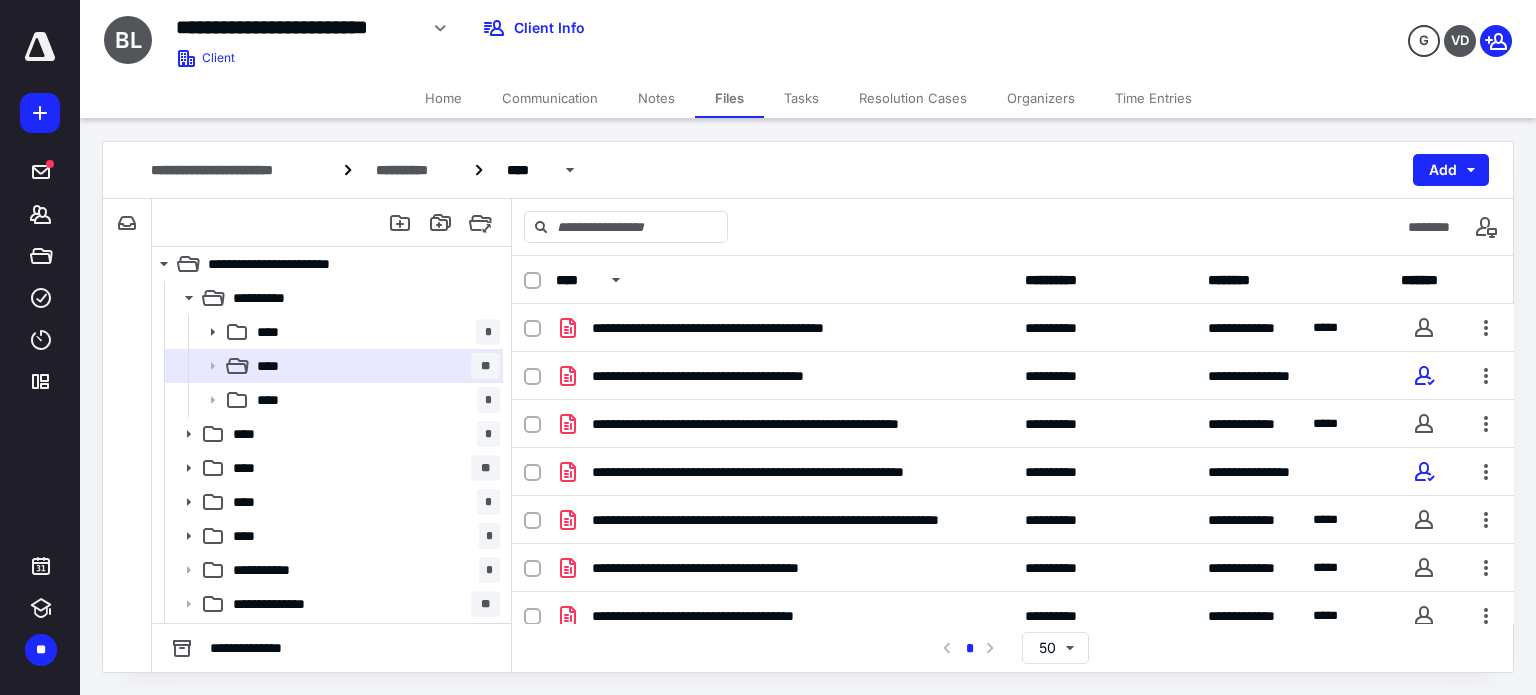 click on "Tasks" at bounding box center [801, 98] 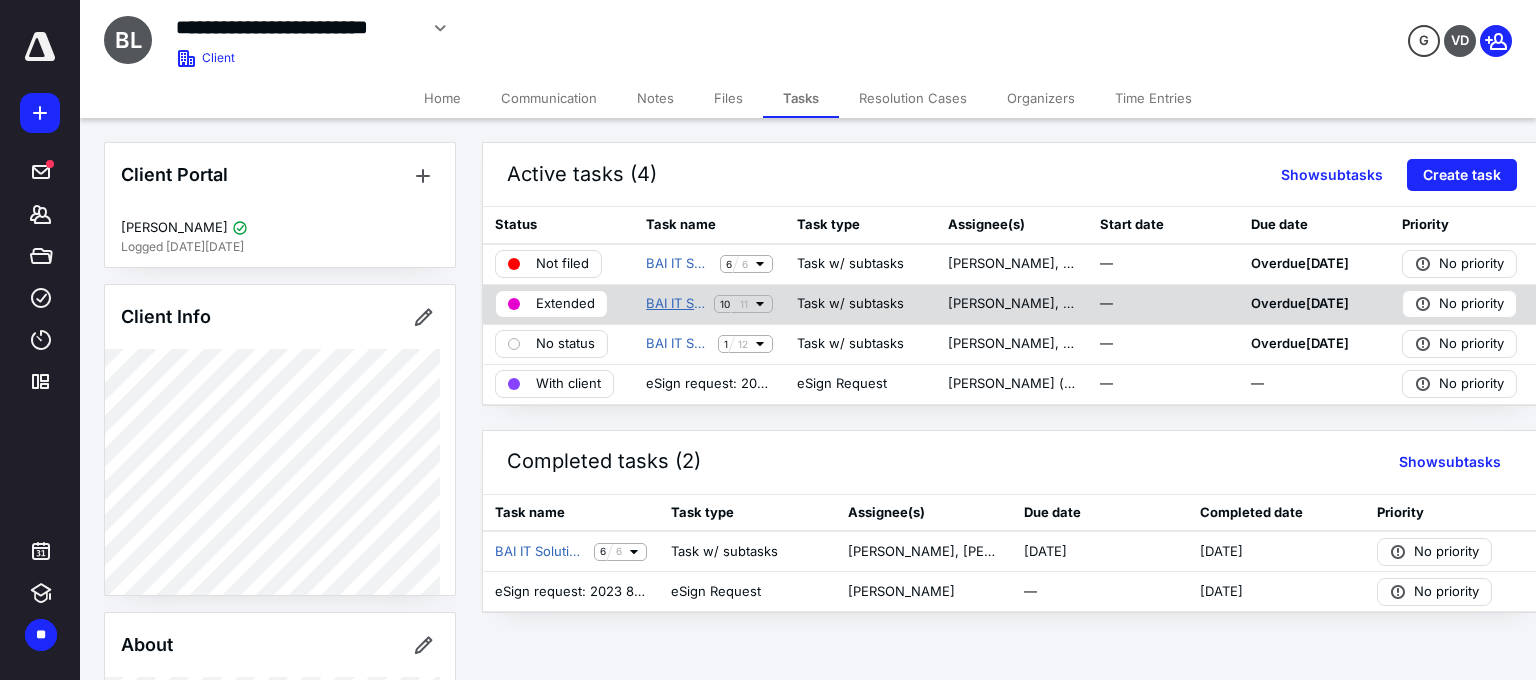 click on "BAI IT Solutions USA LLC 1120  2023" at bounding box center (676, 304) 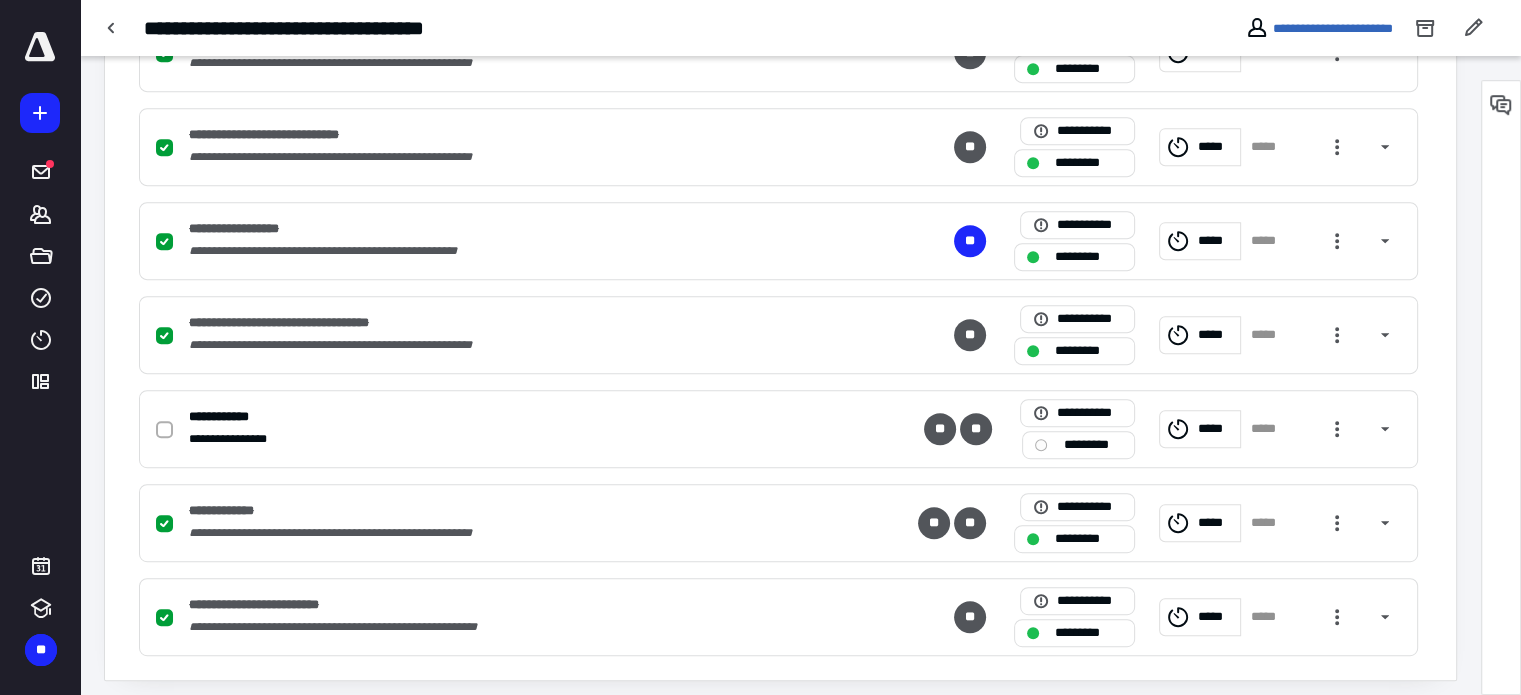 scroll, scrollTop: 949, scrollLeft: 0, axis: vertical 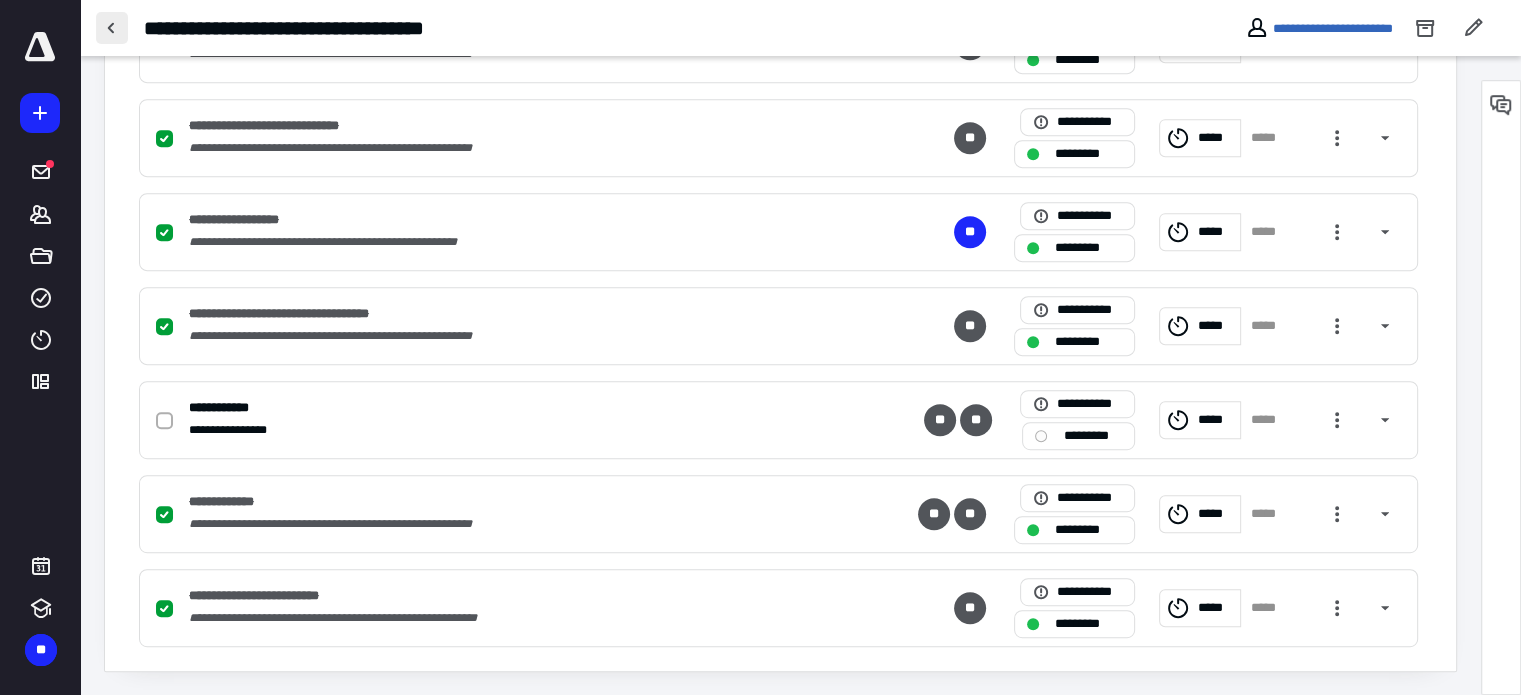 click at bounding box center (112, 28) 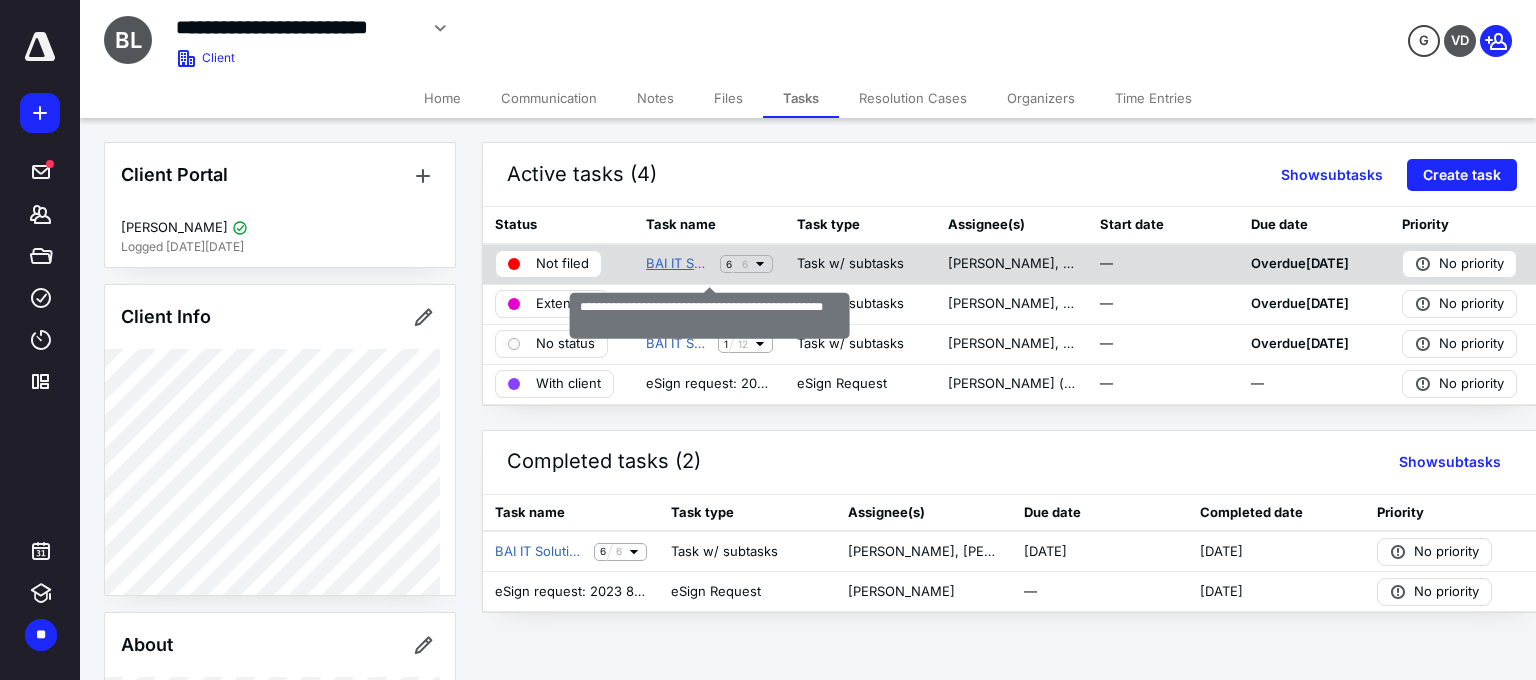 click on "BAI IT Solutions USA LLC PPTL - No Inventory 2024" at bounding box center (679, 264) 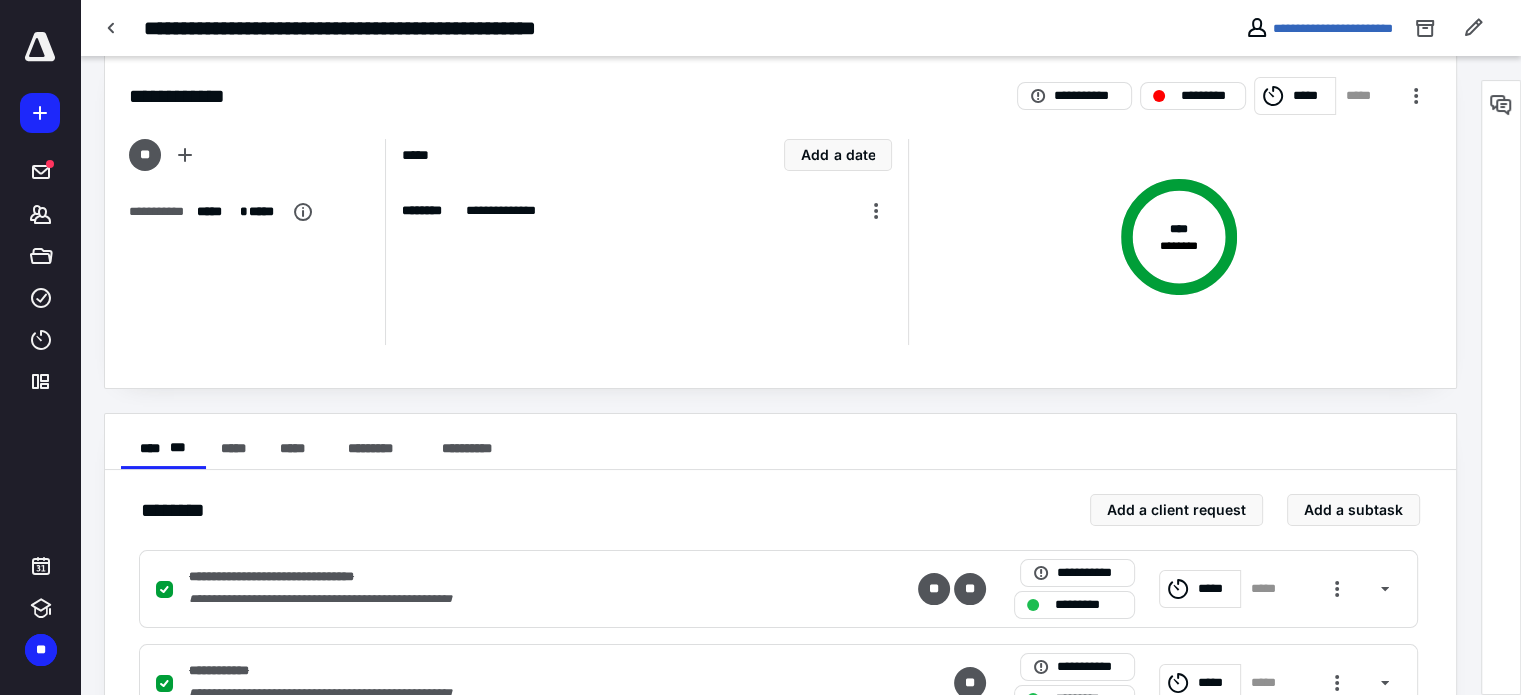 scroll, scrollTop: 0, scrollLeft: 0, axis: both 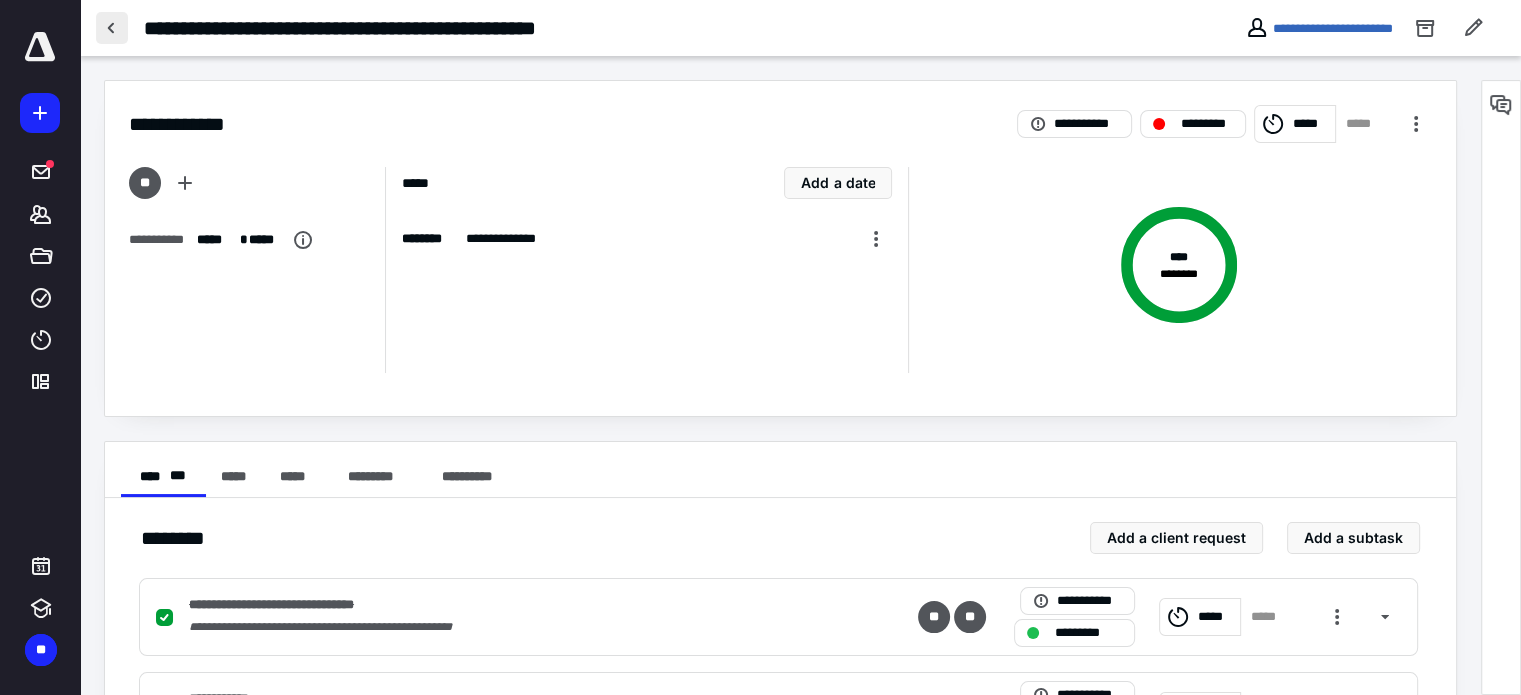 click at bounding box center (112, 28) 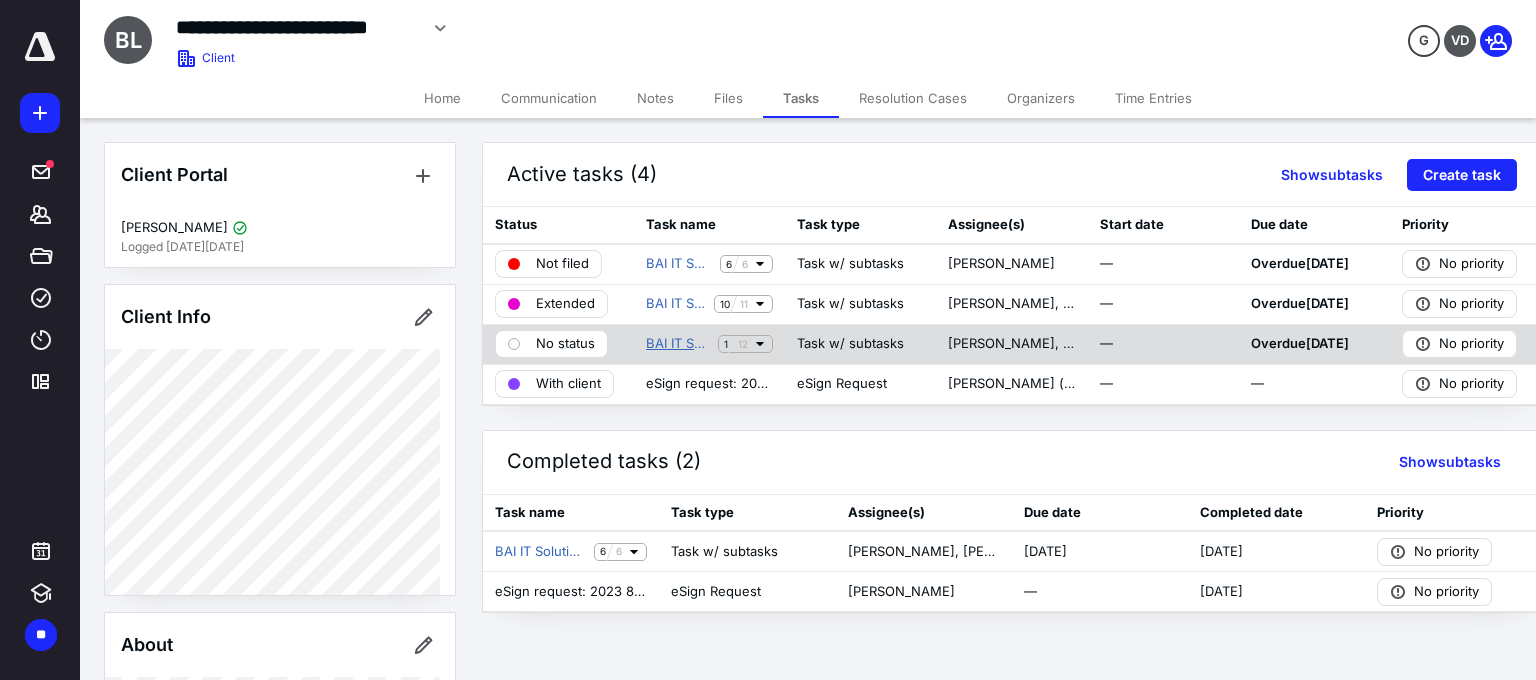 click on "BAI IT Solutions USA LLC 1120 2024" at bounding box center (678, 344) 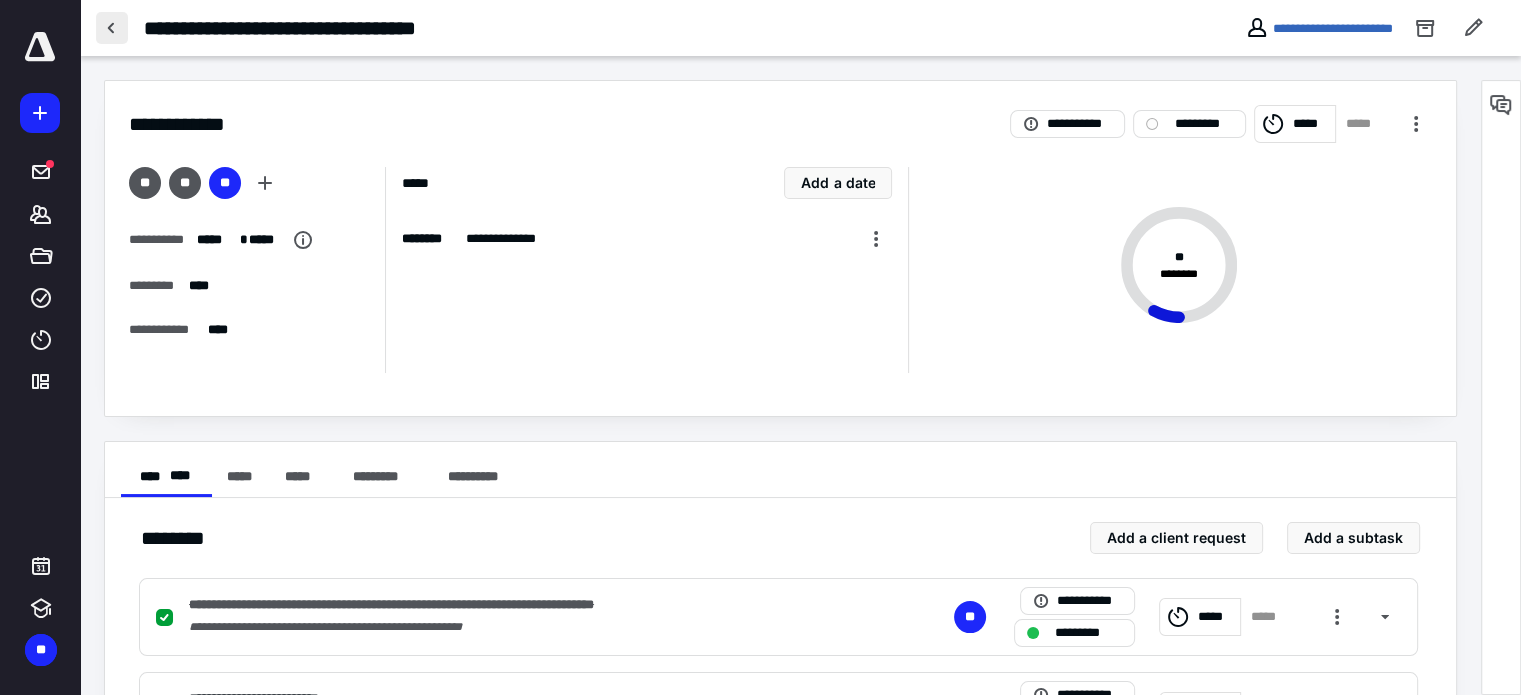 click at bounding box center [112, 28] 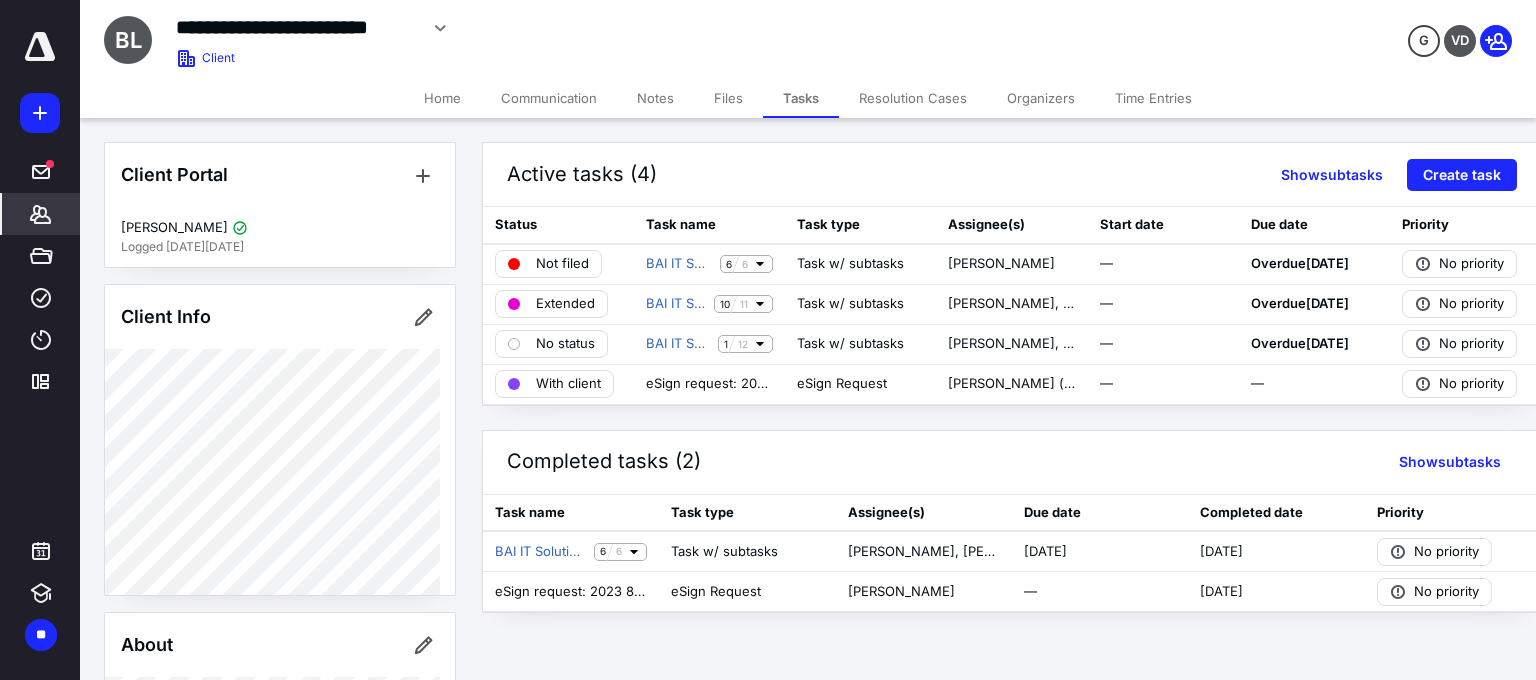 click 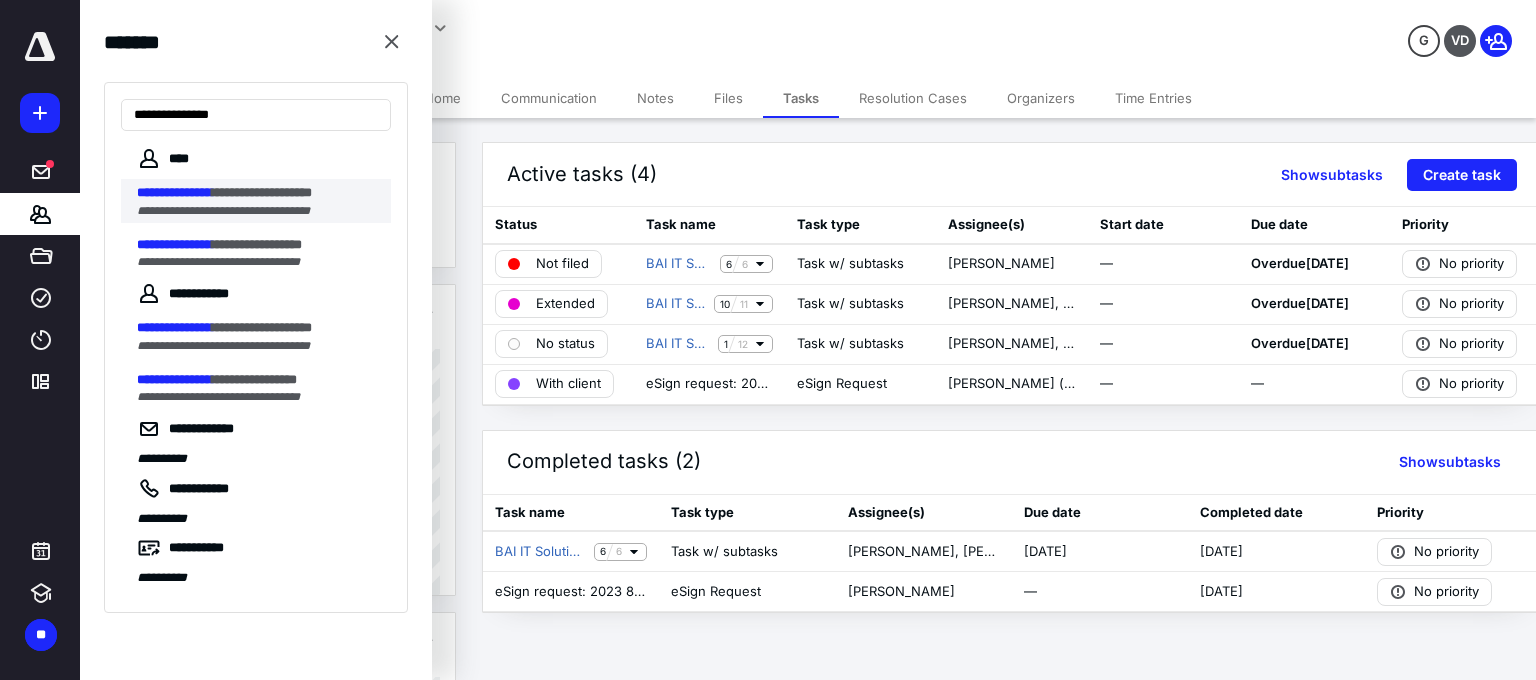 type on "**********" 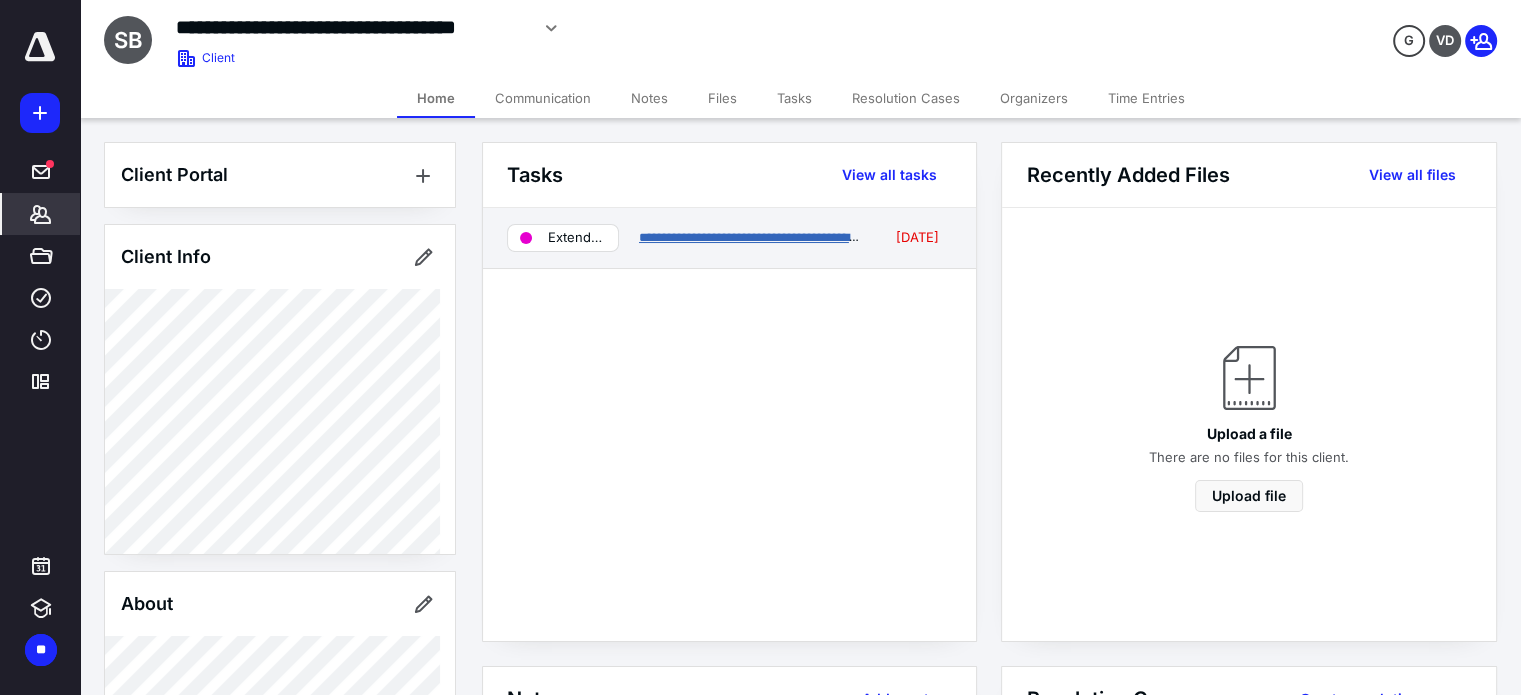 click on "**********" at bounding box center [754, 237] 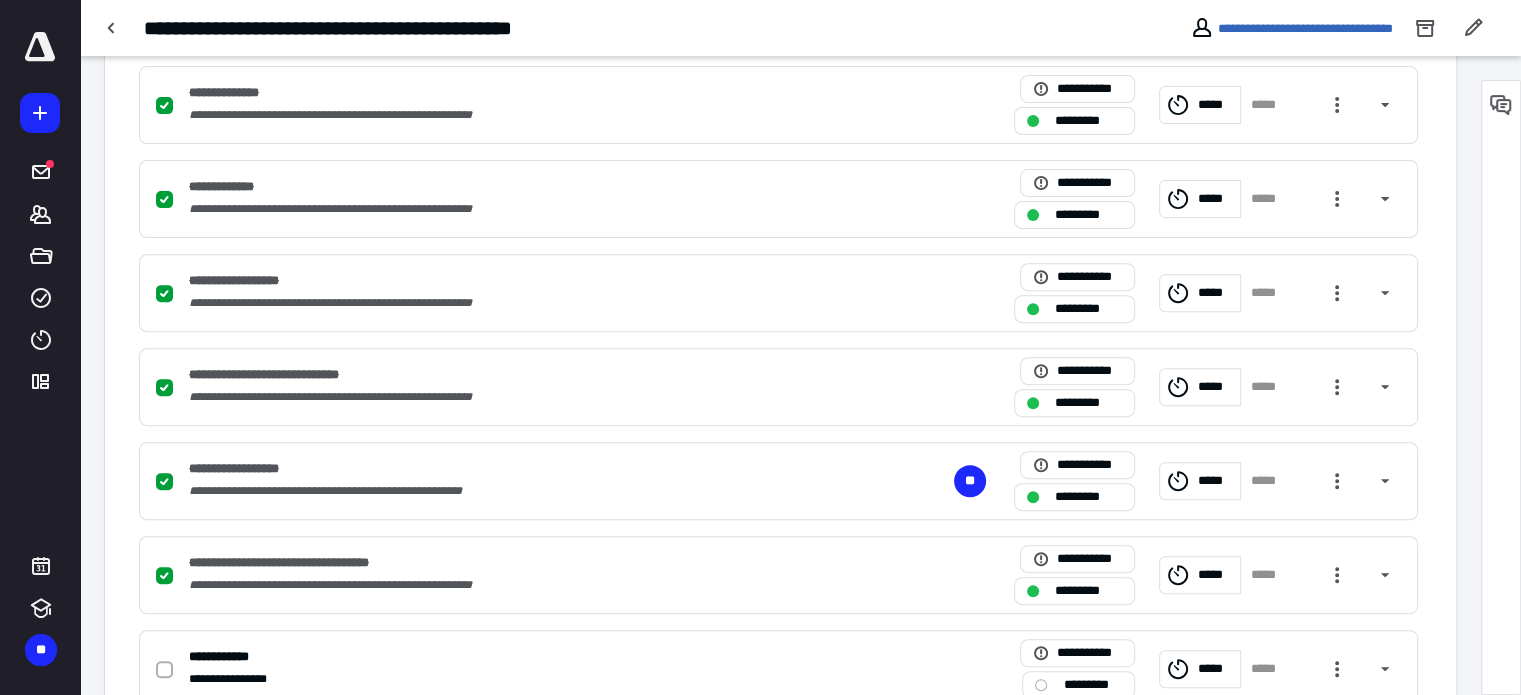 scroll, scrollTop: 949, scrollLeft: 0, axis: vertical 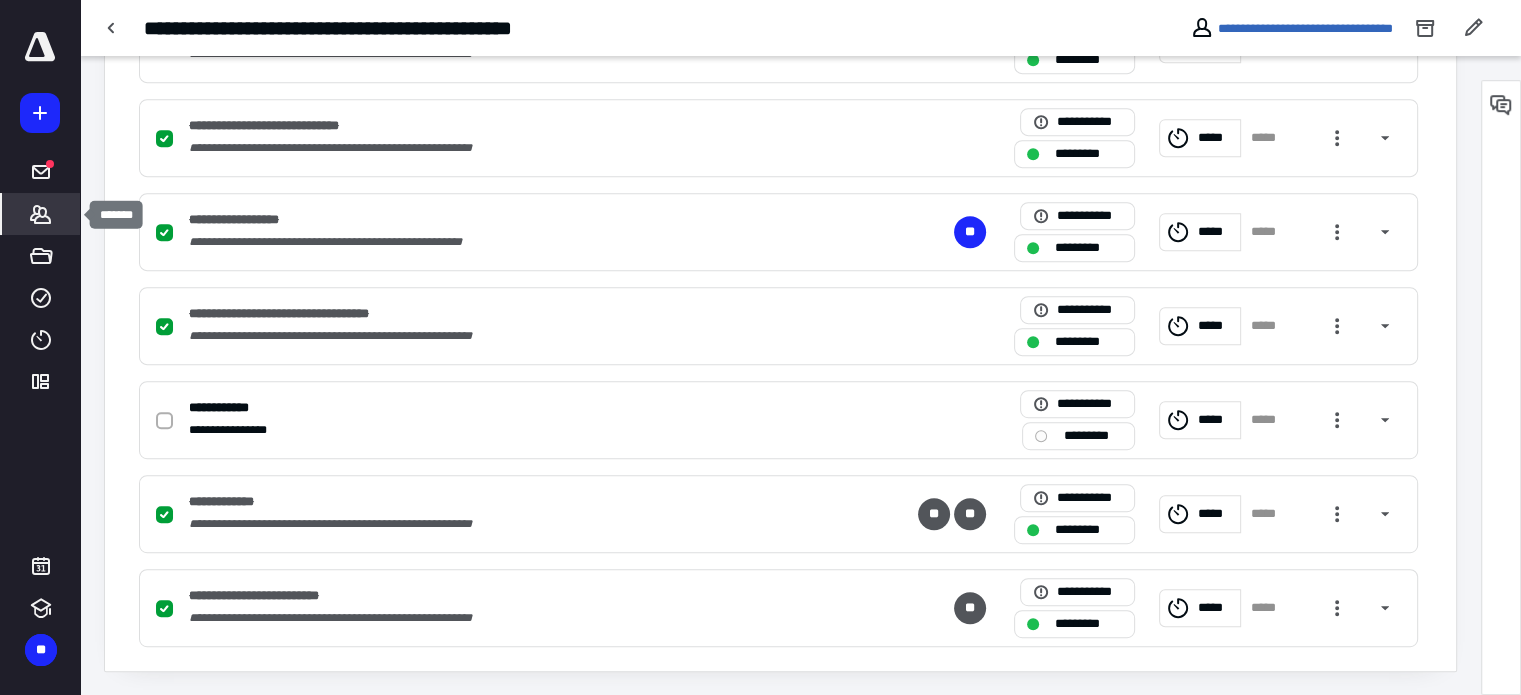 click on "*******" at bounding box center (41, 214) 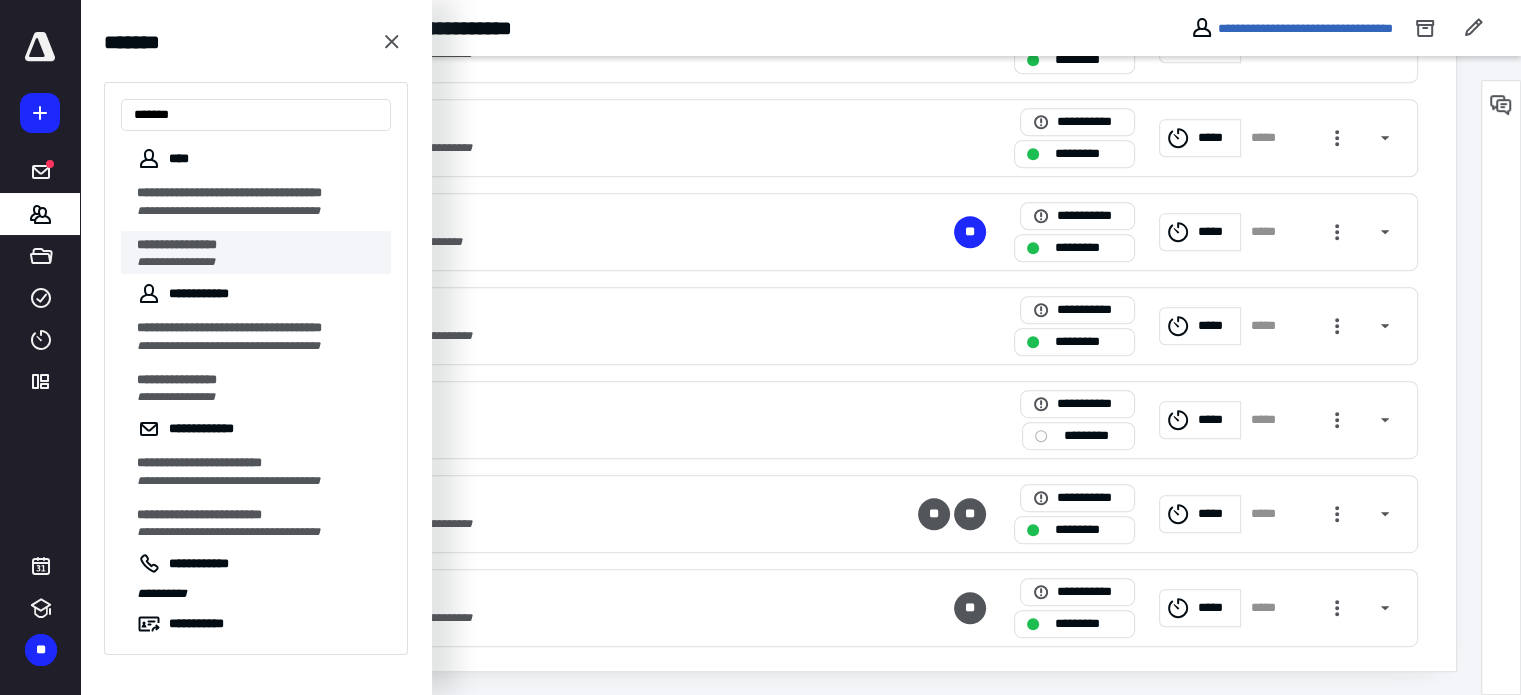 type on "******" 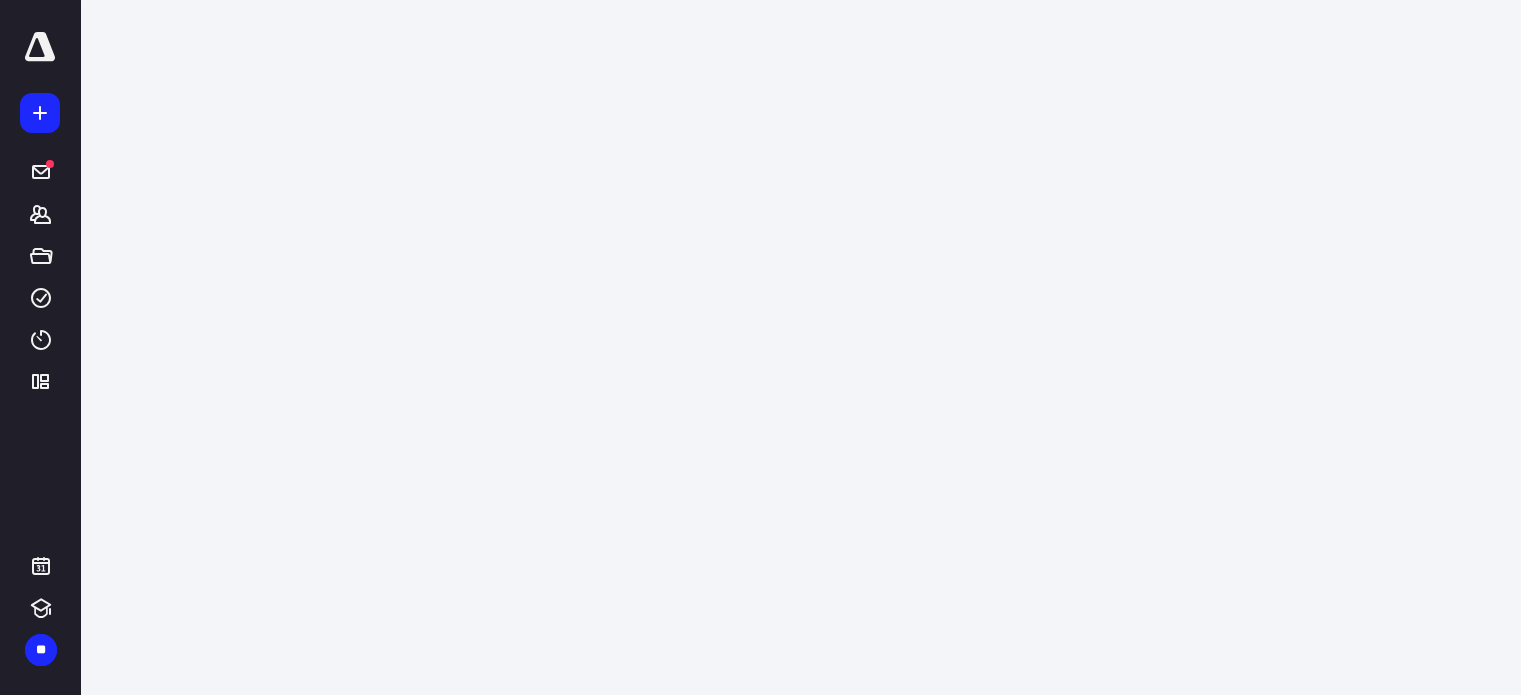 scroll, scrollTop: 0, scrollLeft: 0, axis: both 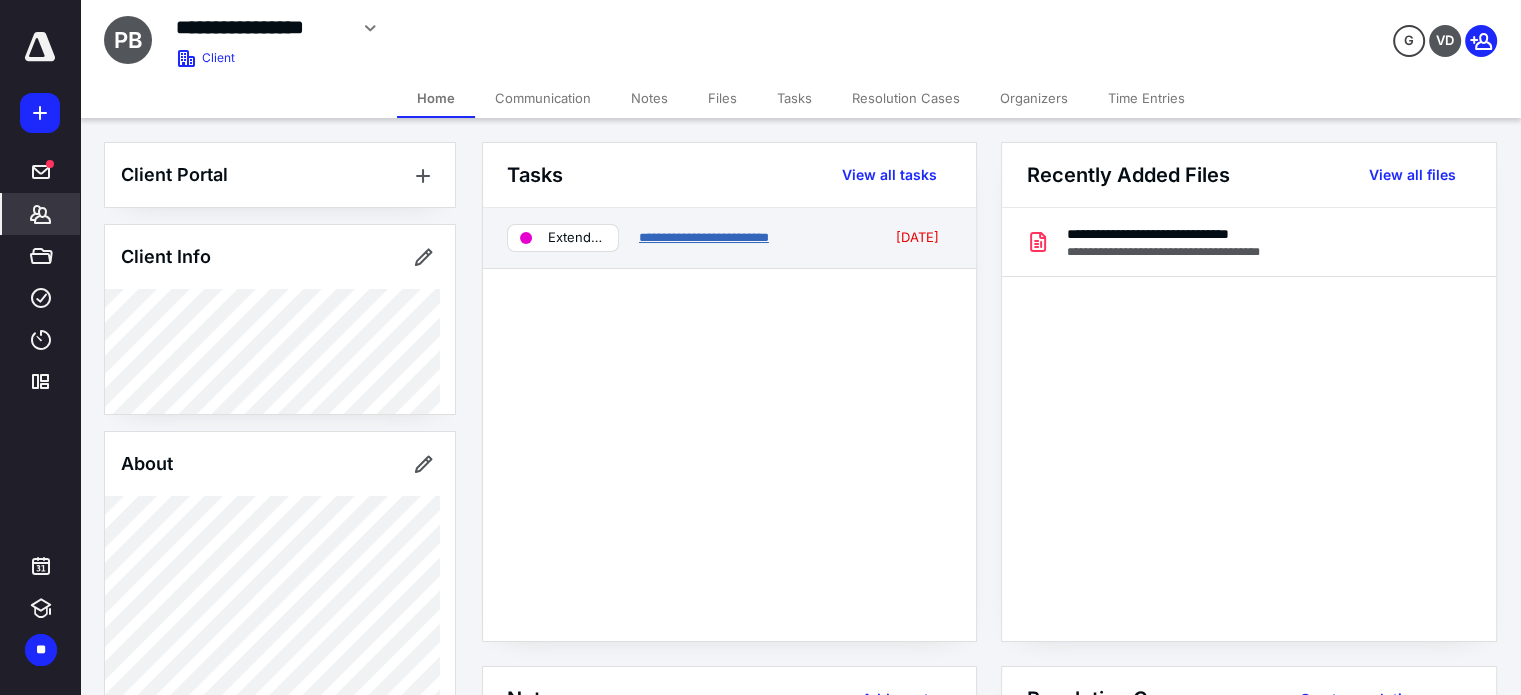 click on "**********" at bounding box center (704, 237) 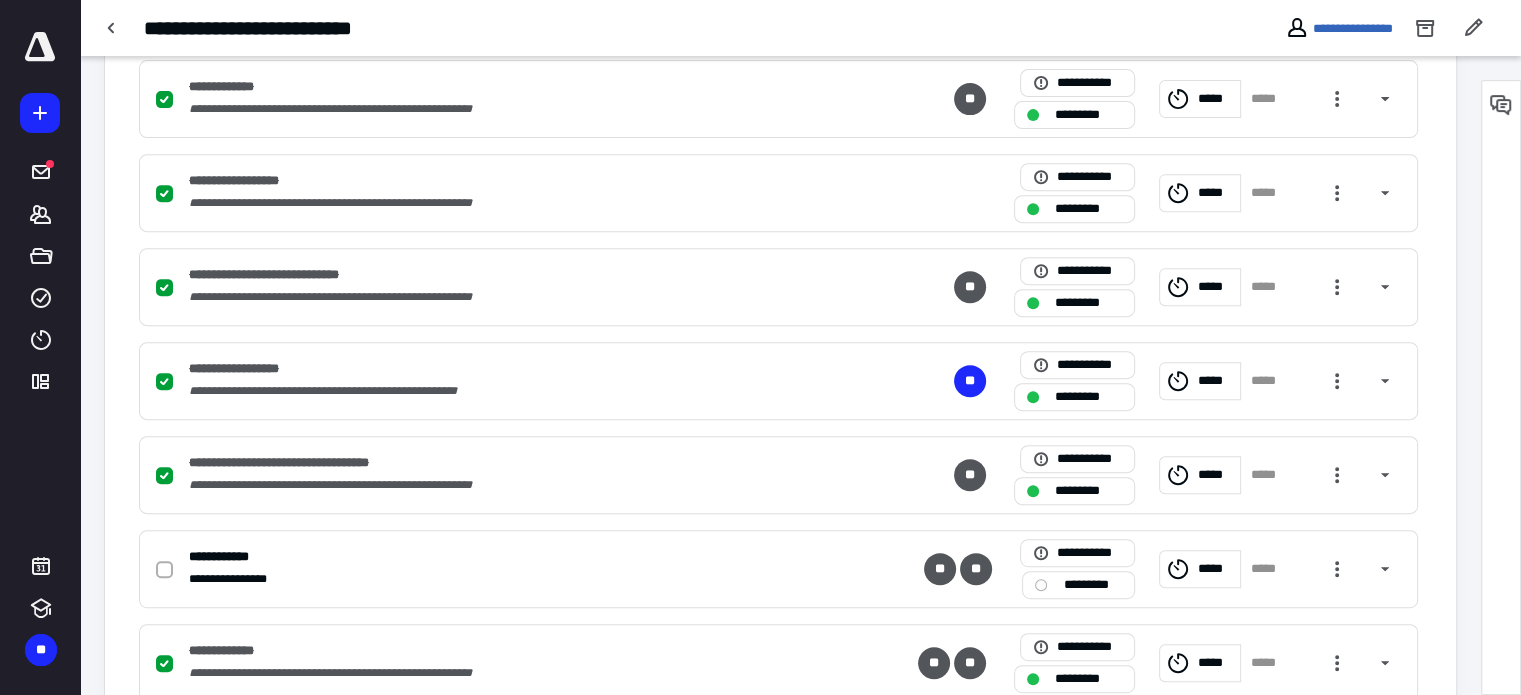 scroll, scrollTop: 949, scrollLeft: 0, axis: vertical 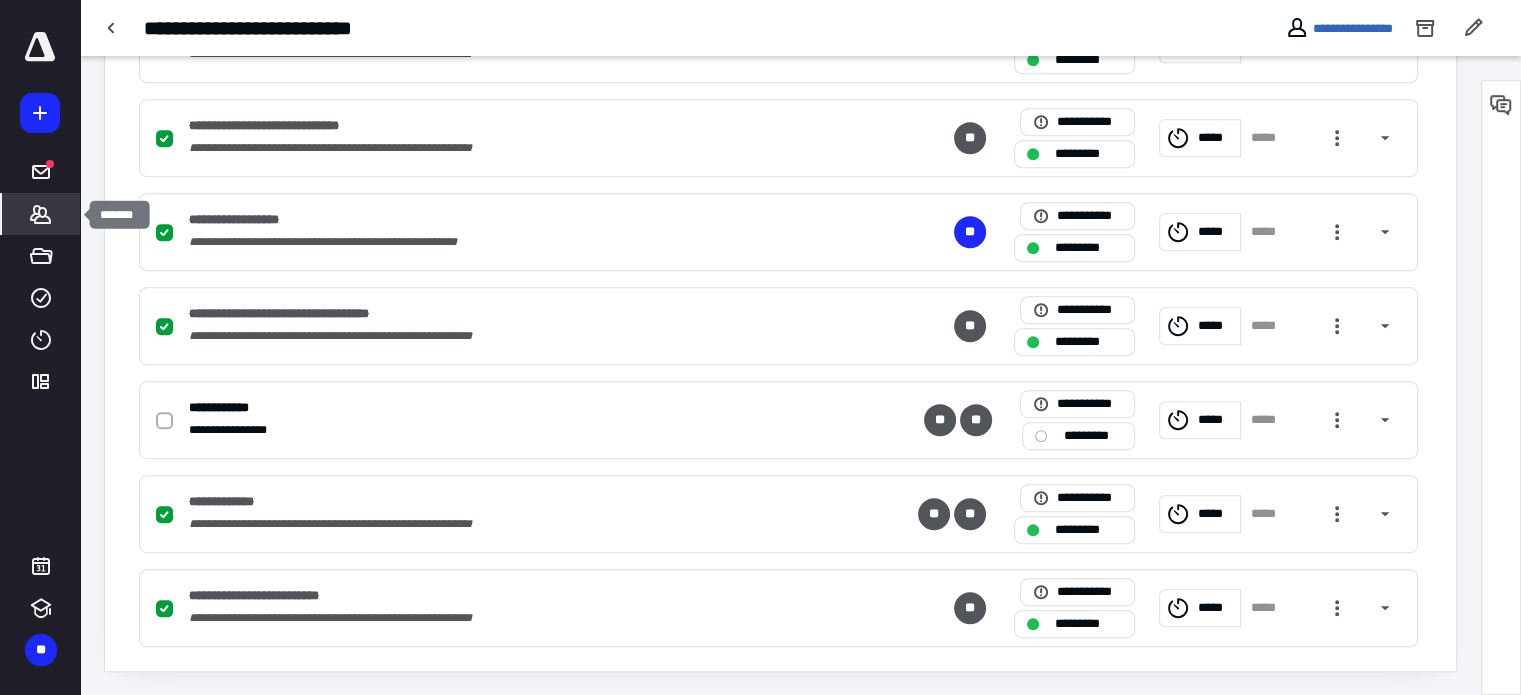 click 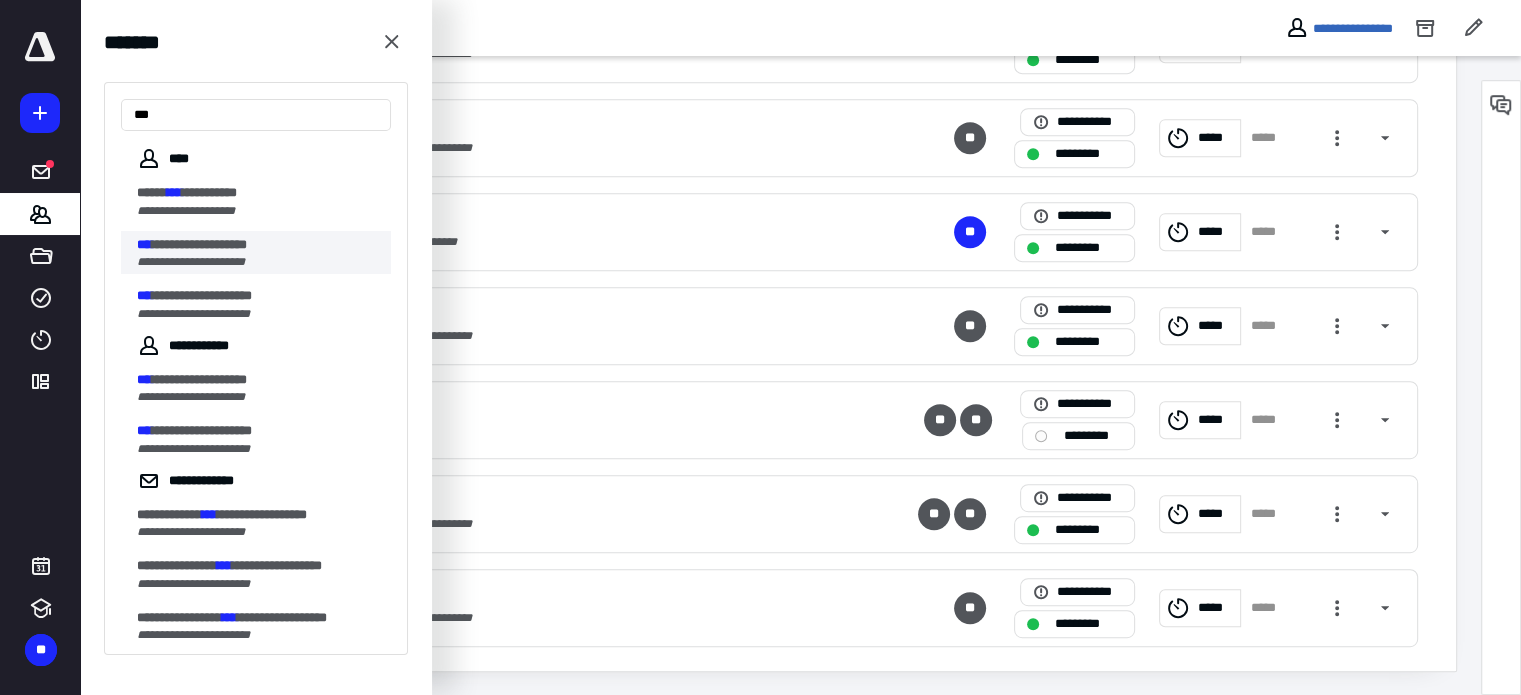 type on "***" 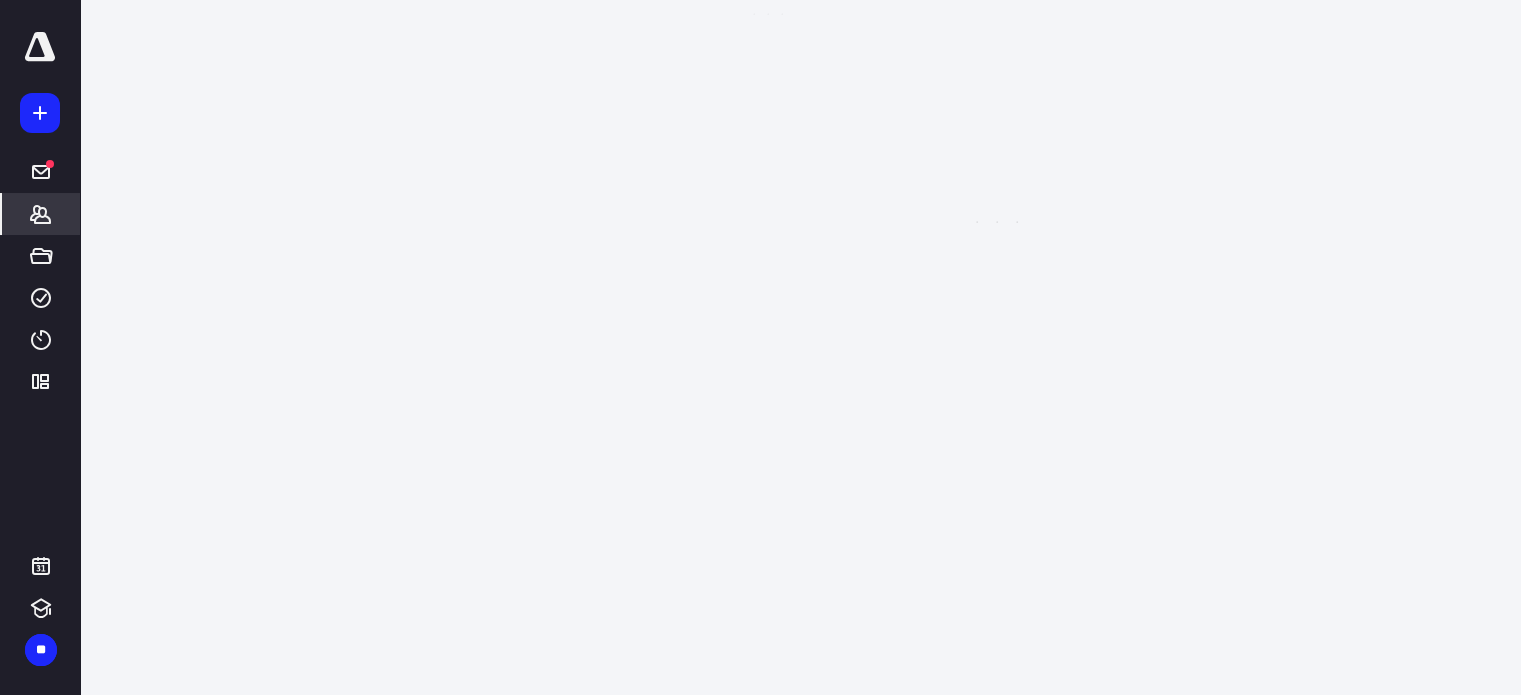 scroll, scrollTop: 0, scrollLeft: 0, axis: both 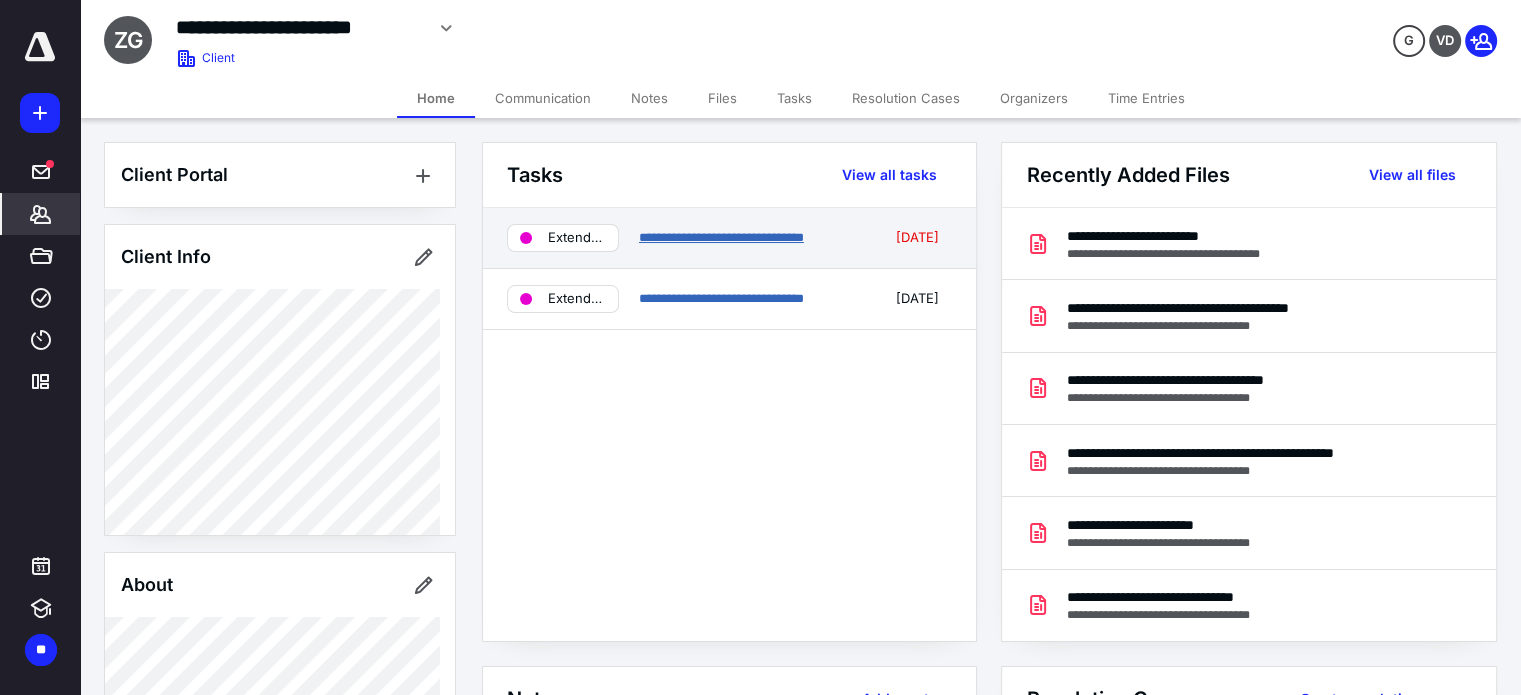 click on "**********" at bounding box center (721, 237) 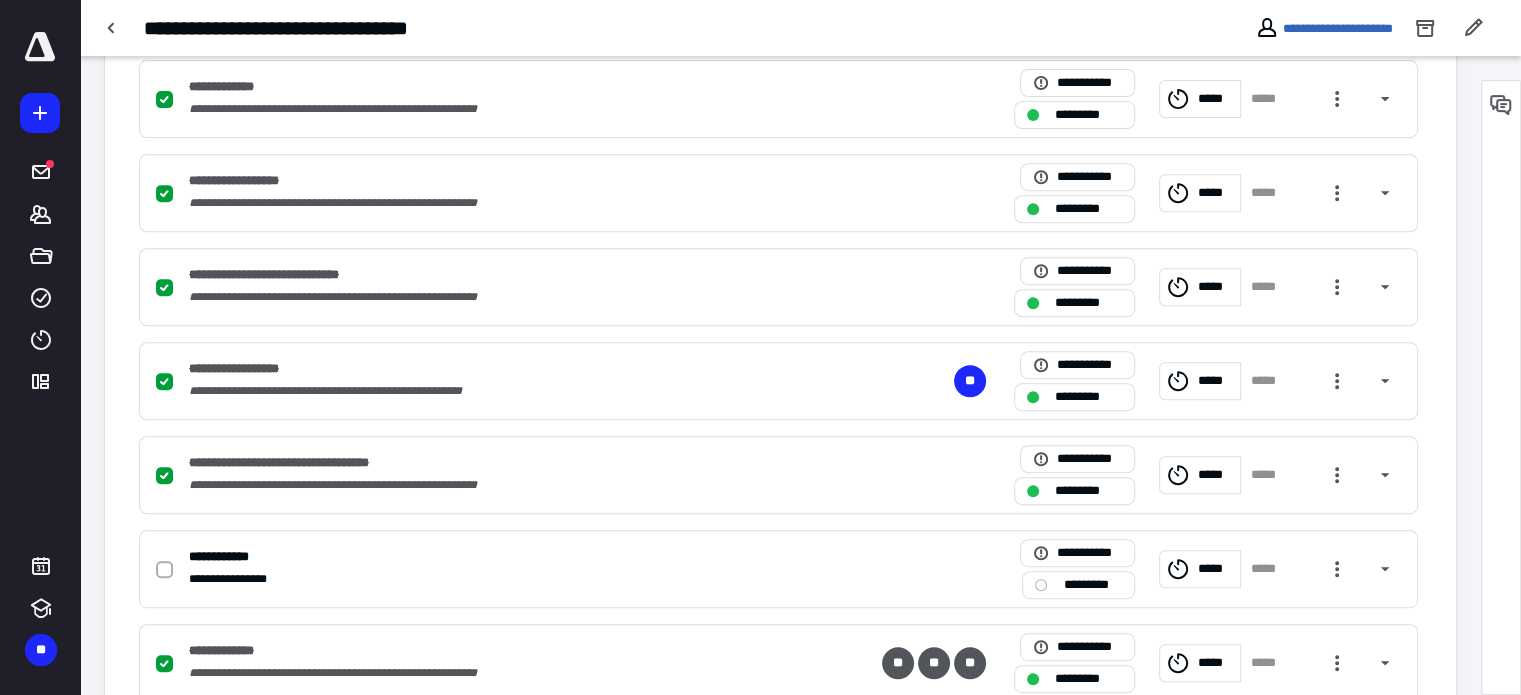 scroll, scrollTop: 949, scrollLeft: 0, axis: vertical 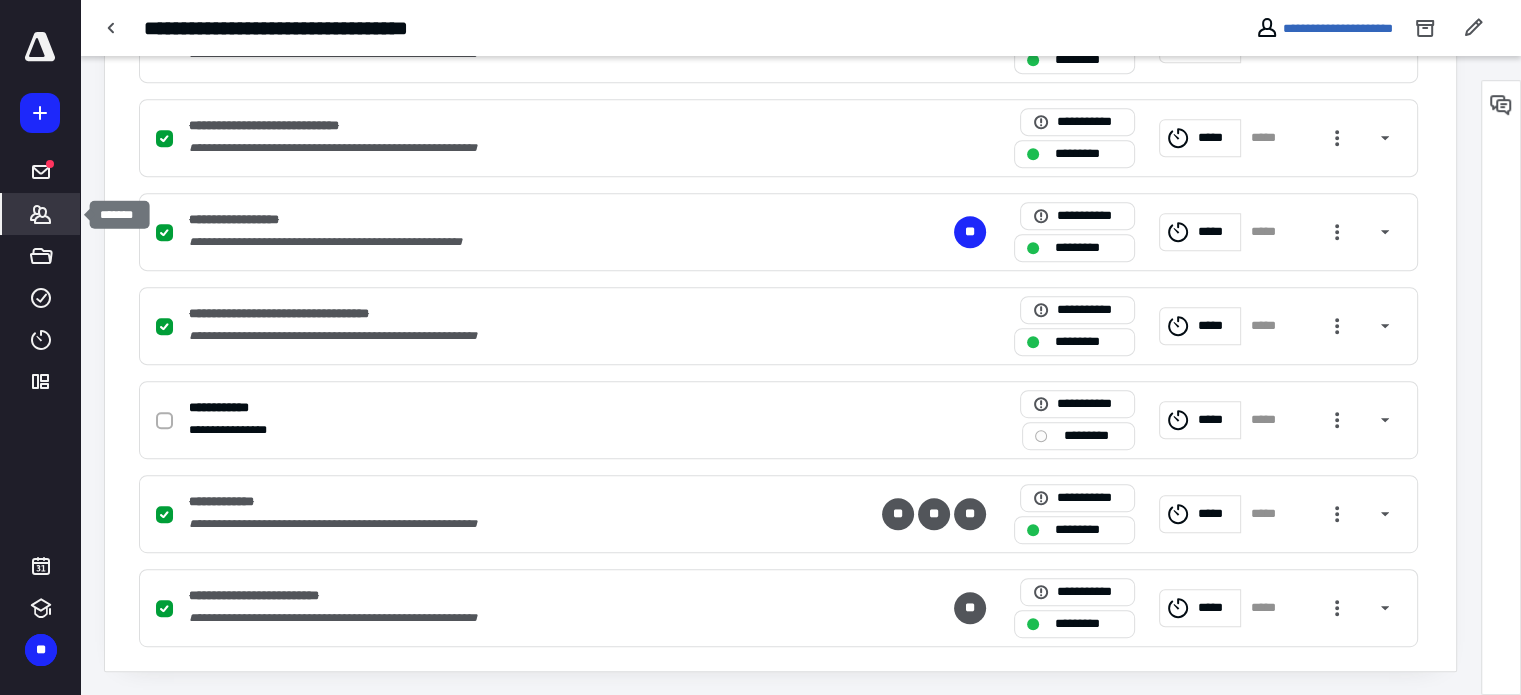 click 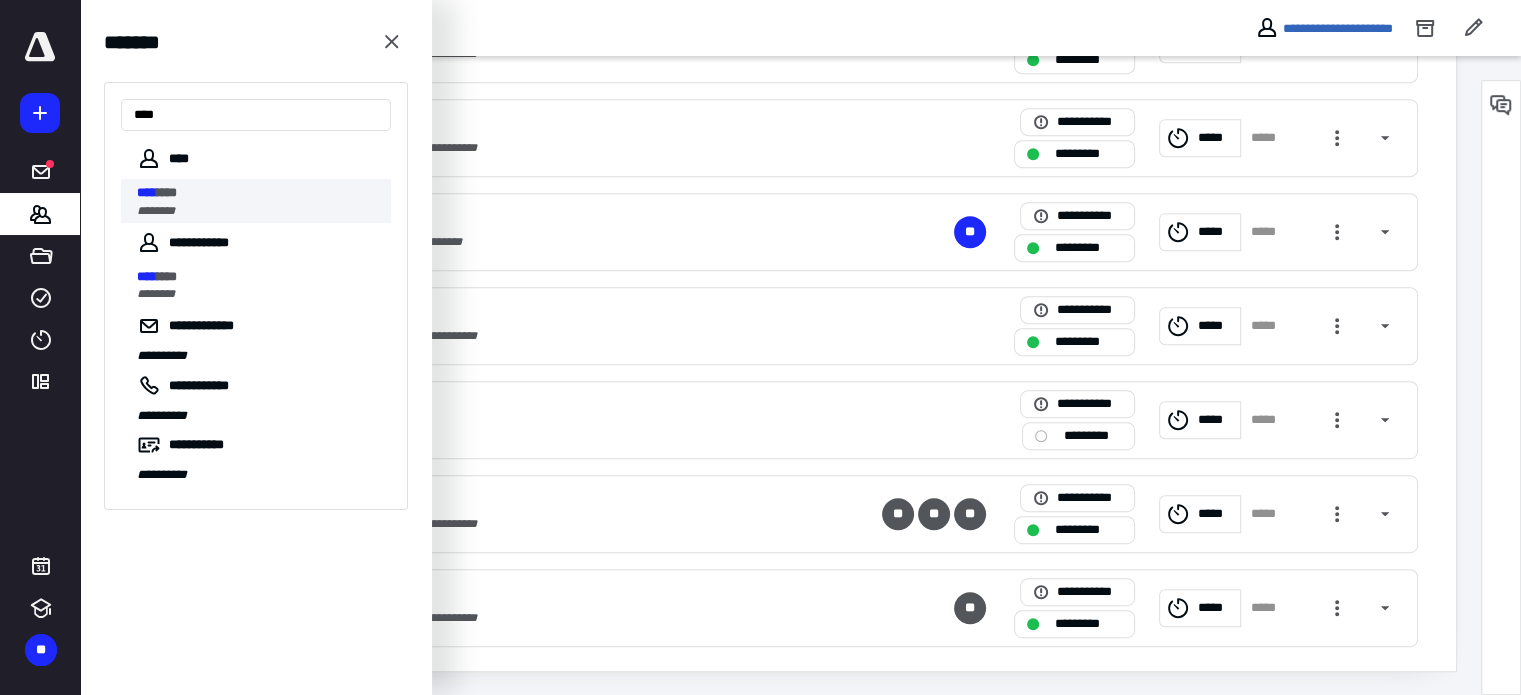 type on "****" 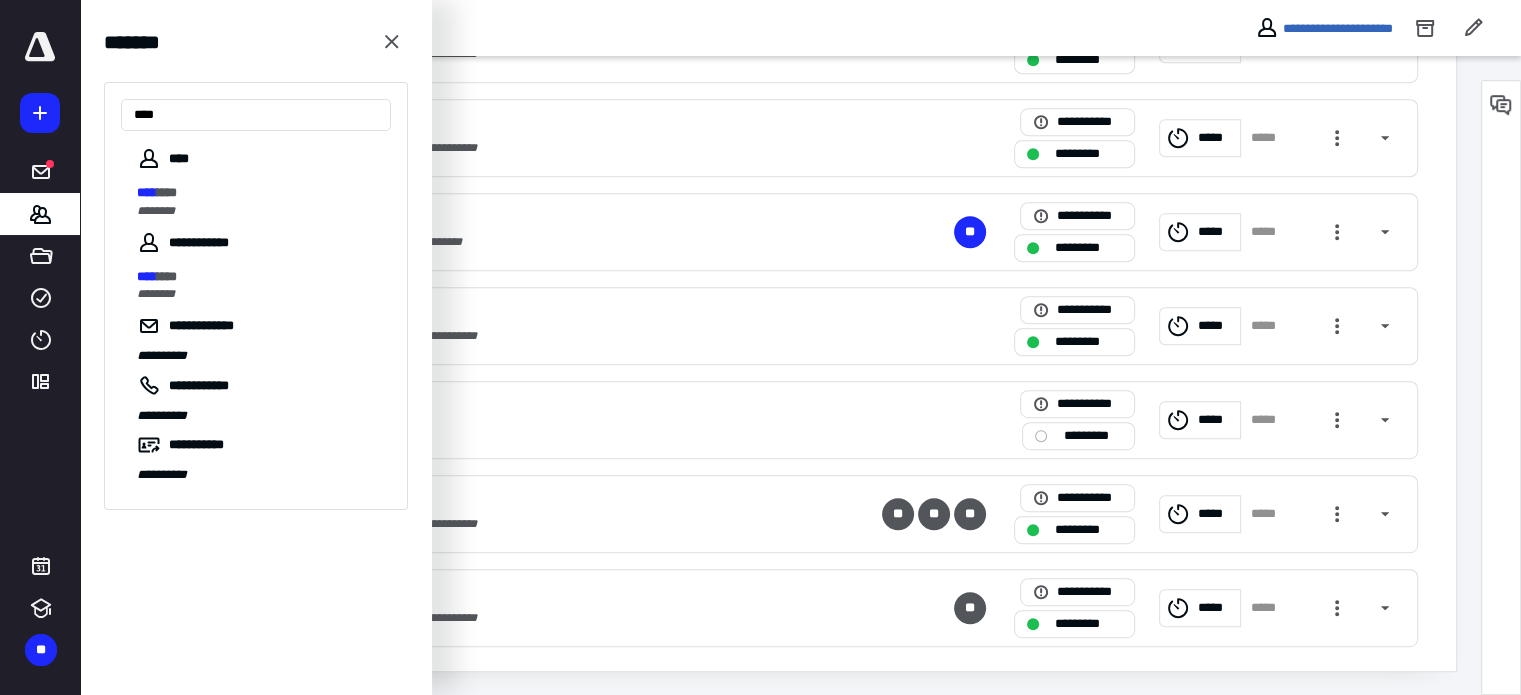 scroll, scrollTop: 0, scrollLeft: 0, axis: both 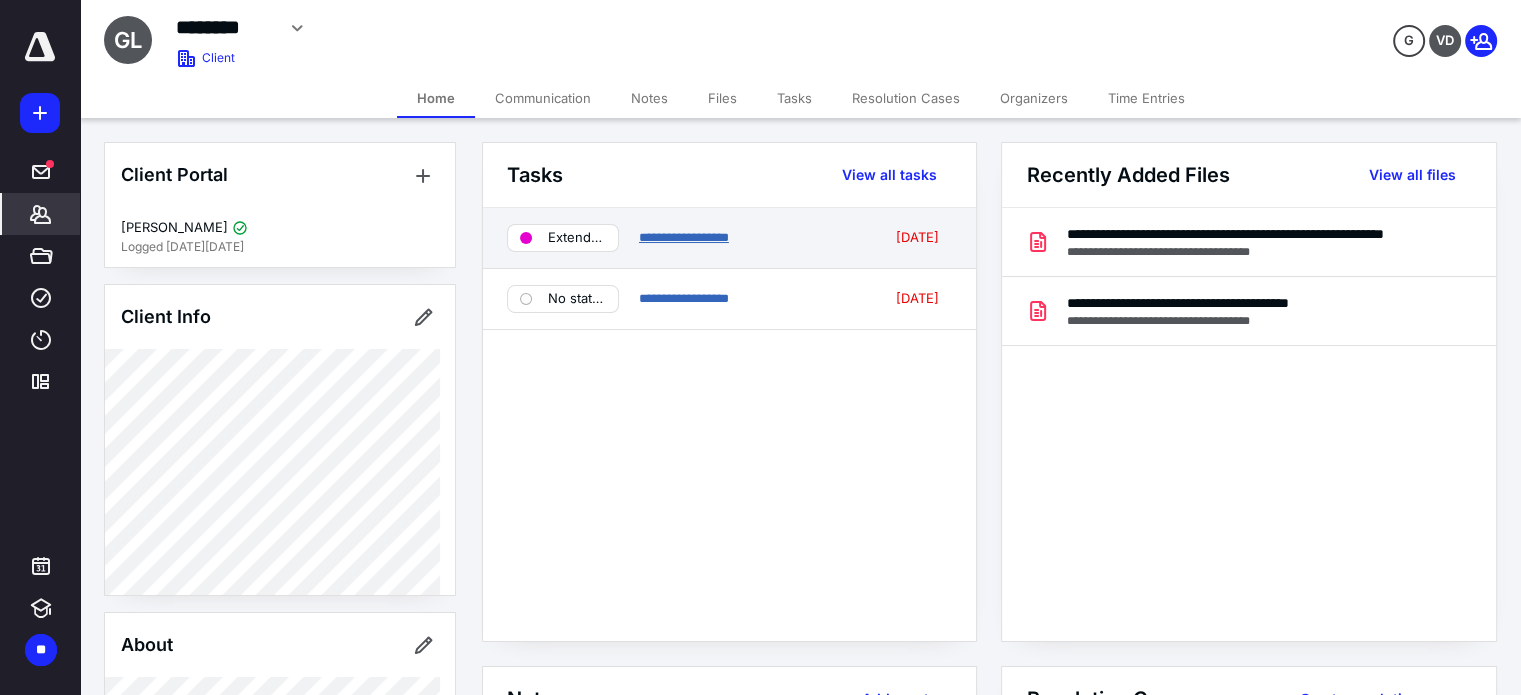 click on "**********" at bounding box center (684, 237) 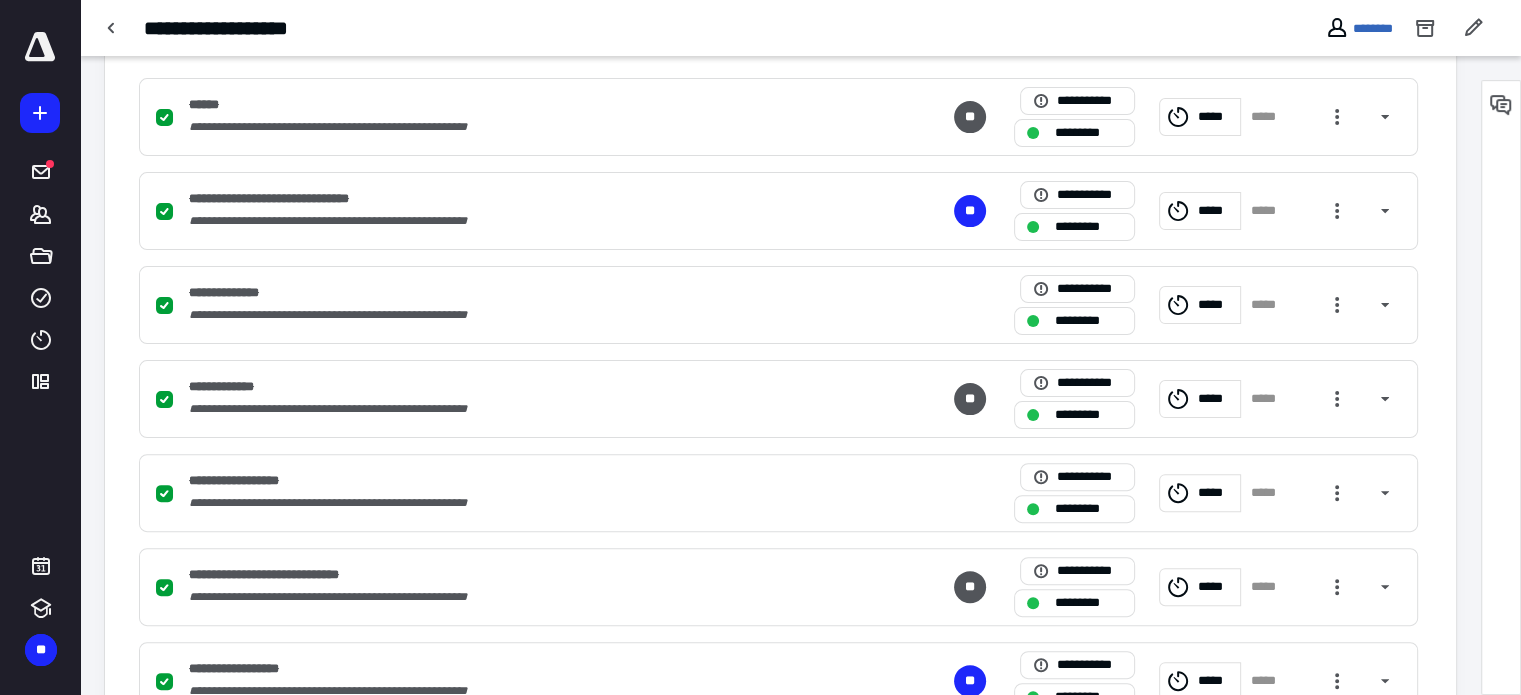 scroll, scrollTop: 855, scrollLeft: 0, axis: vertical 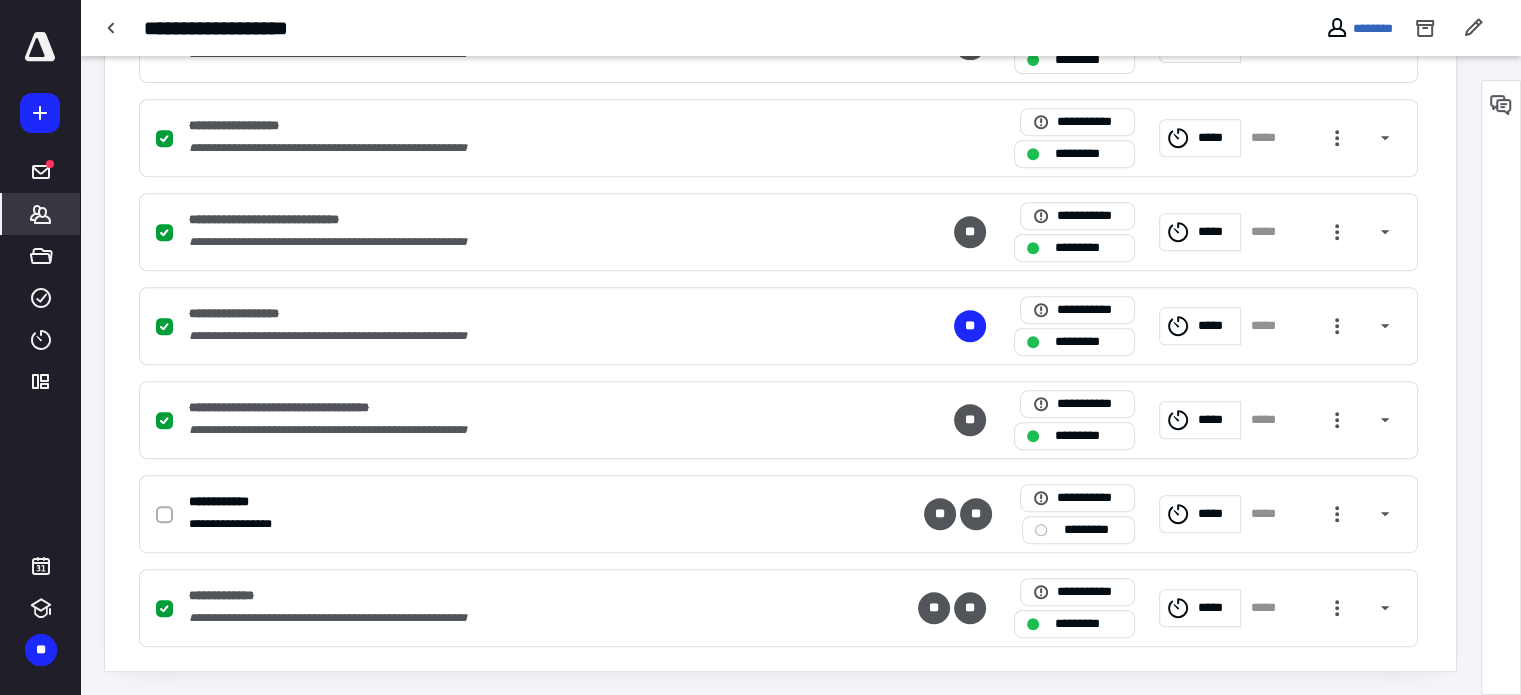 click 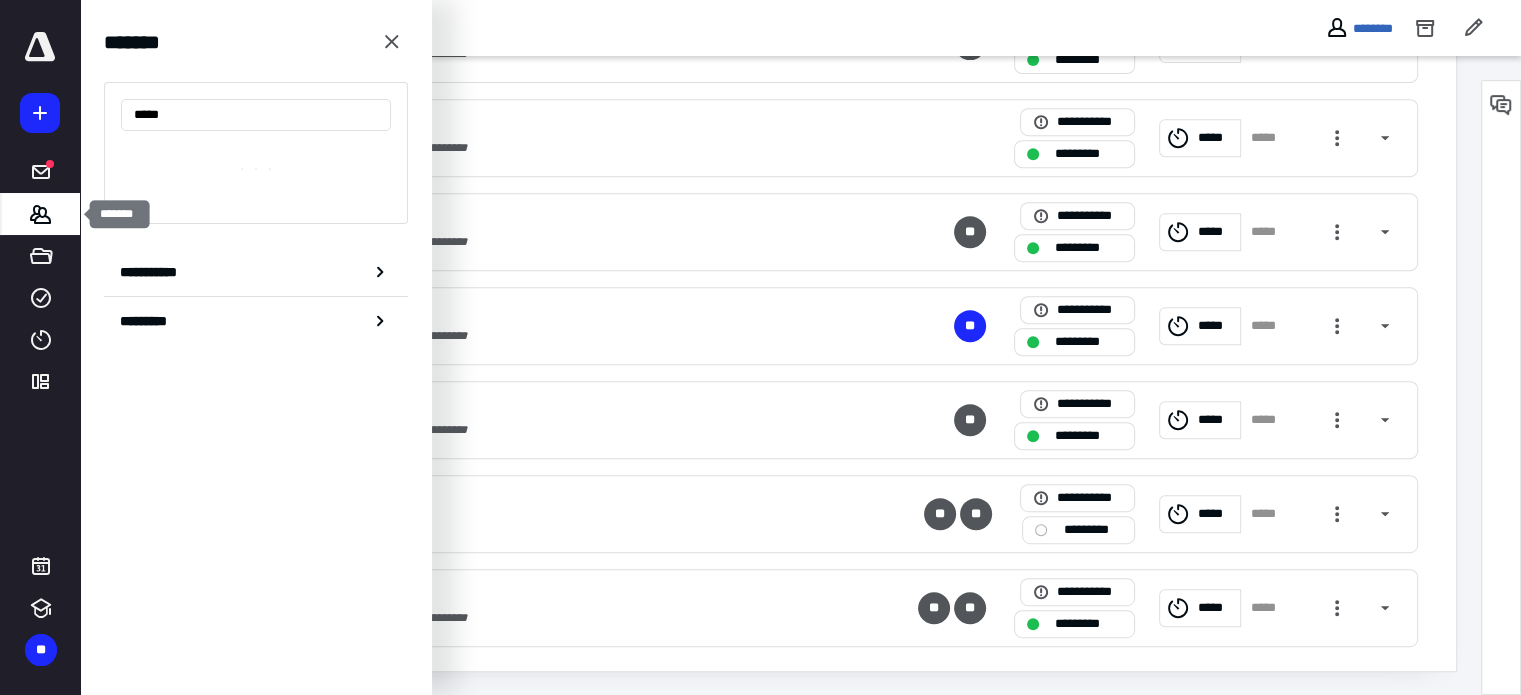 type on "*****" 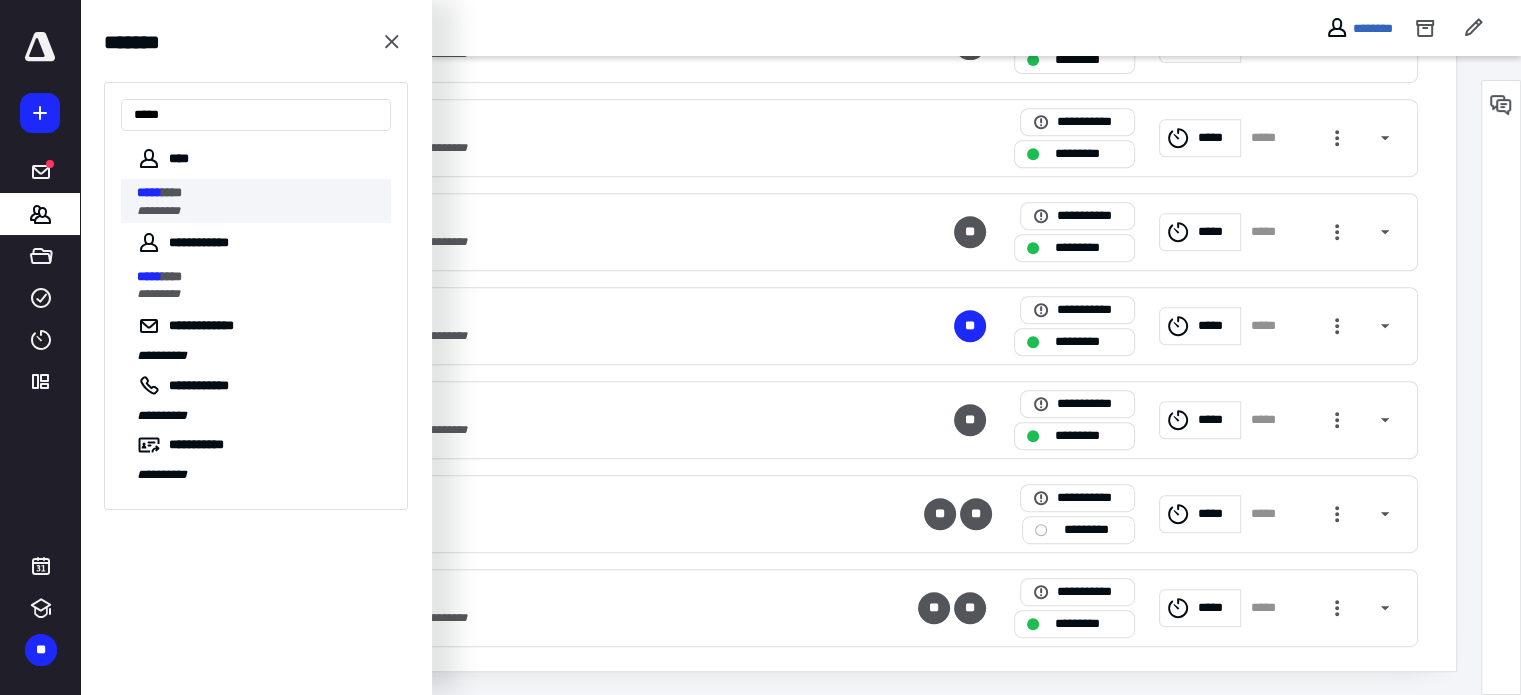 click on "*********" at bounding box center [158, 211] 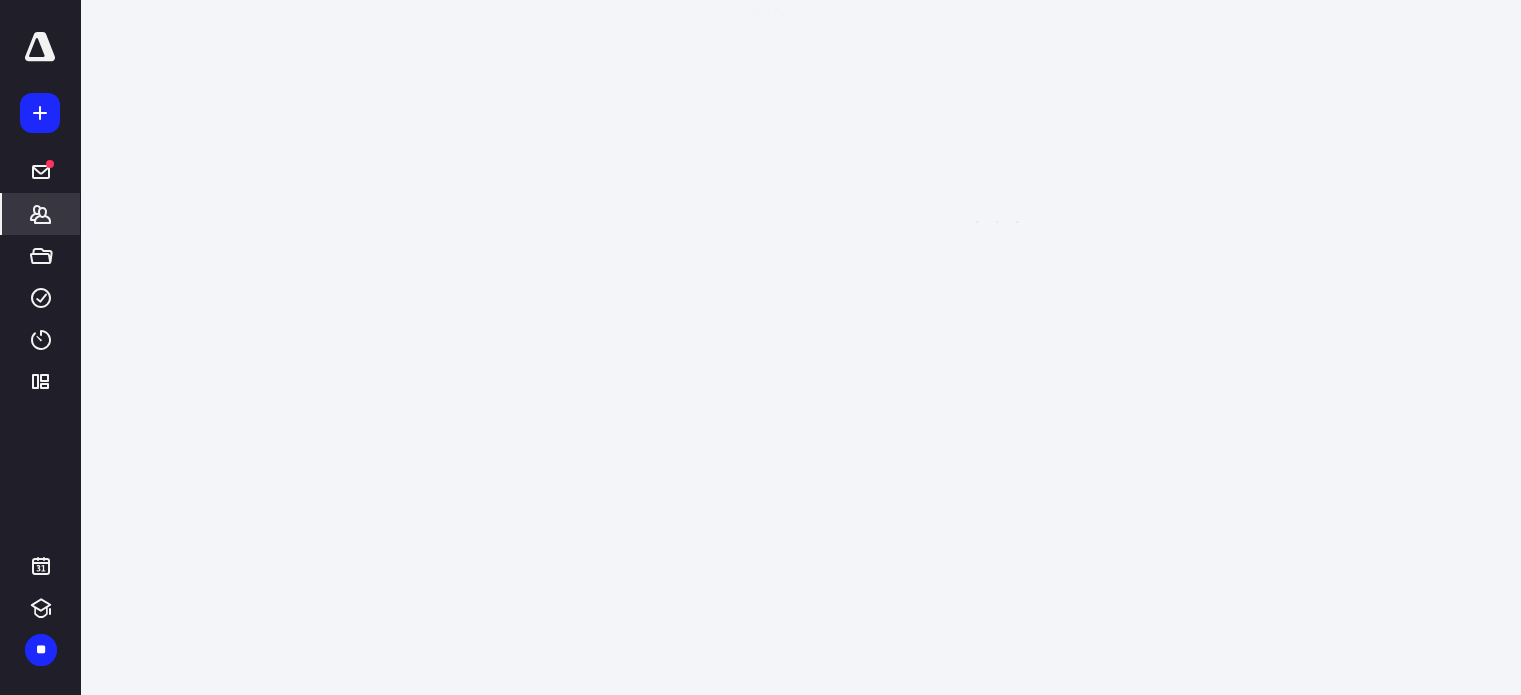 scroll, scrollTop: 0, scrollLeft: 0, axis: both 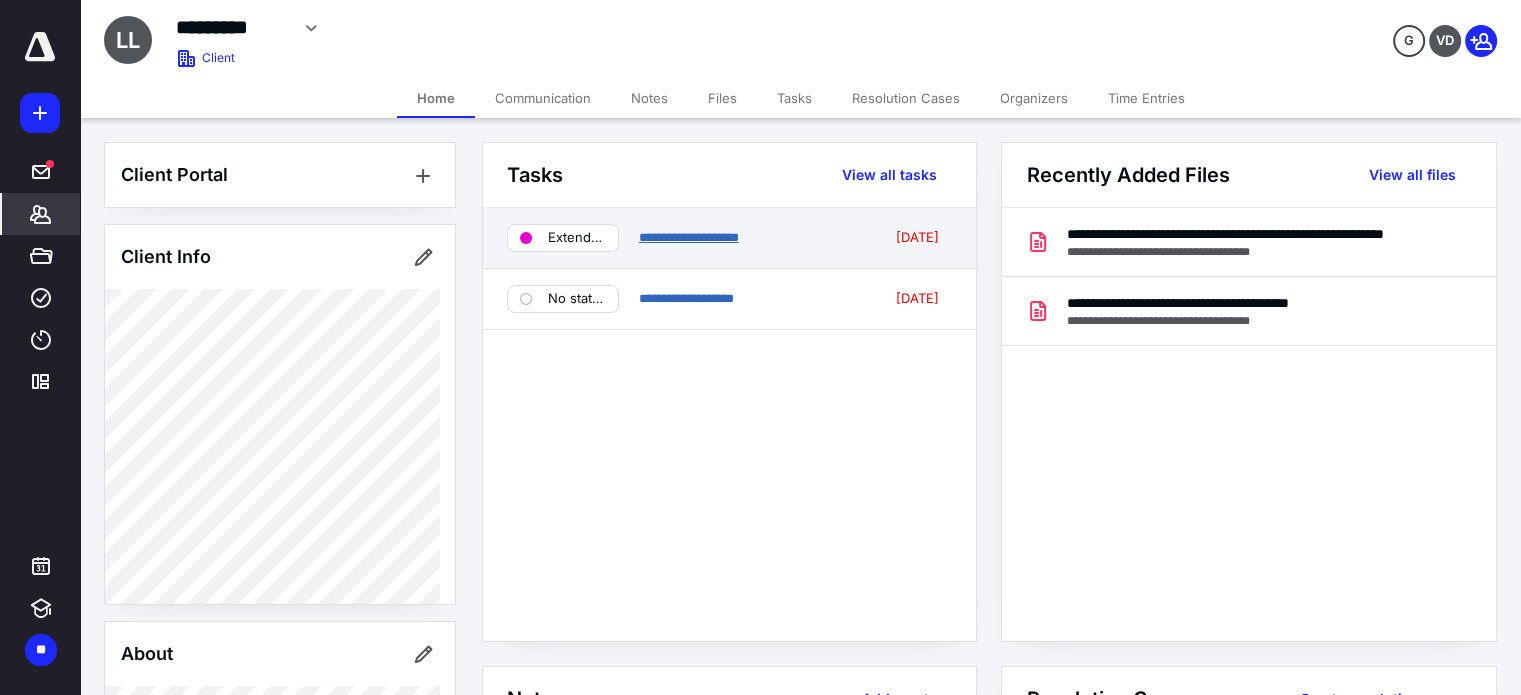 click on "**********" at bounding box center (689, 237) 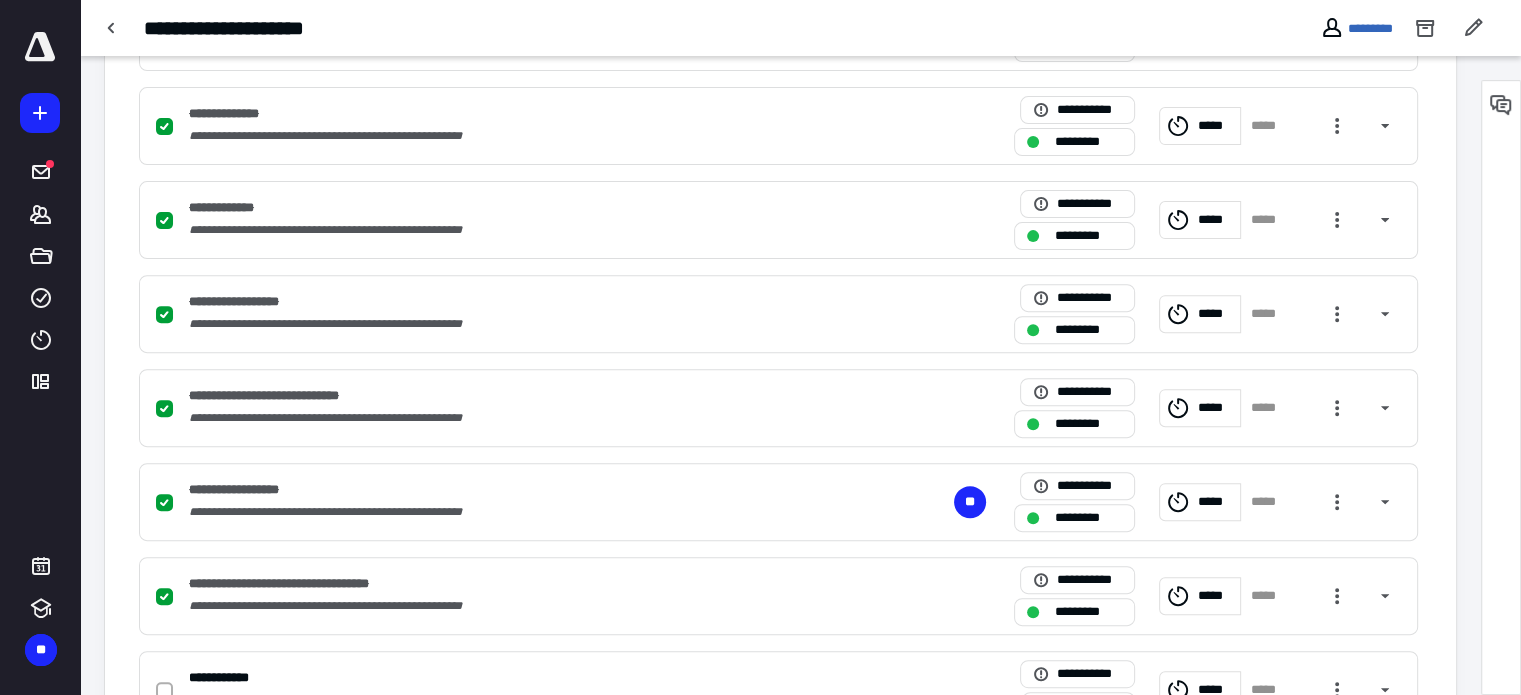scroll, scrollTop: 855, scrollLeft: 0, axis: vertical 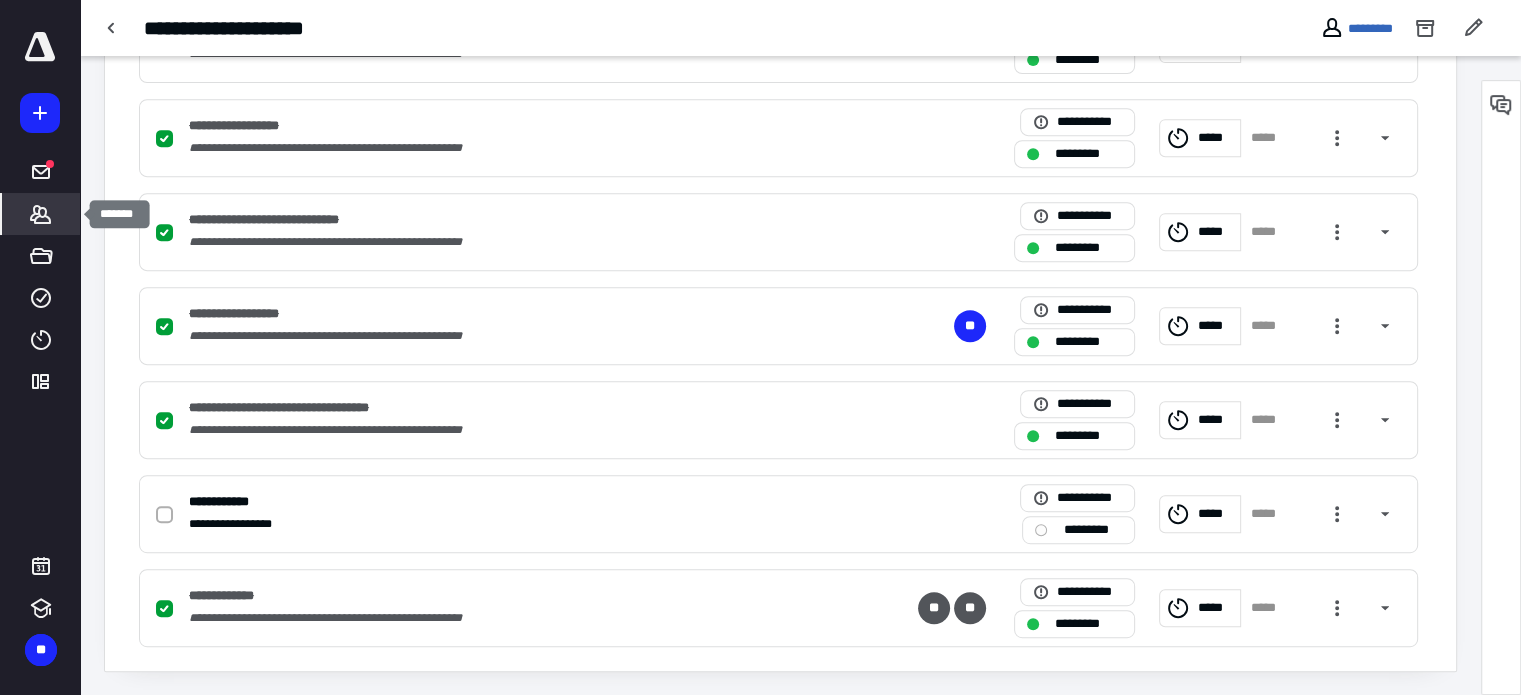 click 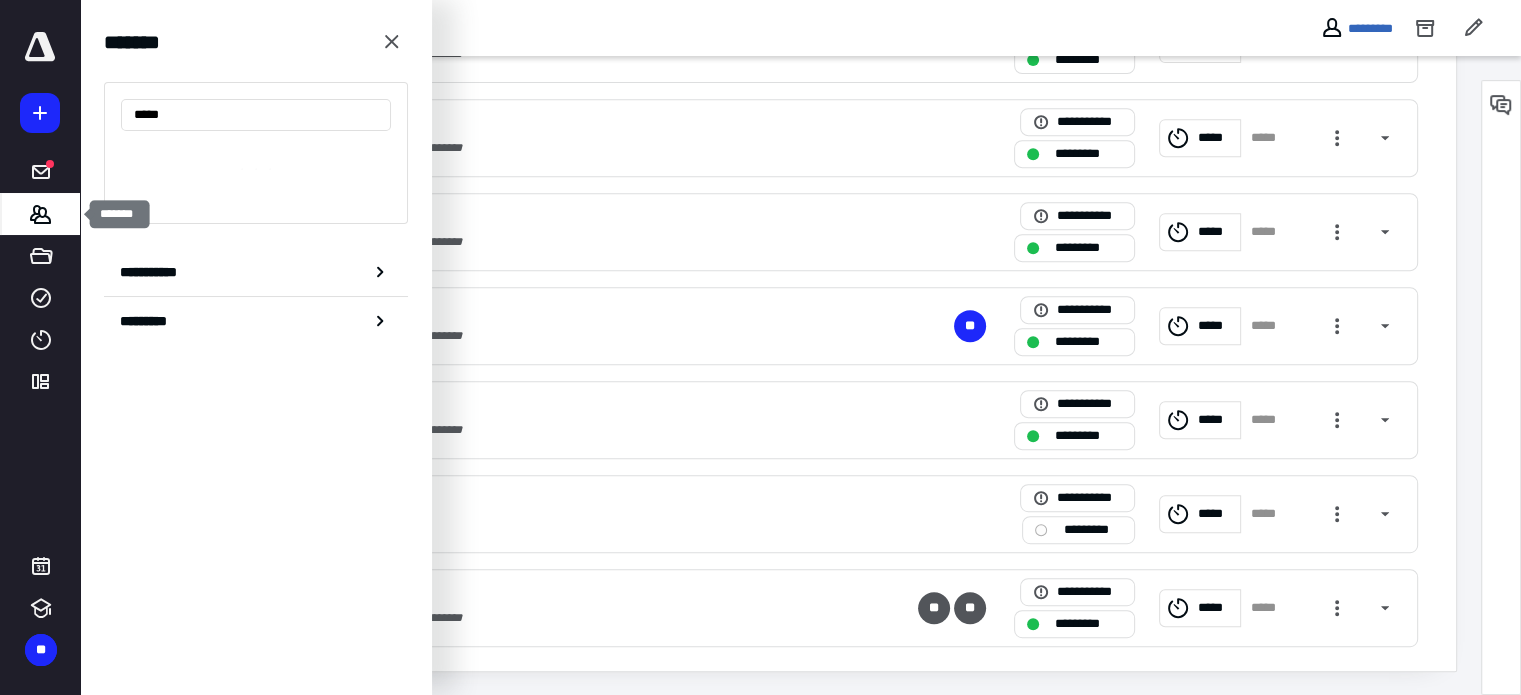 type on "*****" 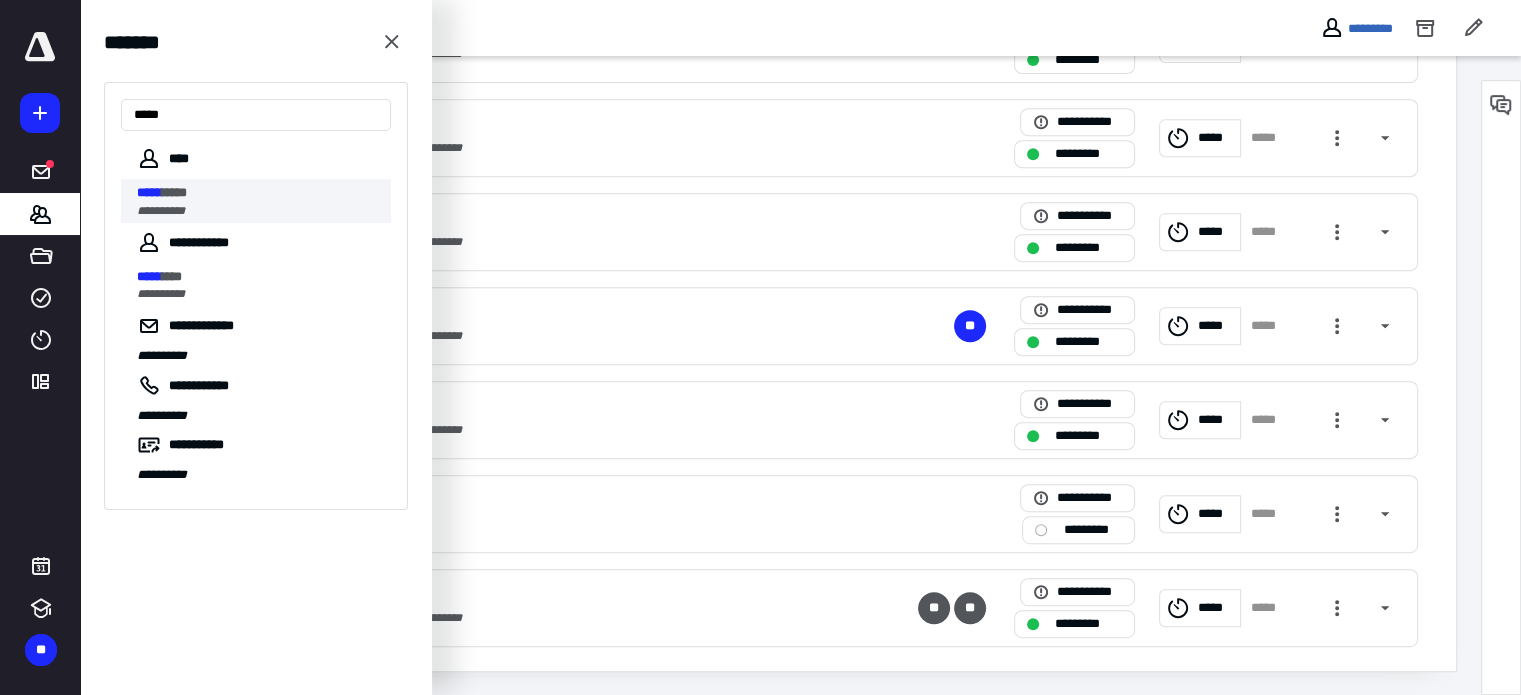 click on "**********" at bounding box center (264, 201) 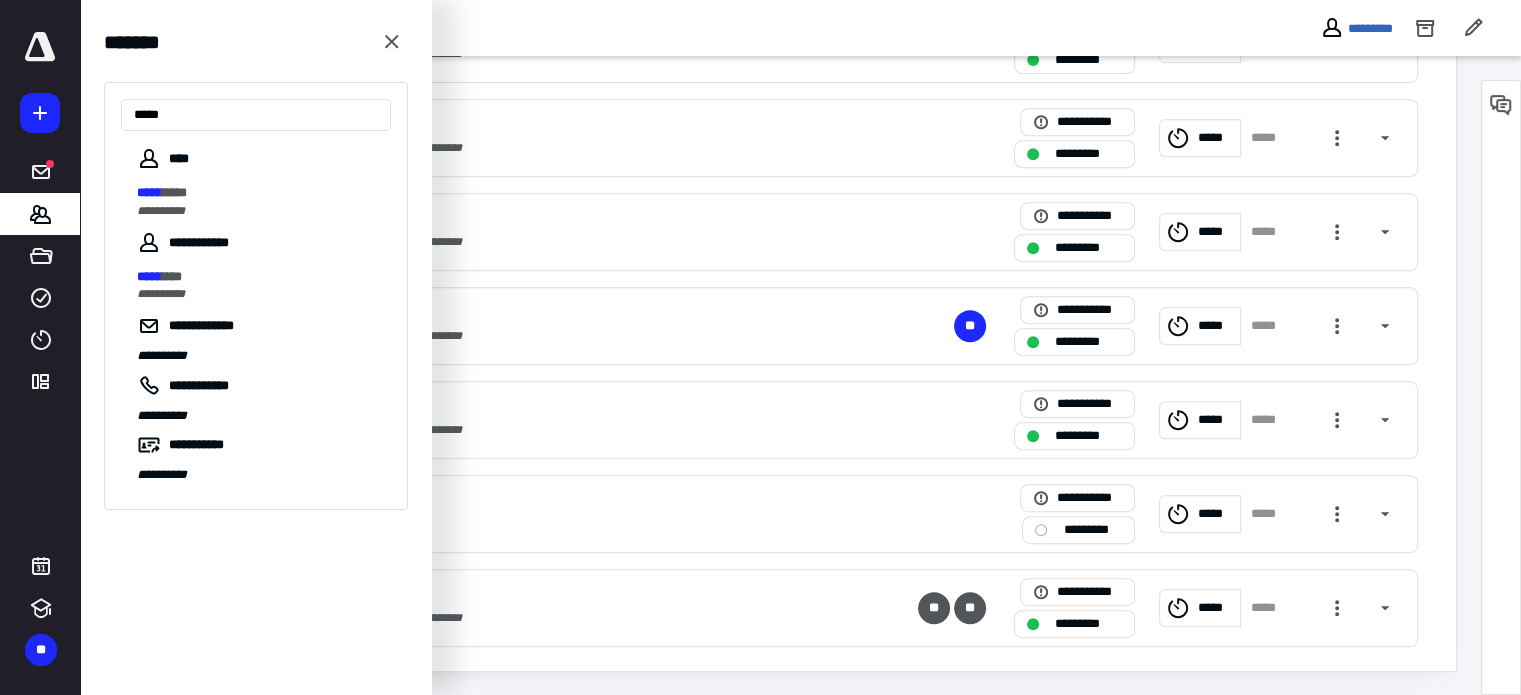 scroll, scrollTop: 0, scrollLeft: 0, axis: both 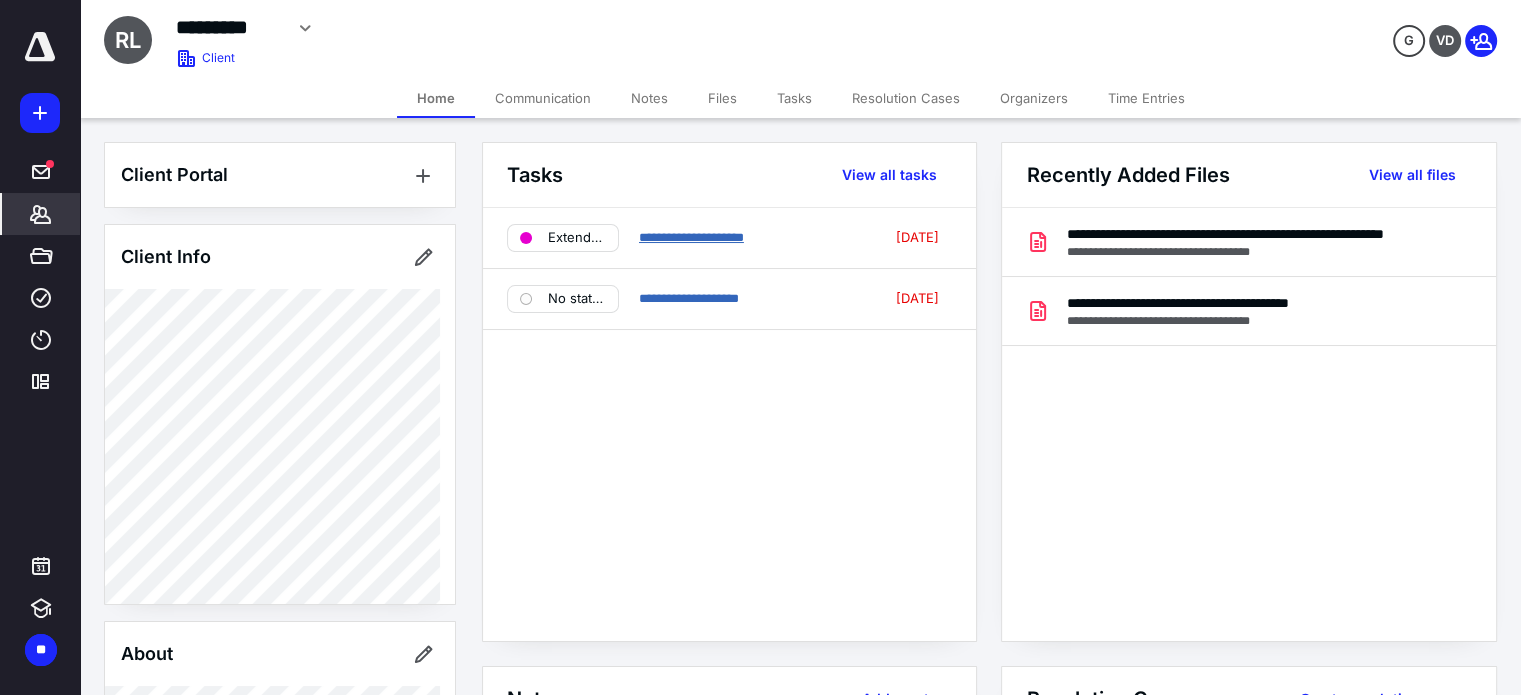 click on "**********" at bounding box center (691, 237) 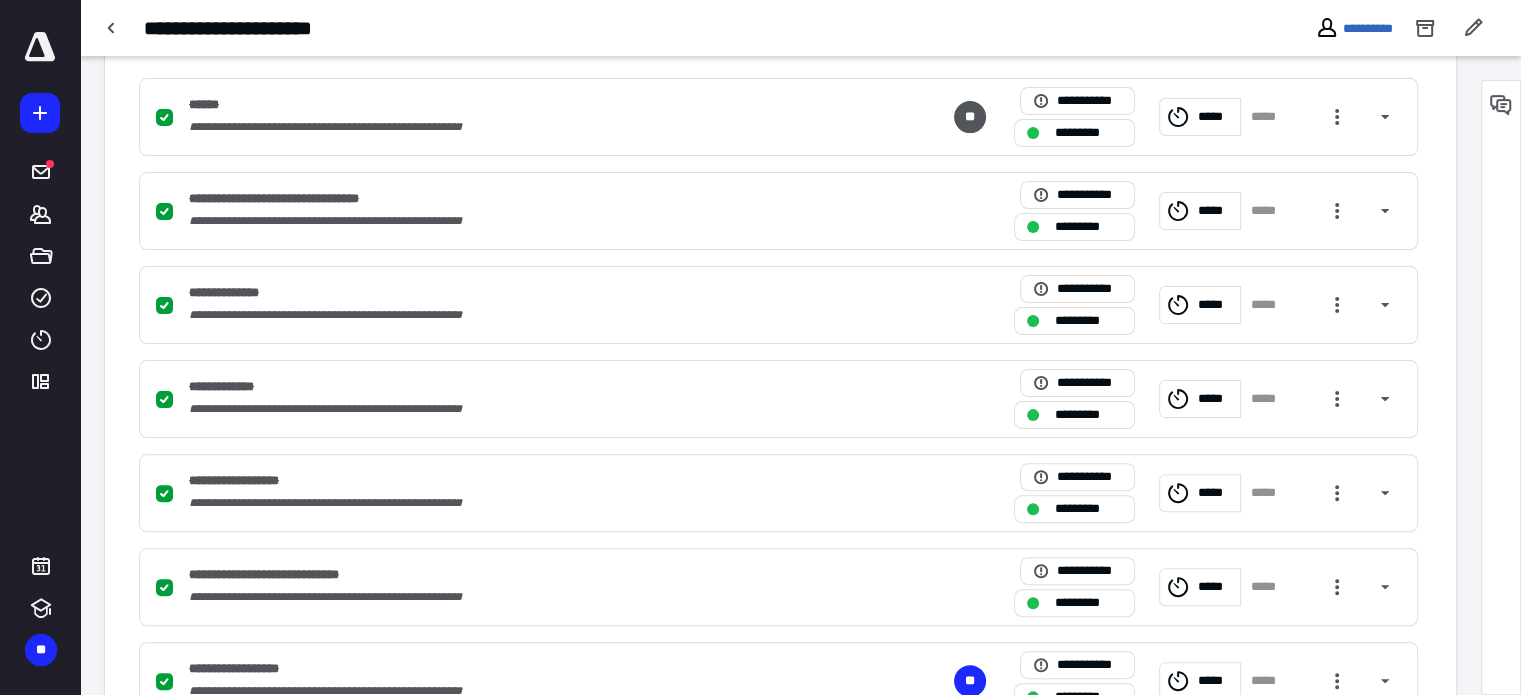 scroll, scrollTop: 855, scrollLeft: 0, axis: vertical 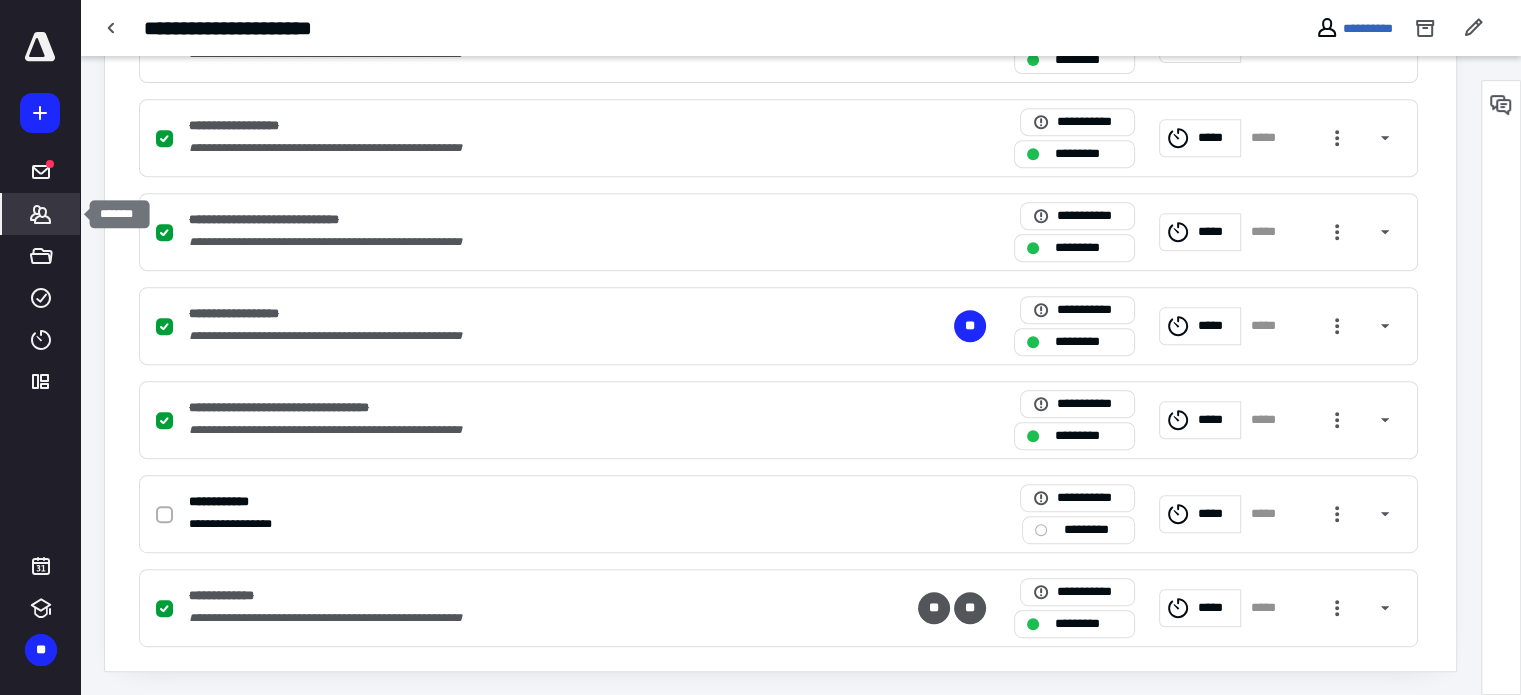 click on "*******" at bounding box center [41, 214] 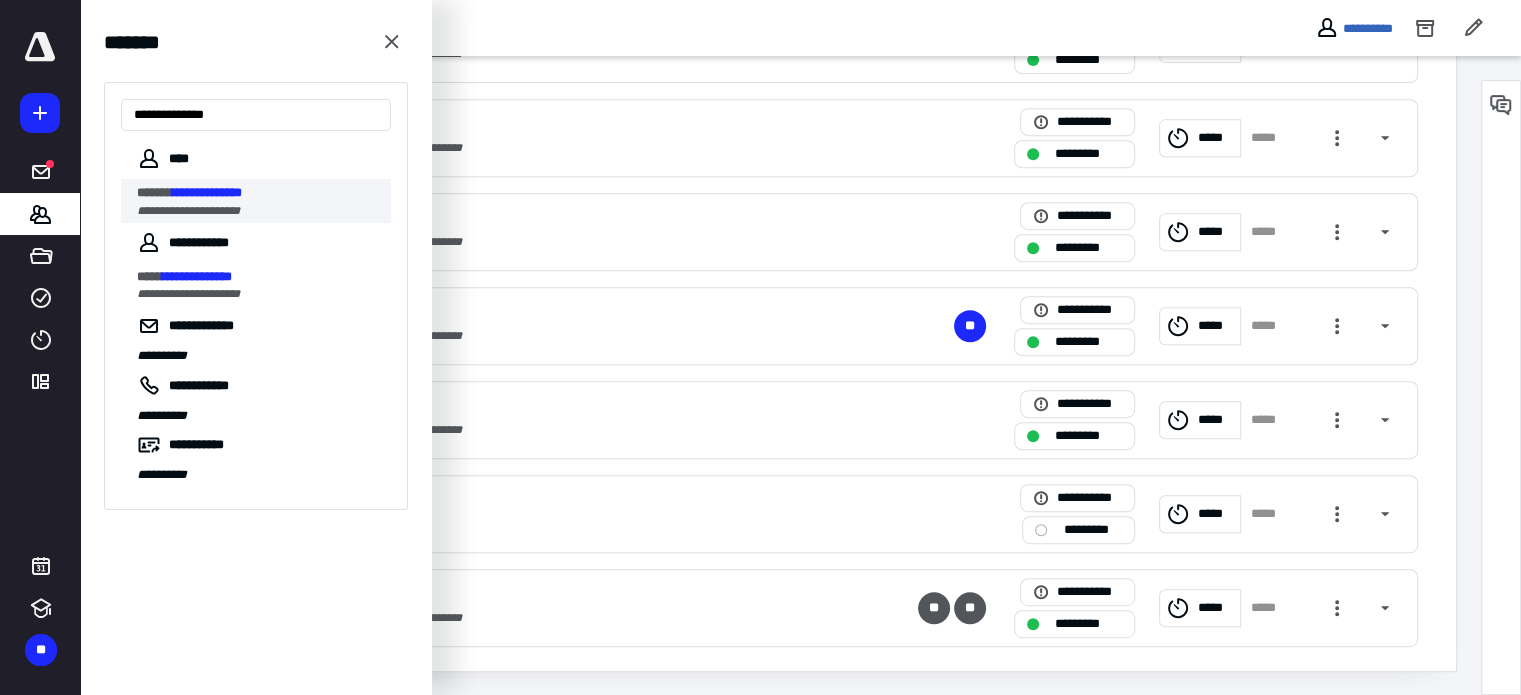 type on "**********" 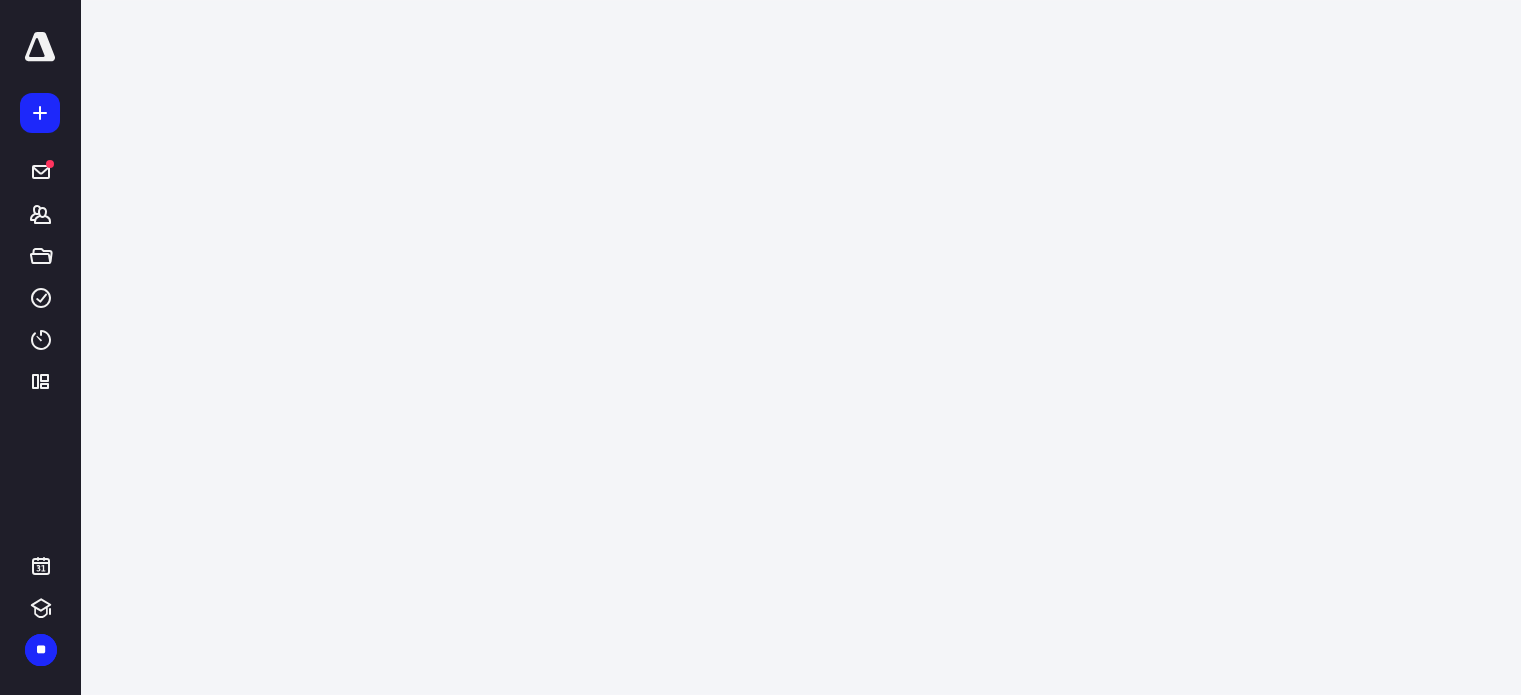 scroll, scrollTop: 0, scrollLeft: 0, axis: both 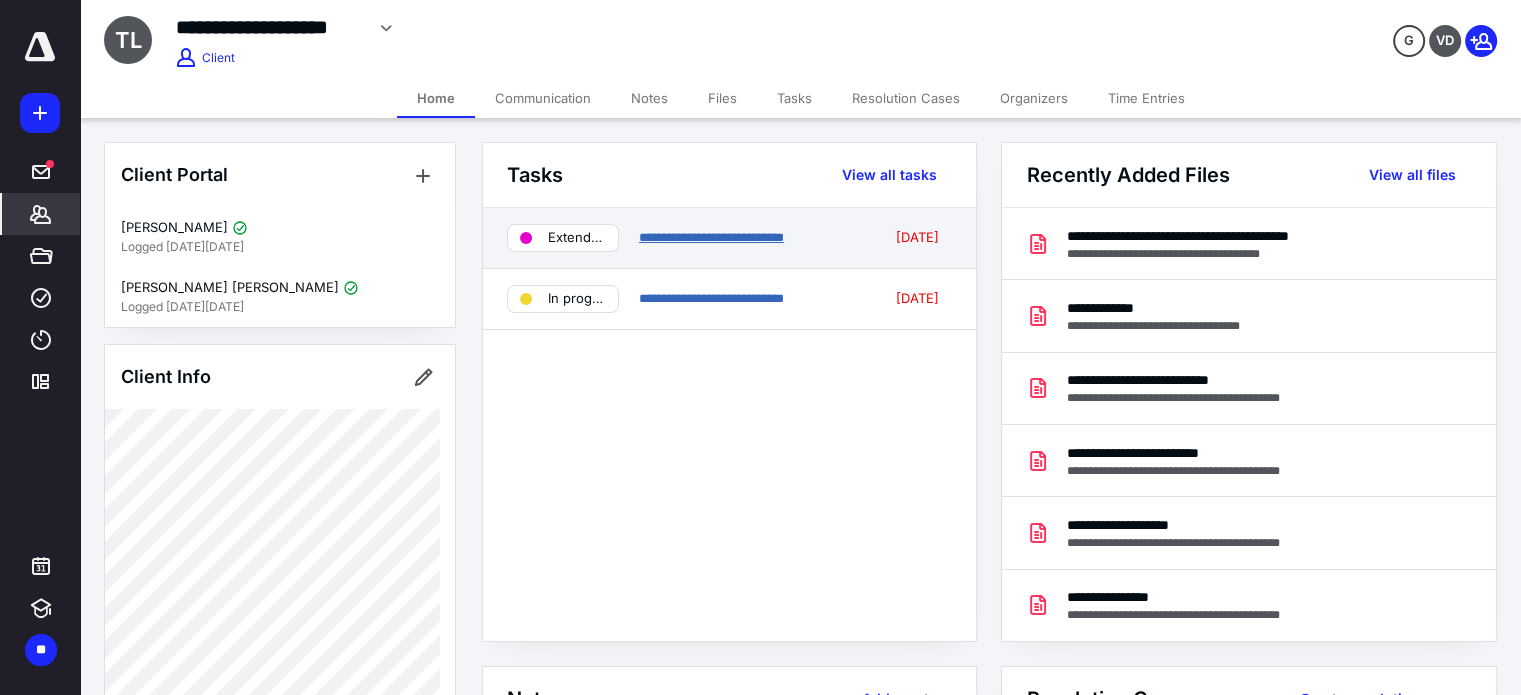 click on "**********" at bounding box center [711, 237] 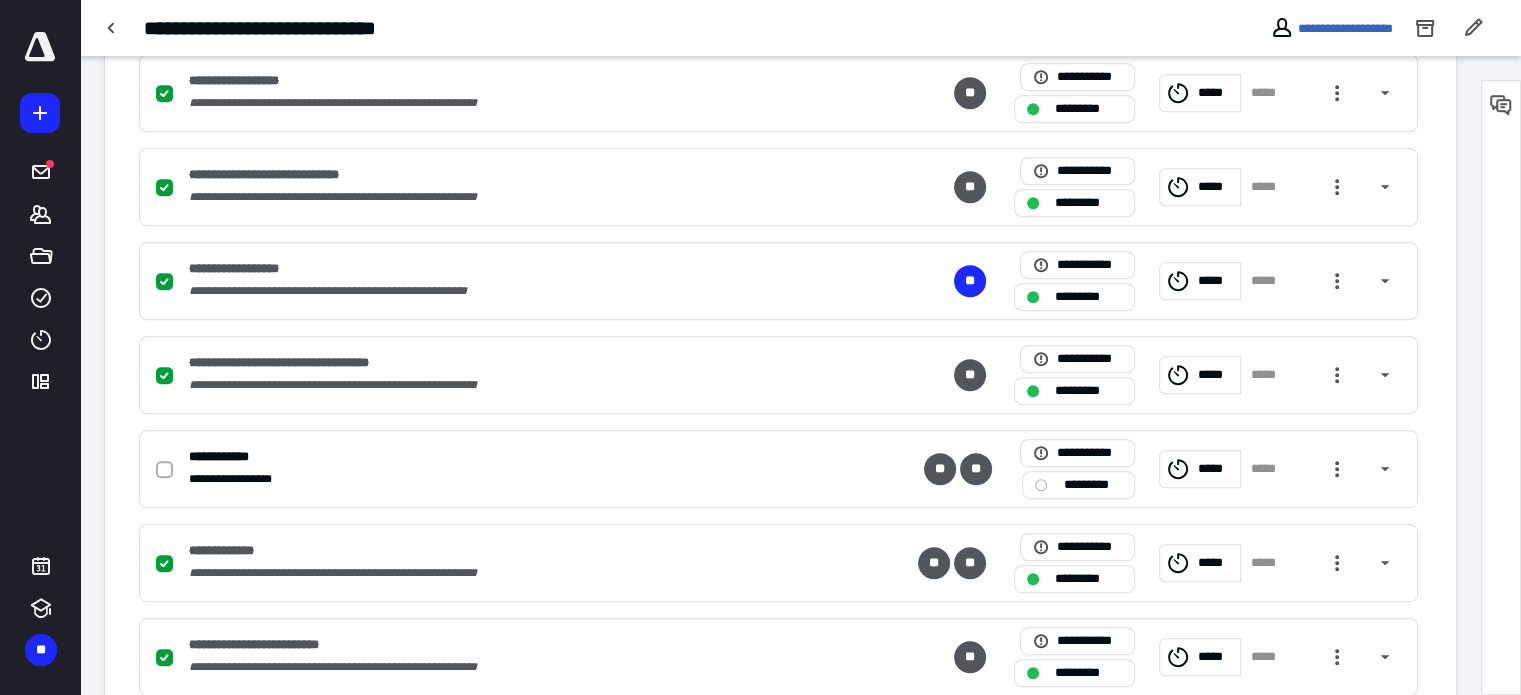 scroll, scrollTop: 1043, scrollLeft: 0, axis: vertical 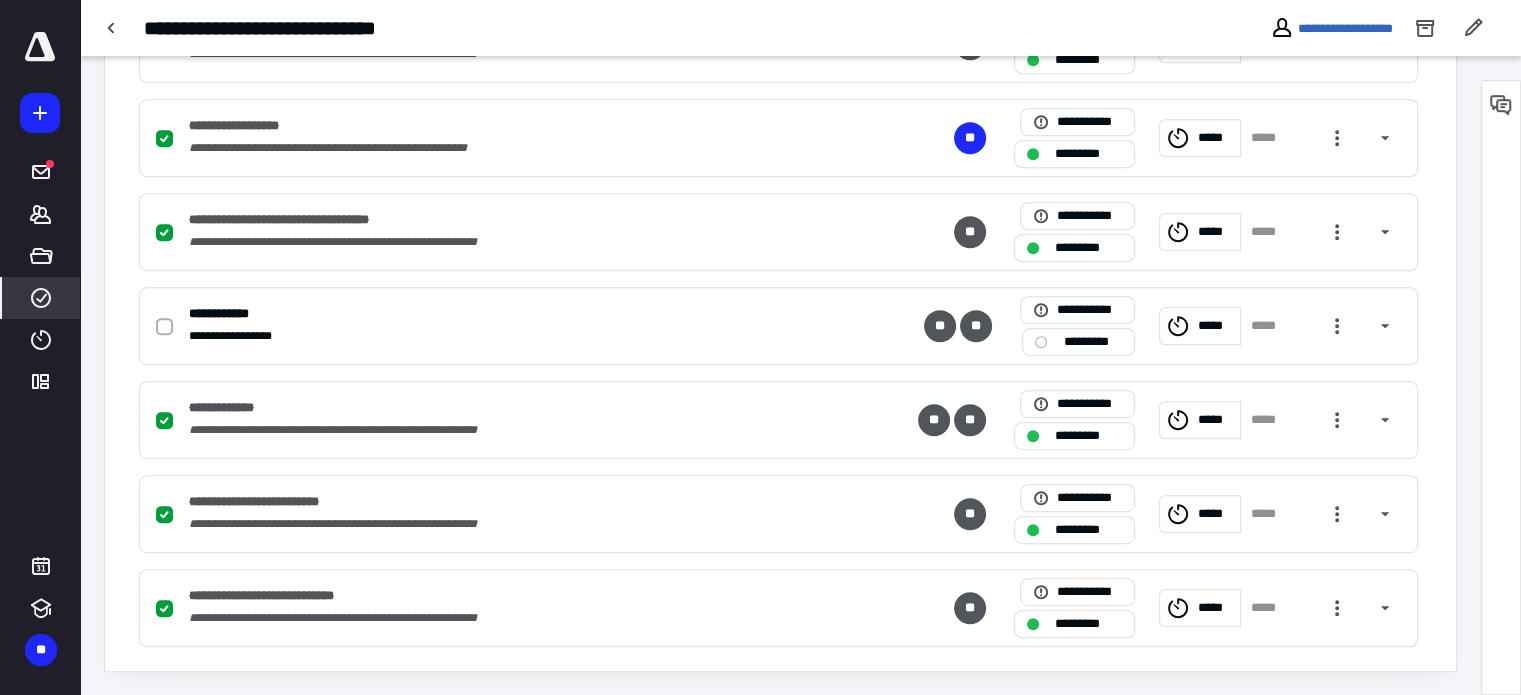 click 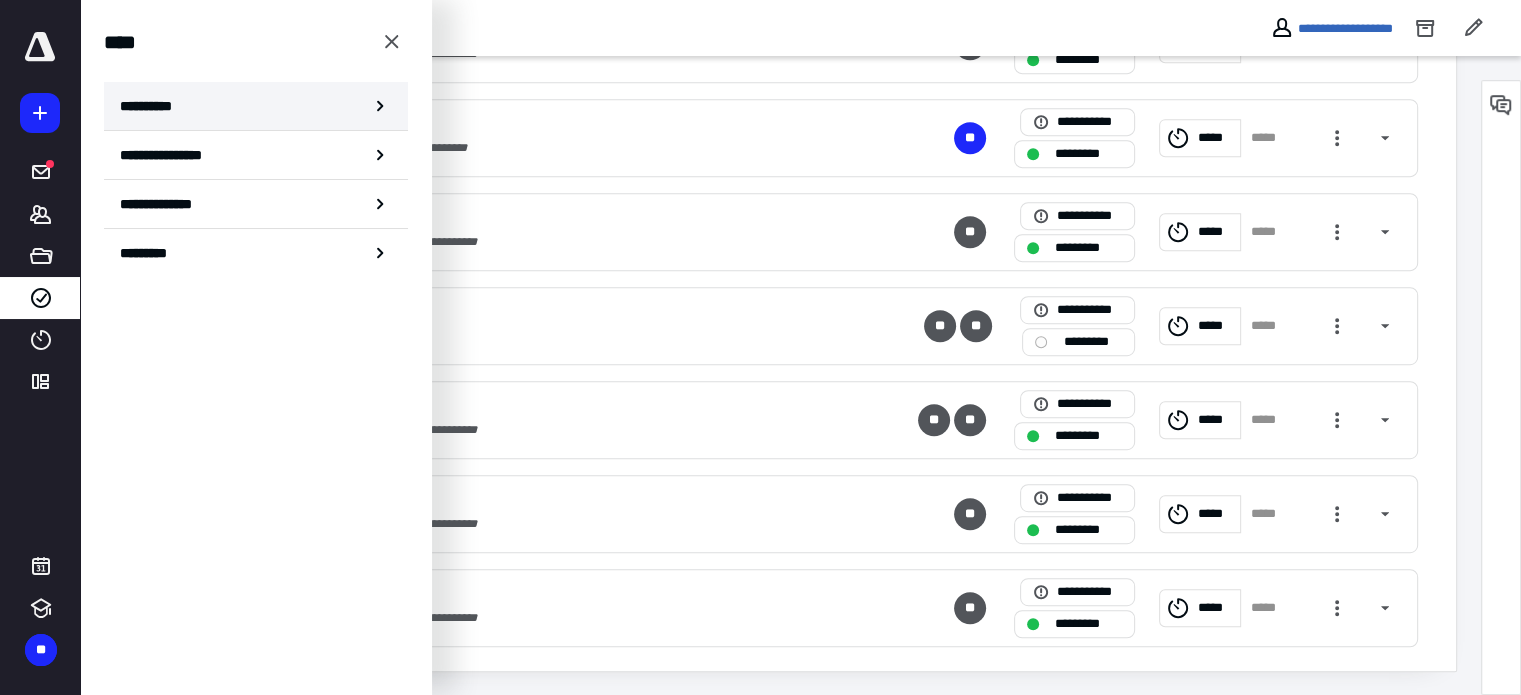 click on "**********" at bounding box center [256, 106] 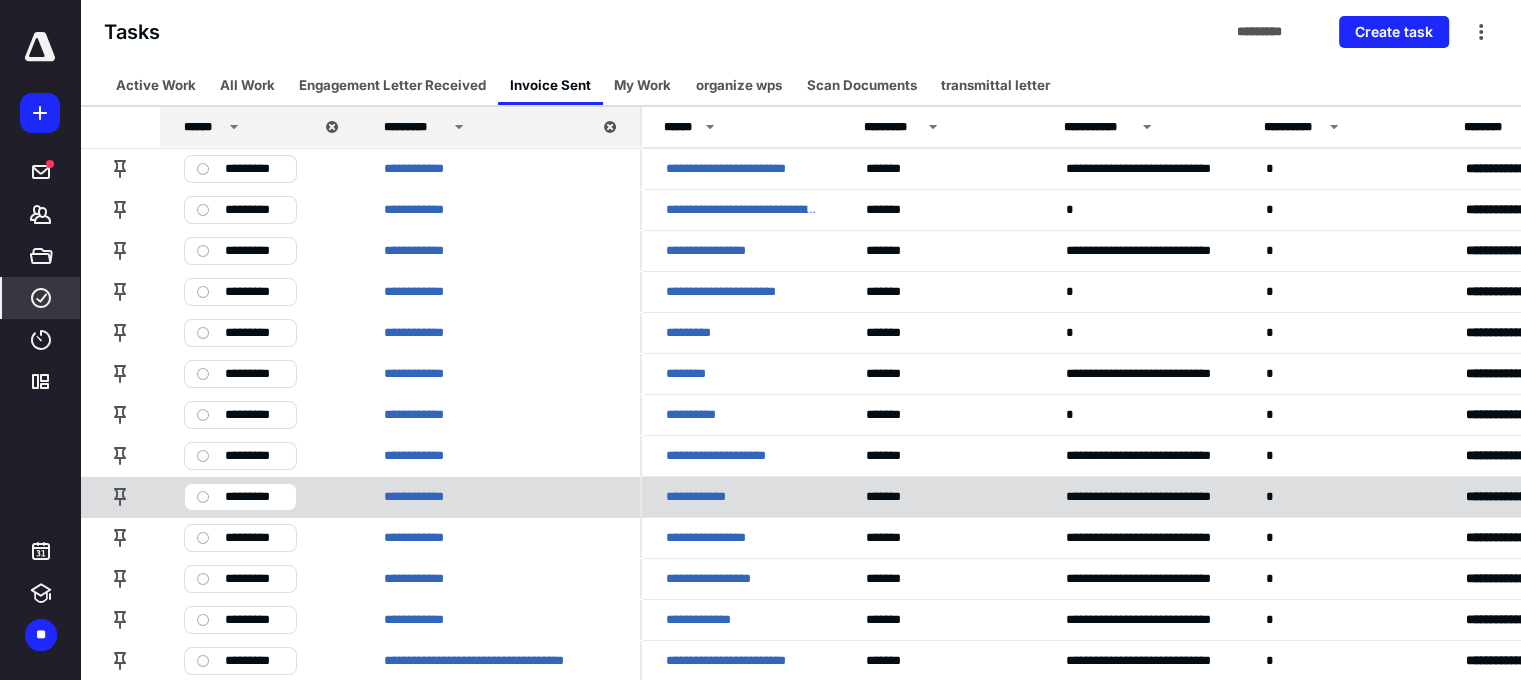 click on "**********" at bounding box center [700, 497] 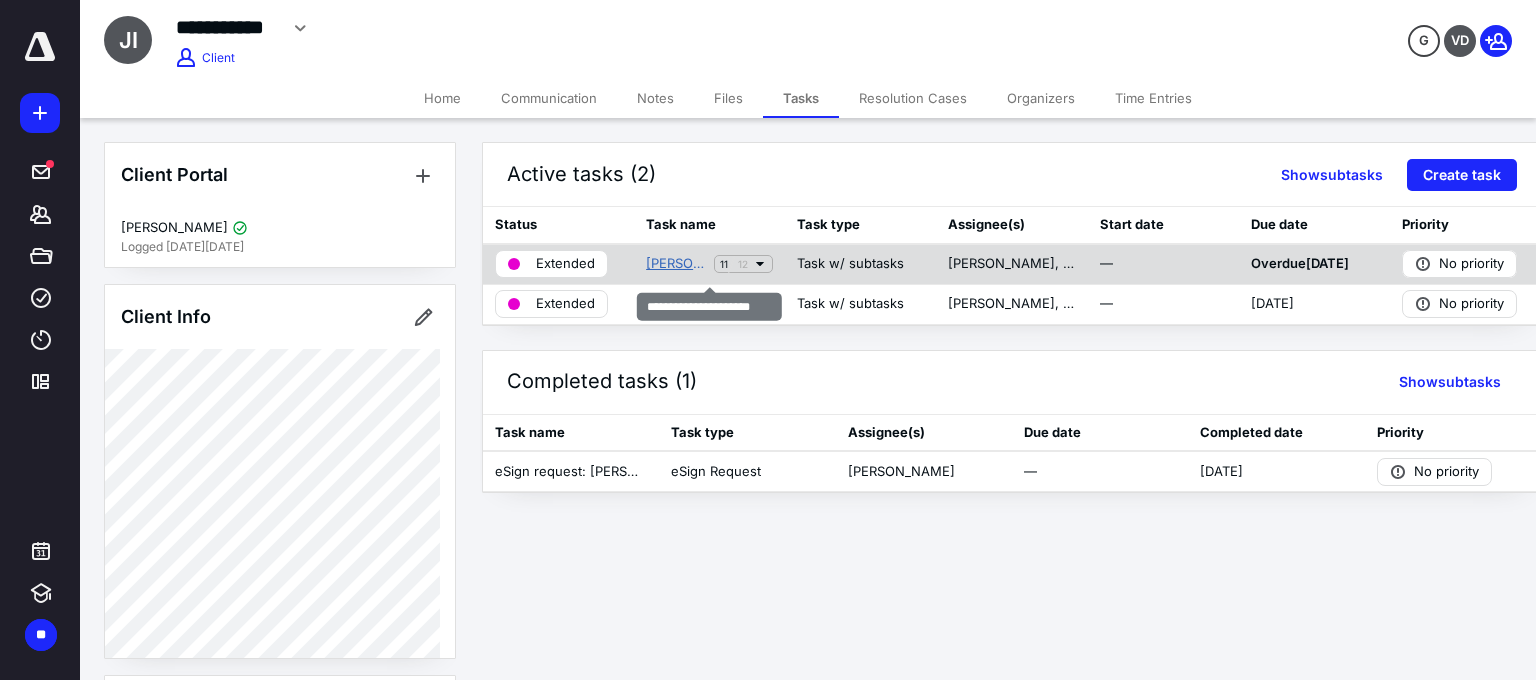 click on "[PERSON_NAME] 1040 2023" at bounding box center [676, 264] 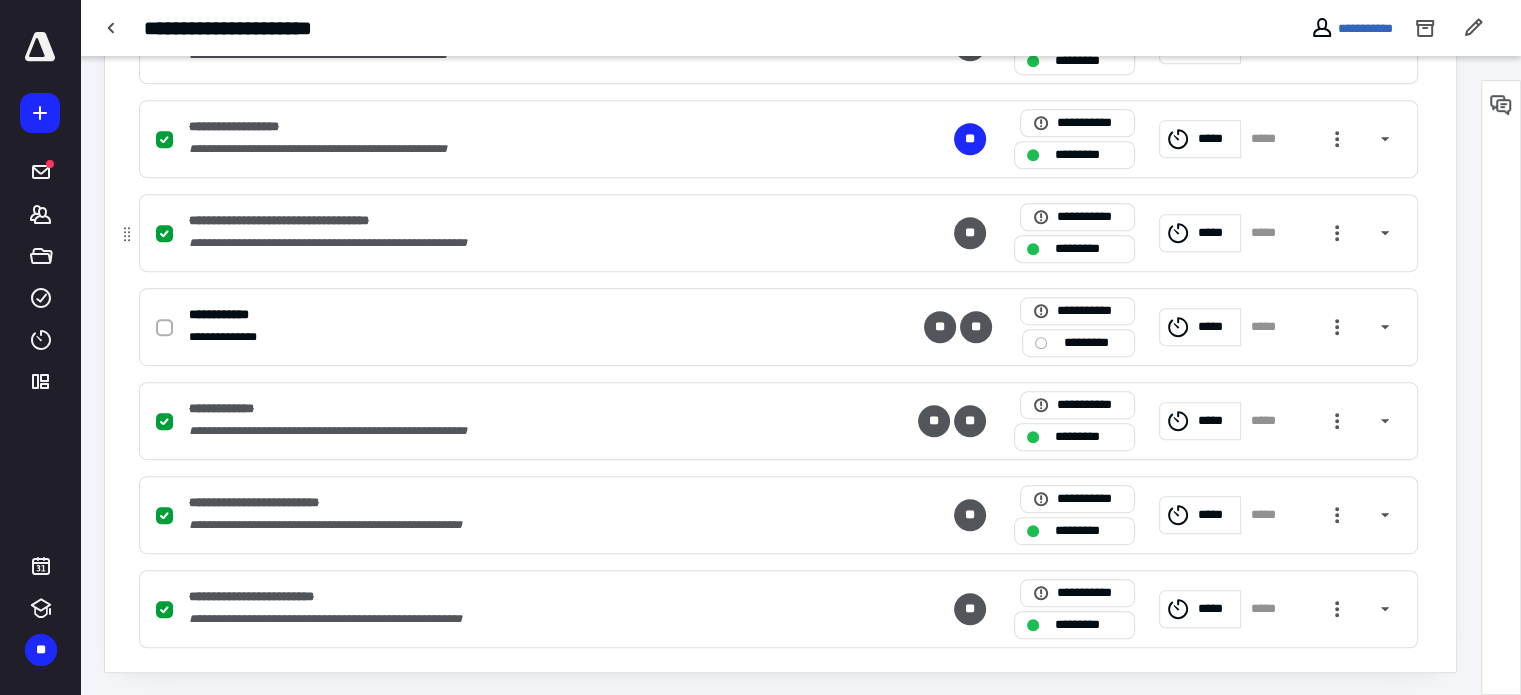 scroll, scrollTop: 1043, scrollLeft: 0, axis: vertical 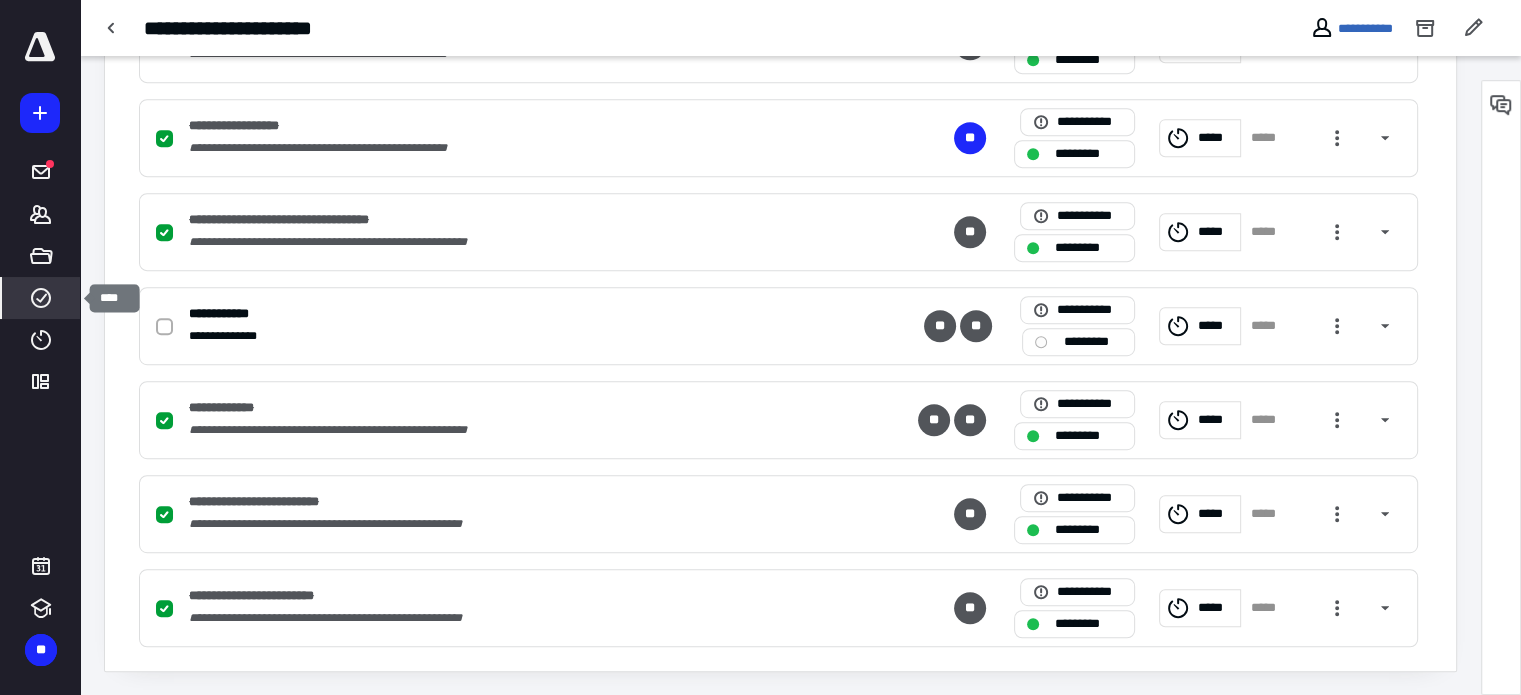 click 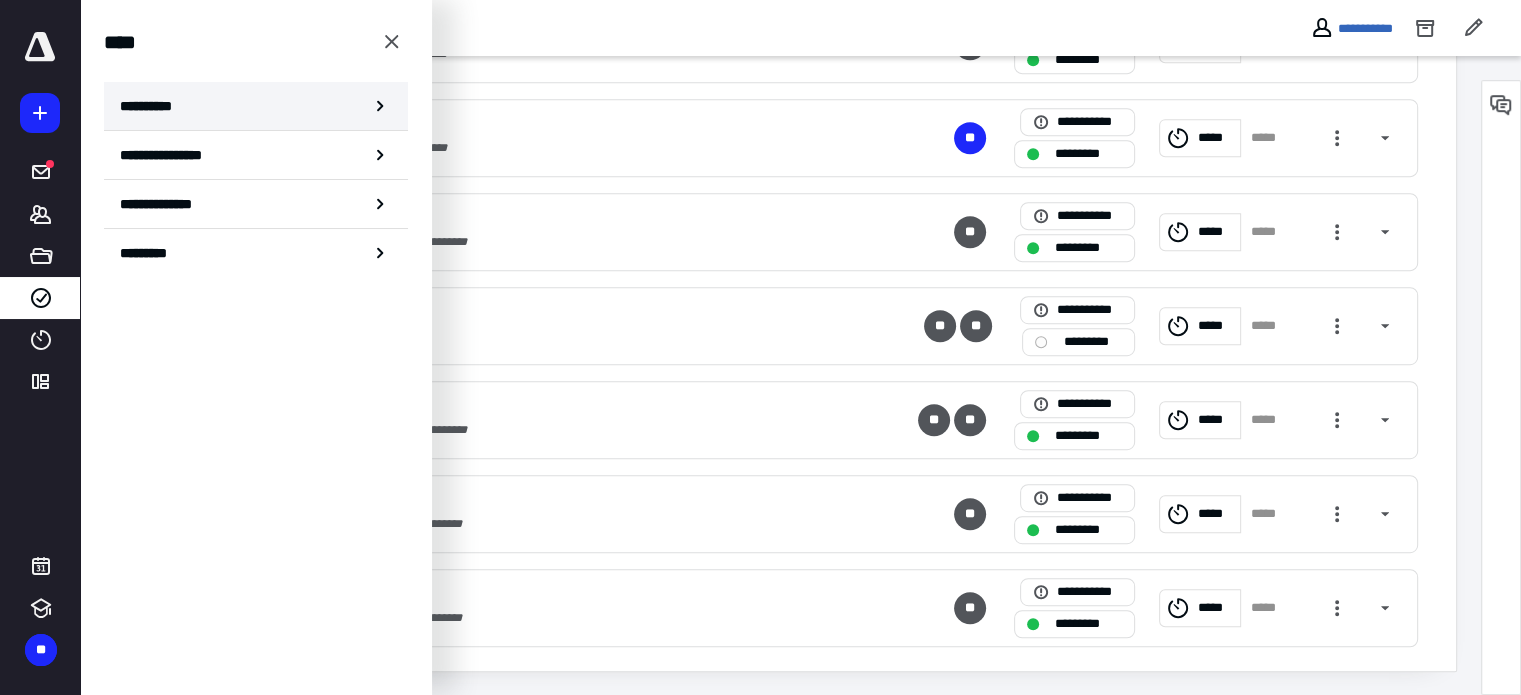 click on "**********" at bounding box center (256, 106) 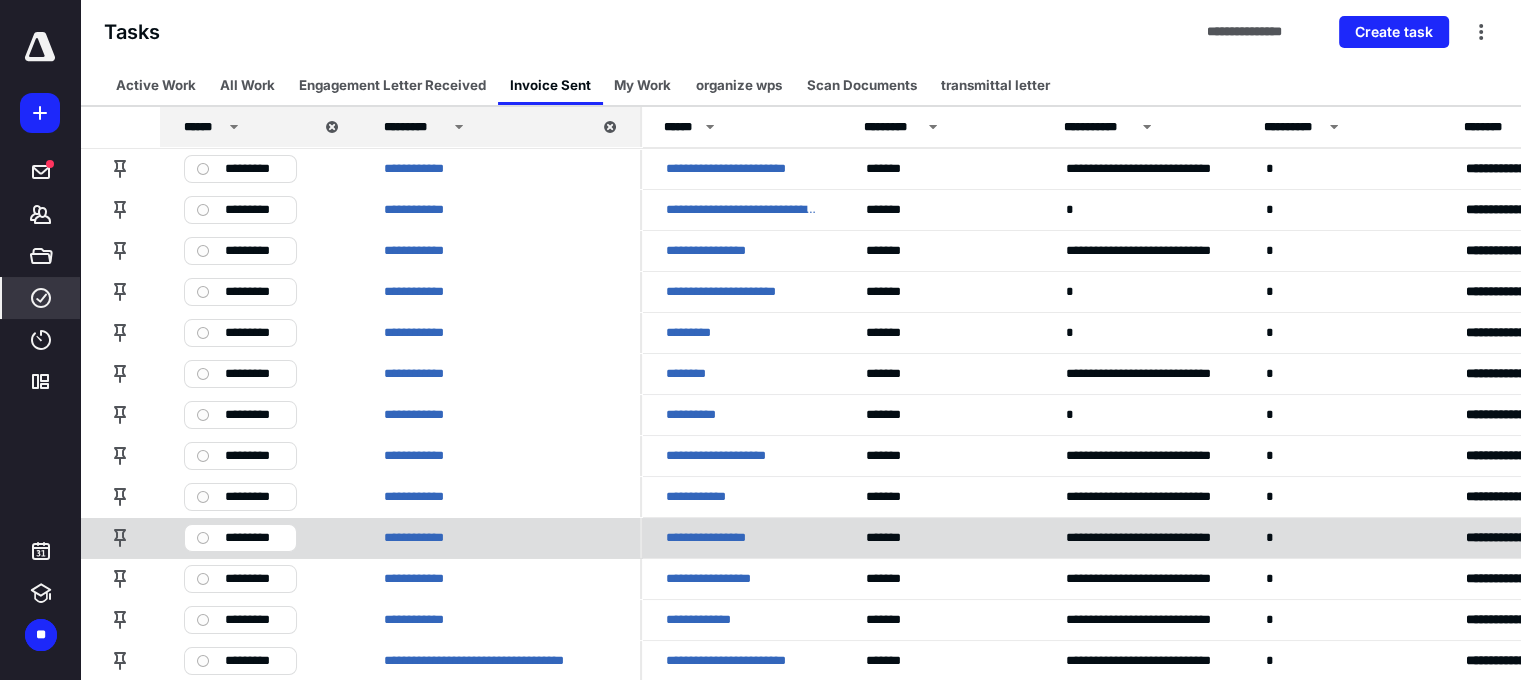 click on "**********" at bounding box center (720, 538) 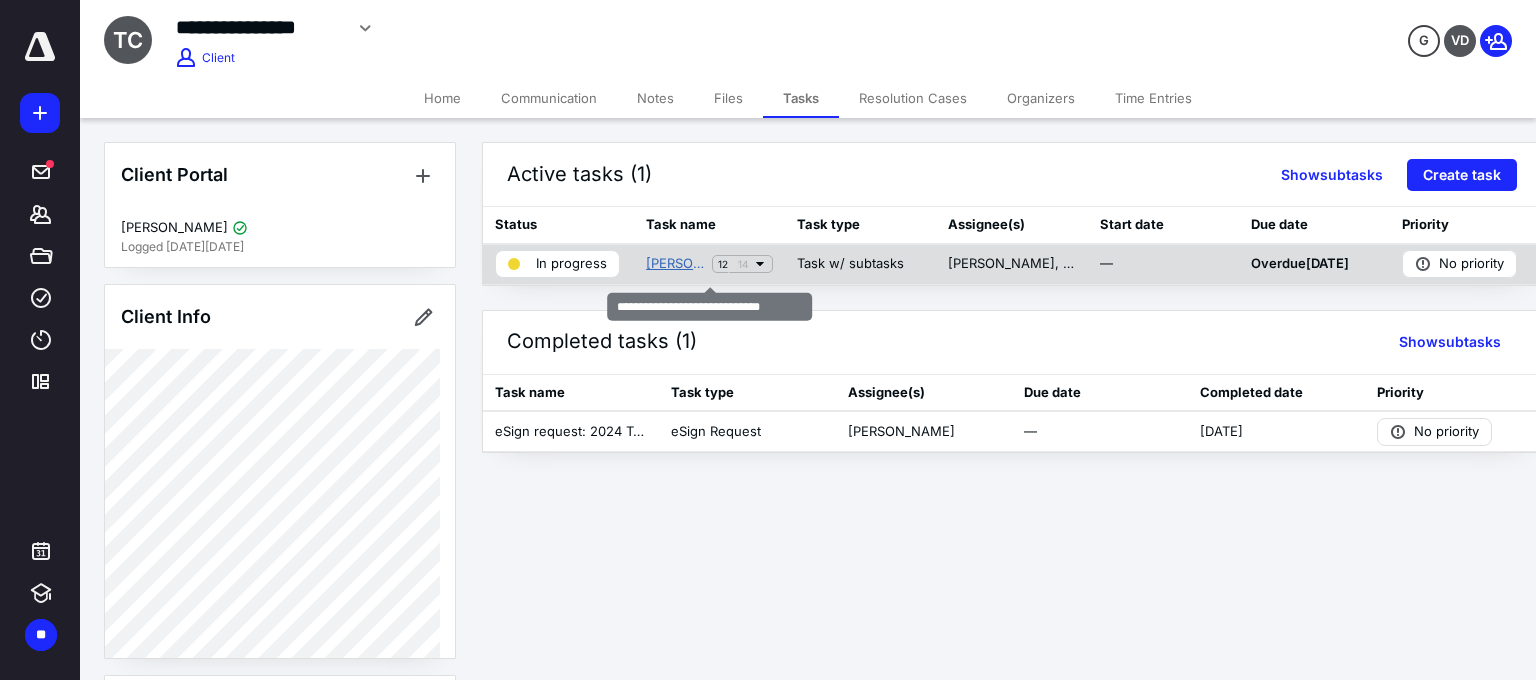 click on "[PERSON_NAME] 1040 2024 Vic" at bounding box center (675, 264) 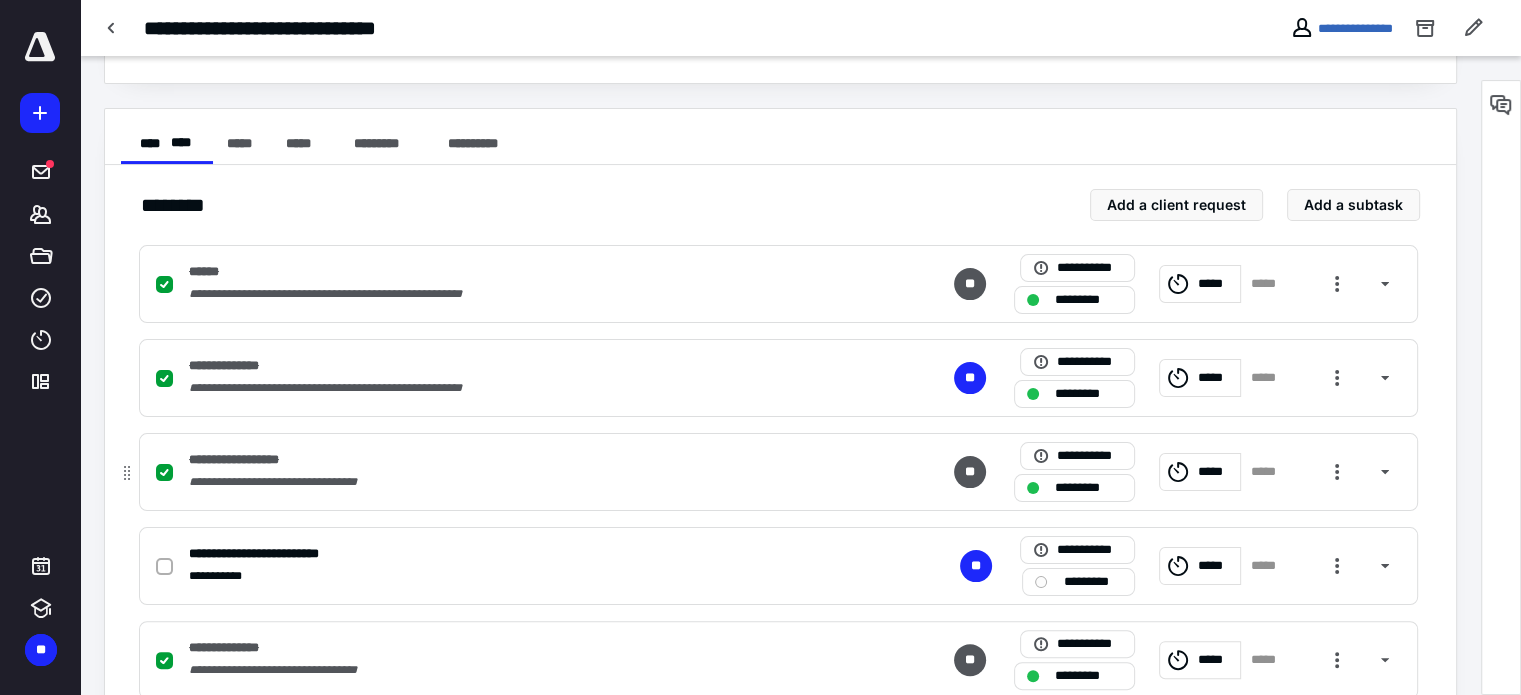 scroll, scrollTop: 331, scrollLeft: 0, axis: vertical 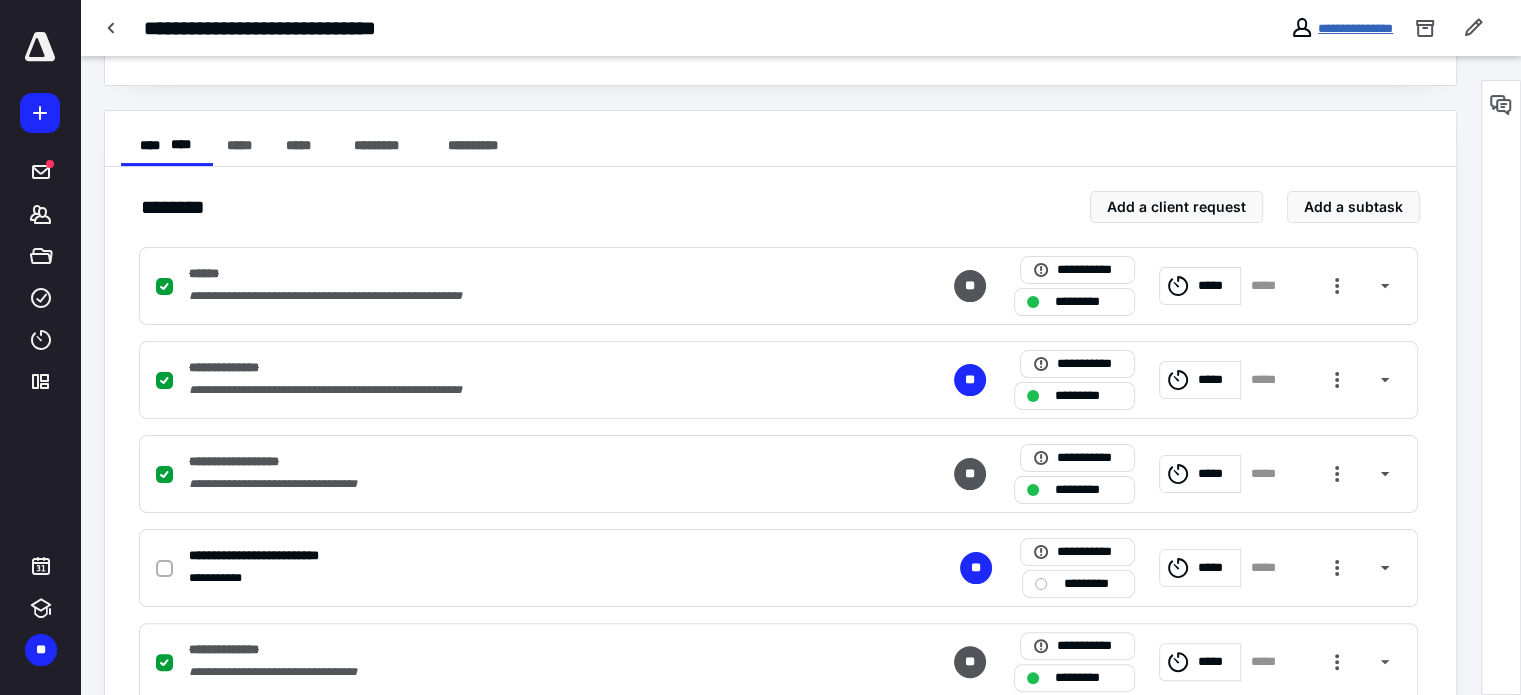 click on "**********" at bounding box center (1355, 28) 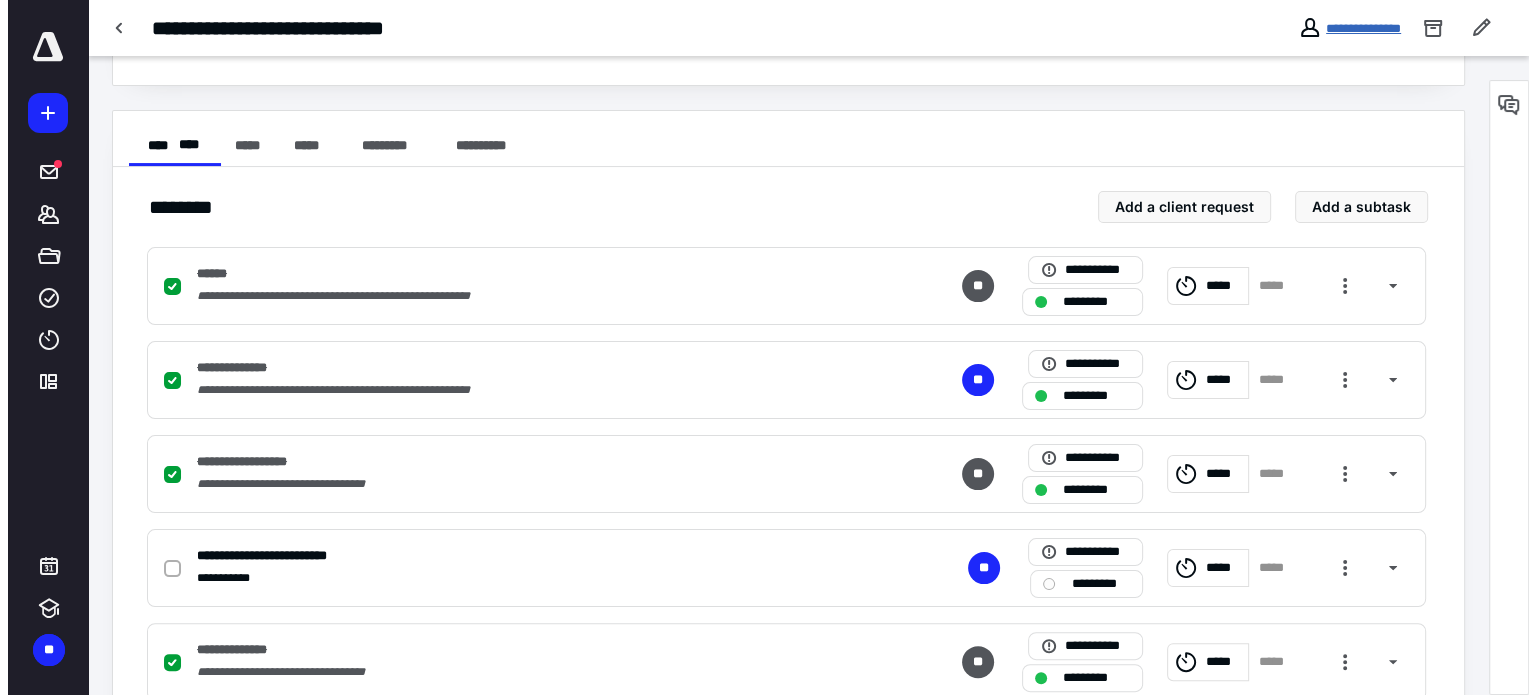 scroll, scrollTop: 0, scrollLeft: 0, axis: both 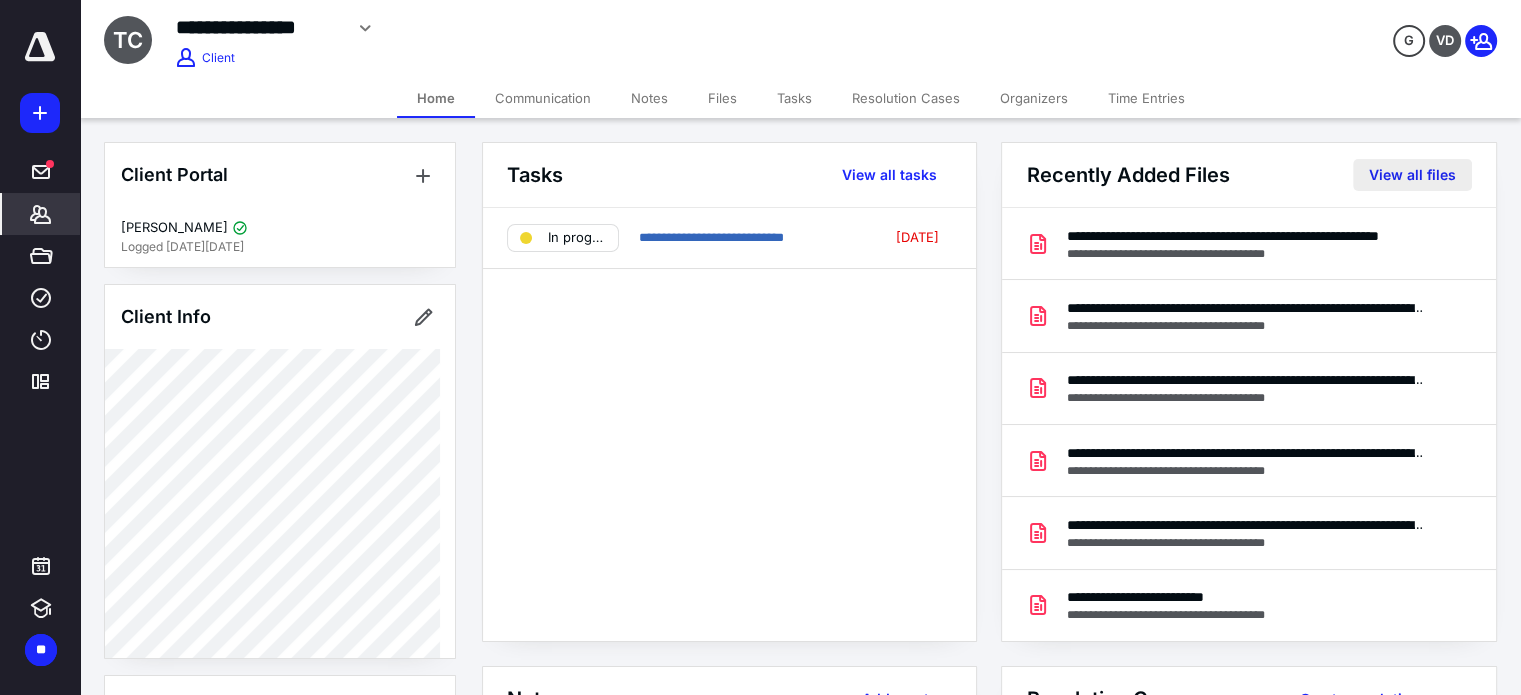 click on "View all files" at bounding box center [1412, 175] 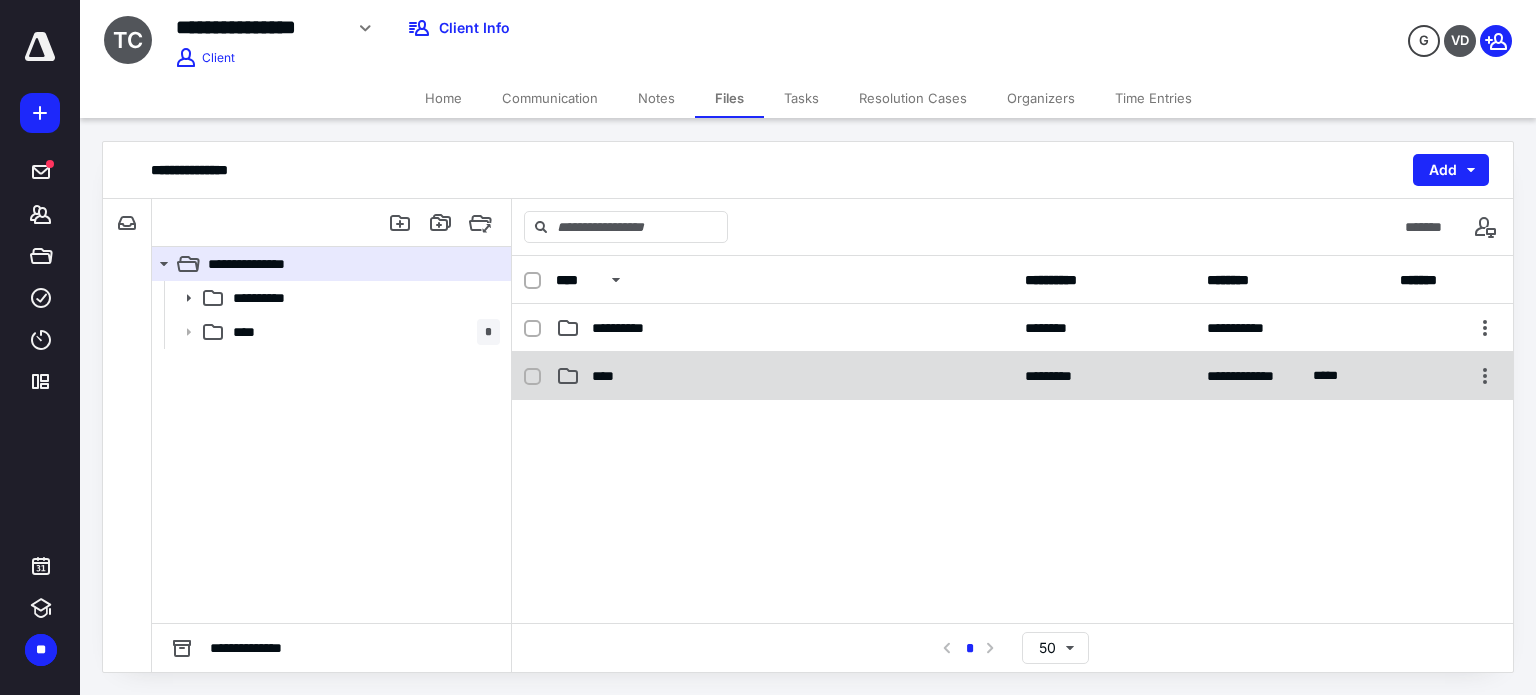 click on "****" at bounding box center (784, 376) 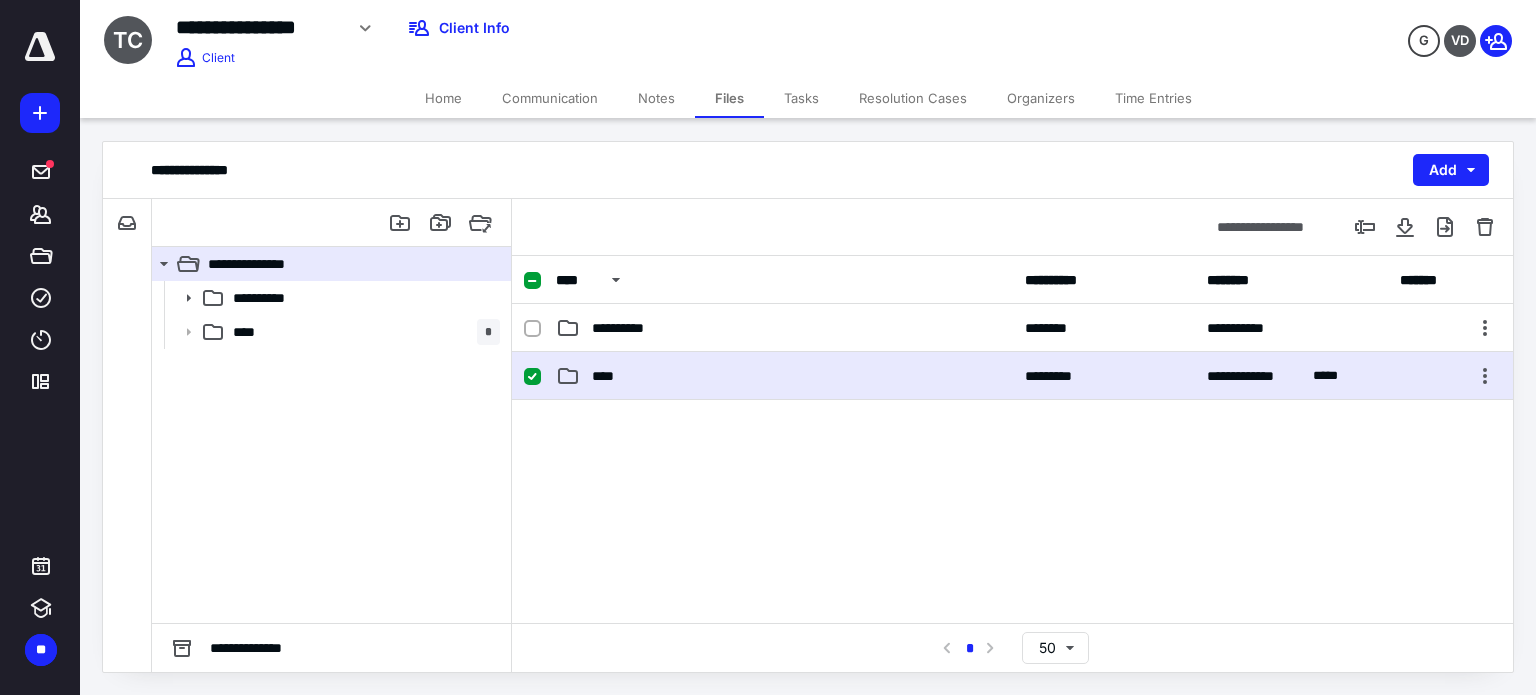 click on "****" at bounding box center (784, 376) 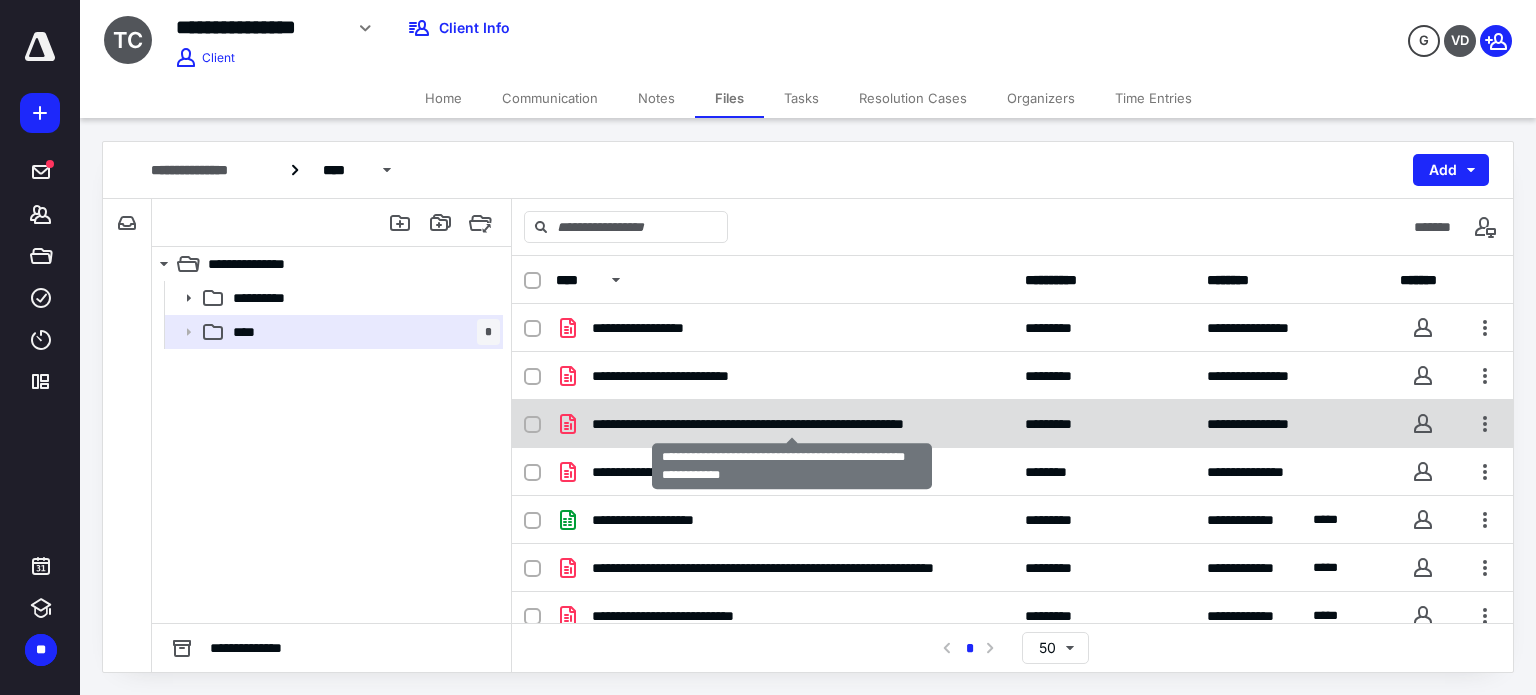 click on "**********" at bounding box center [792, 424] 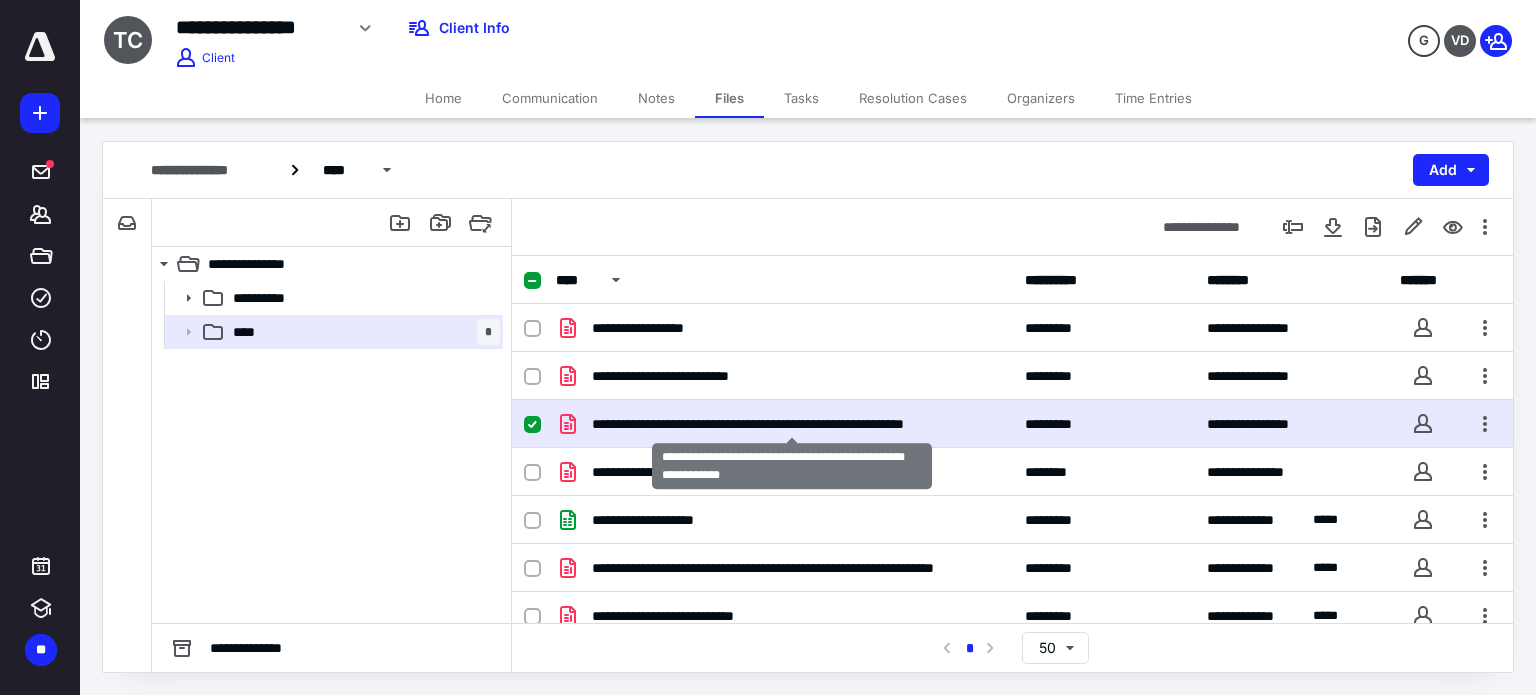 click on "**********" at bounding box center [792, 424] 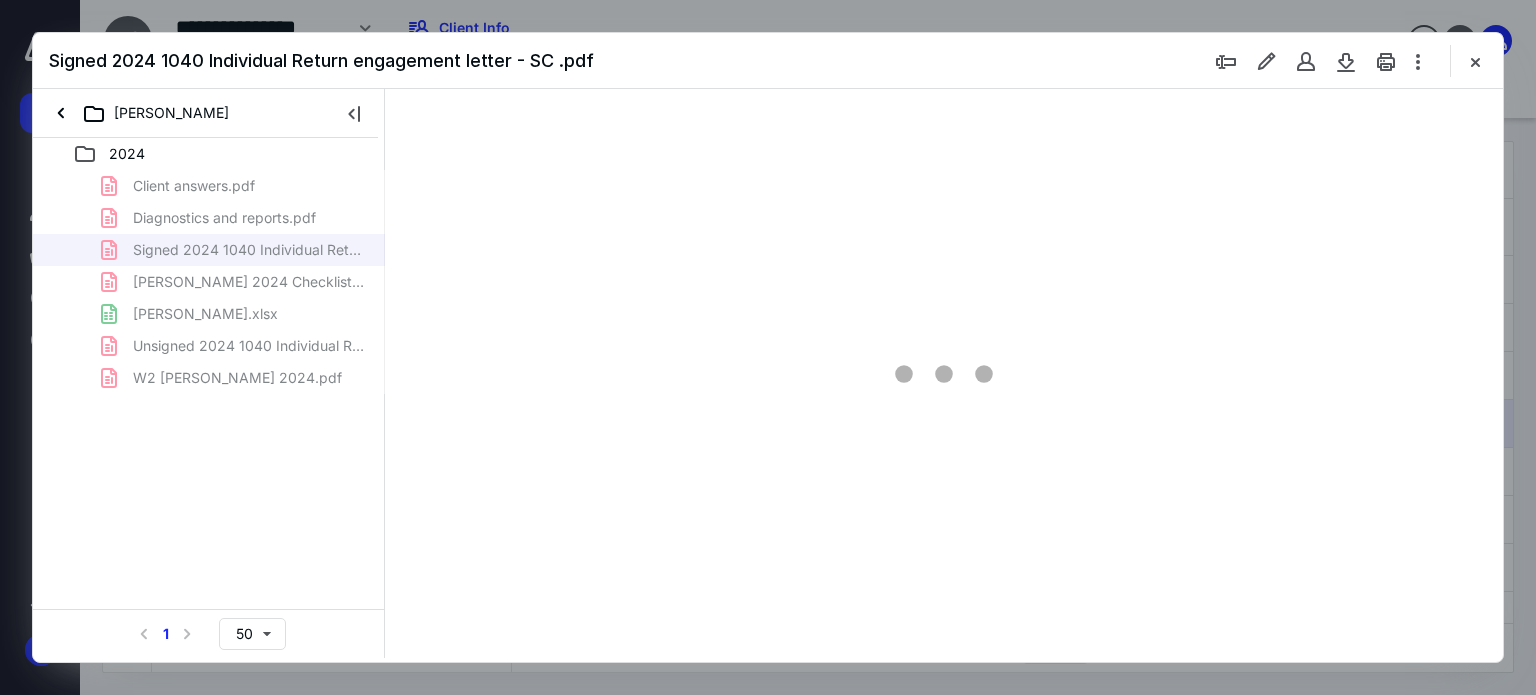 scroll, scrollTop: 0, scrollLeft: 0, axis: both 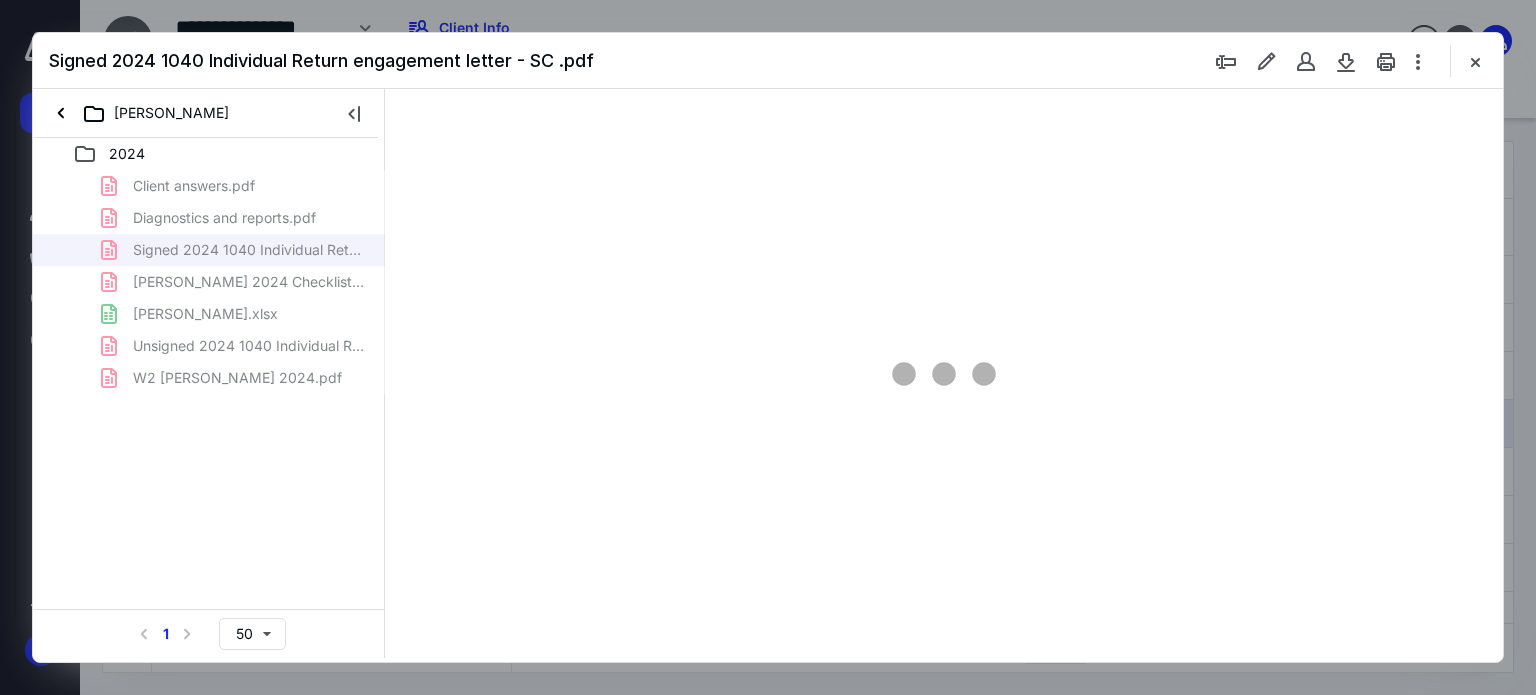 type on "179" 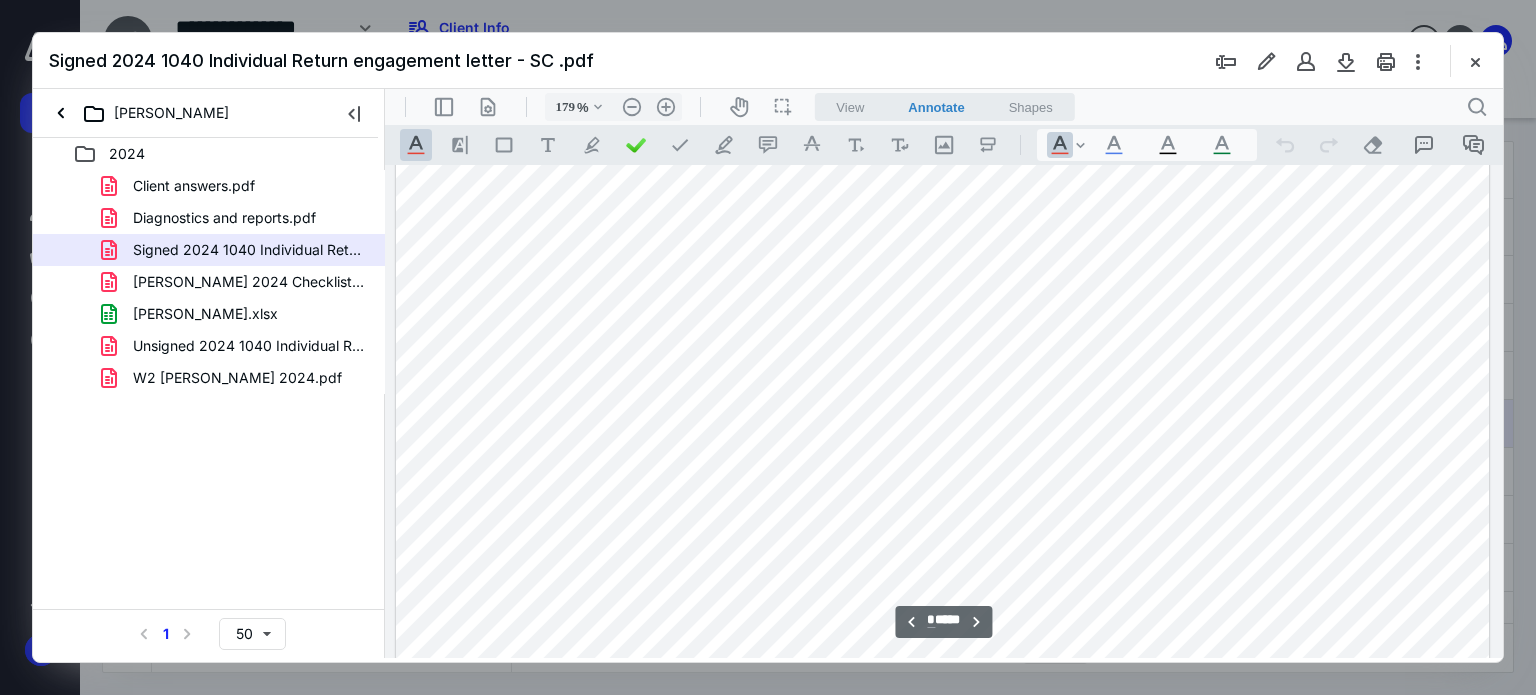 scroll, scrollTop: 2283, scrollLeft: 0, axis: vertical 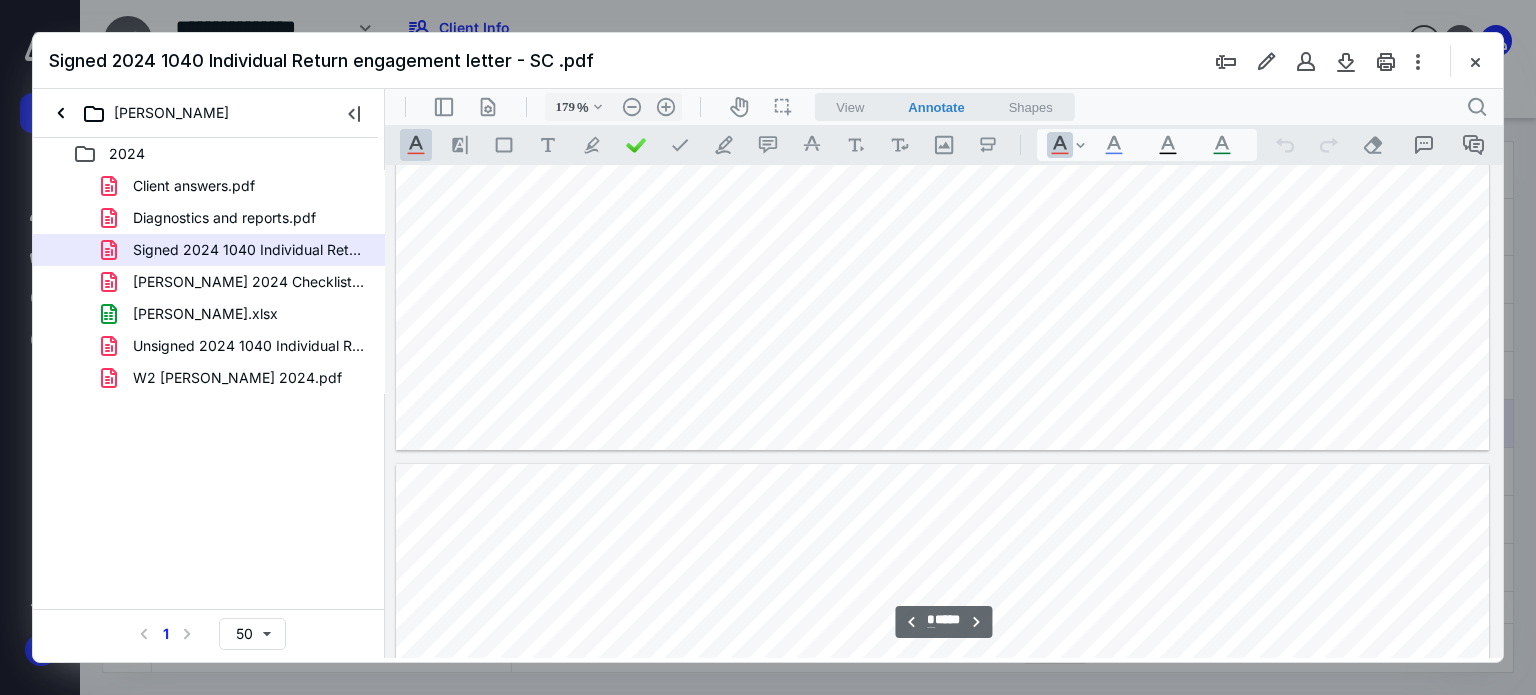 type on "**" 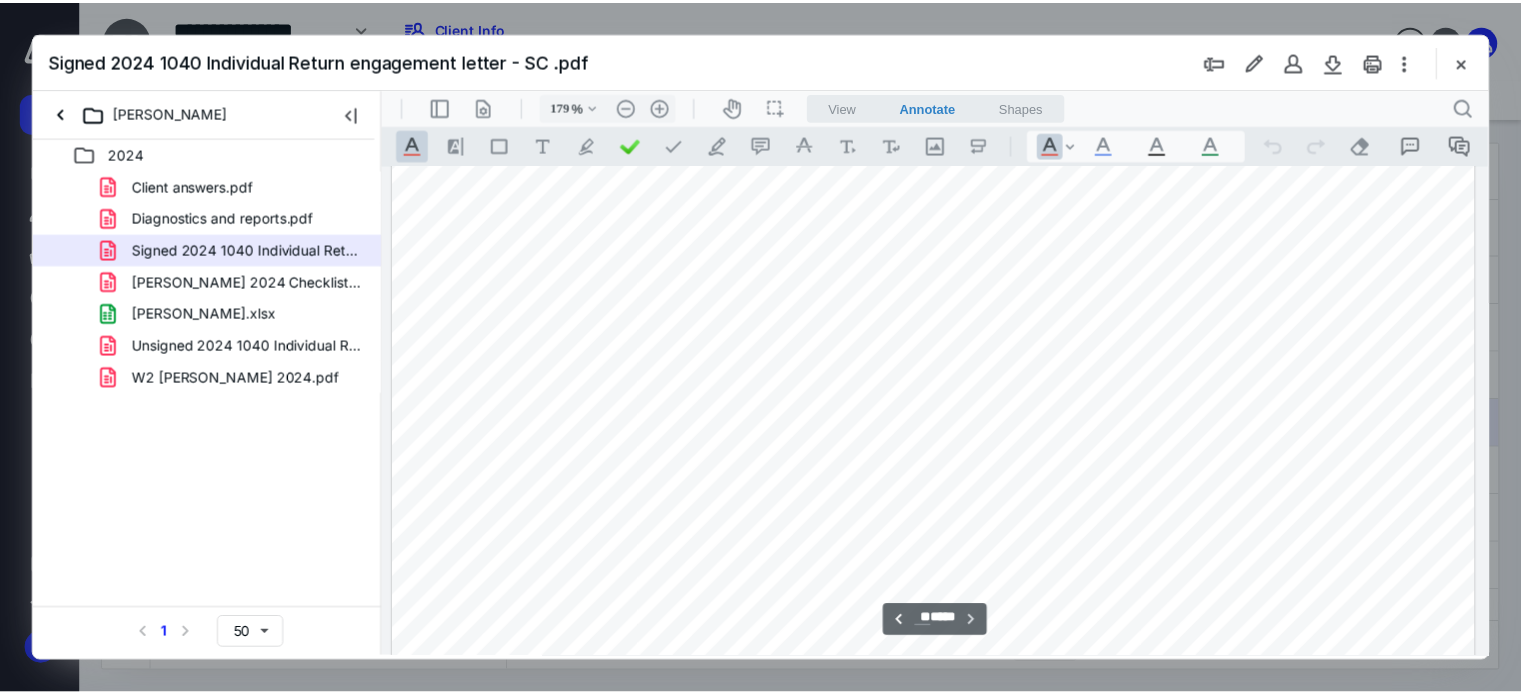 scroll, scrollTop: 13172, scrollLeft: 0, axis: vertical 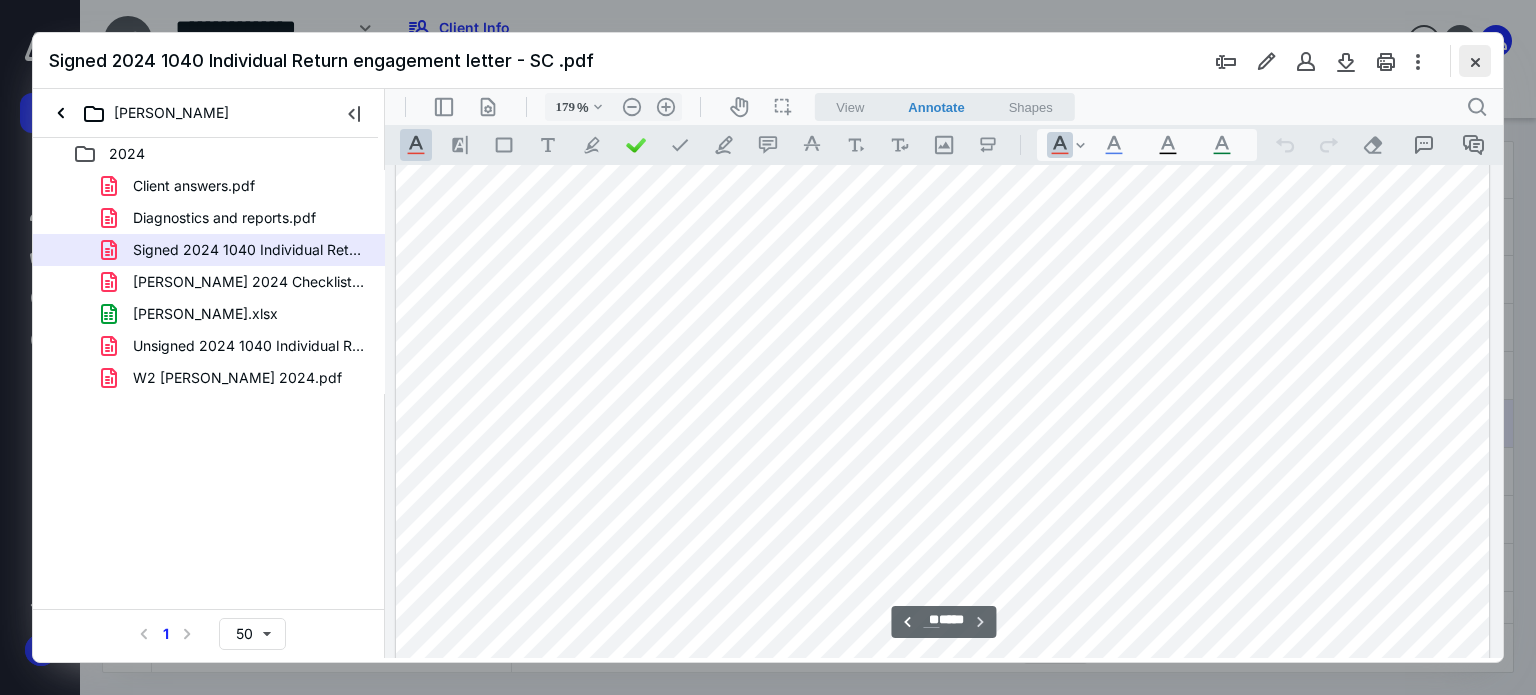 click at bounding box center (1475, 61) 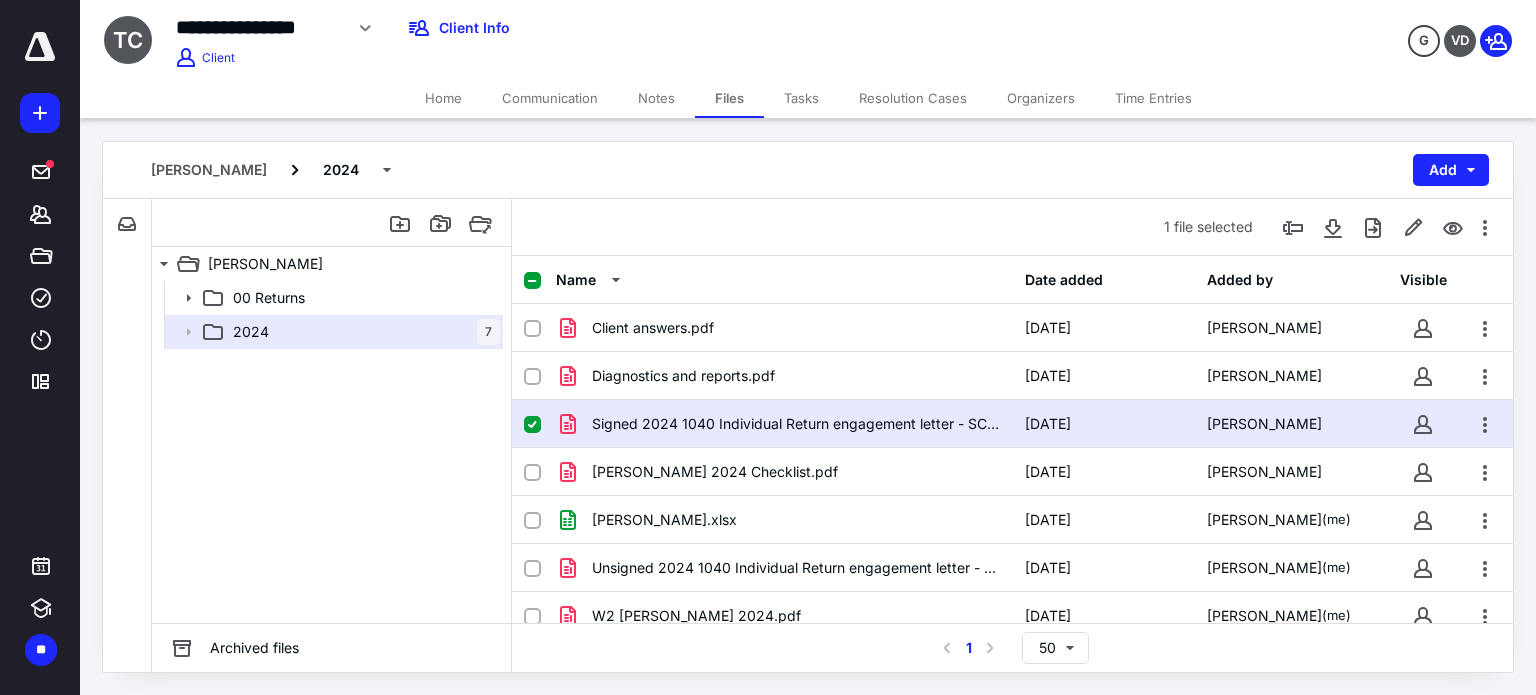click on "Tasks" at bounding box center [801, 98] 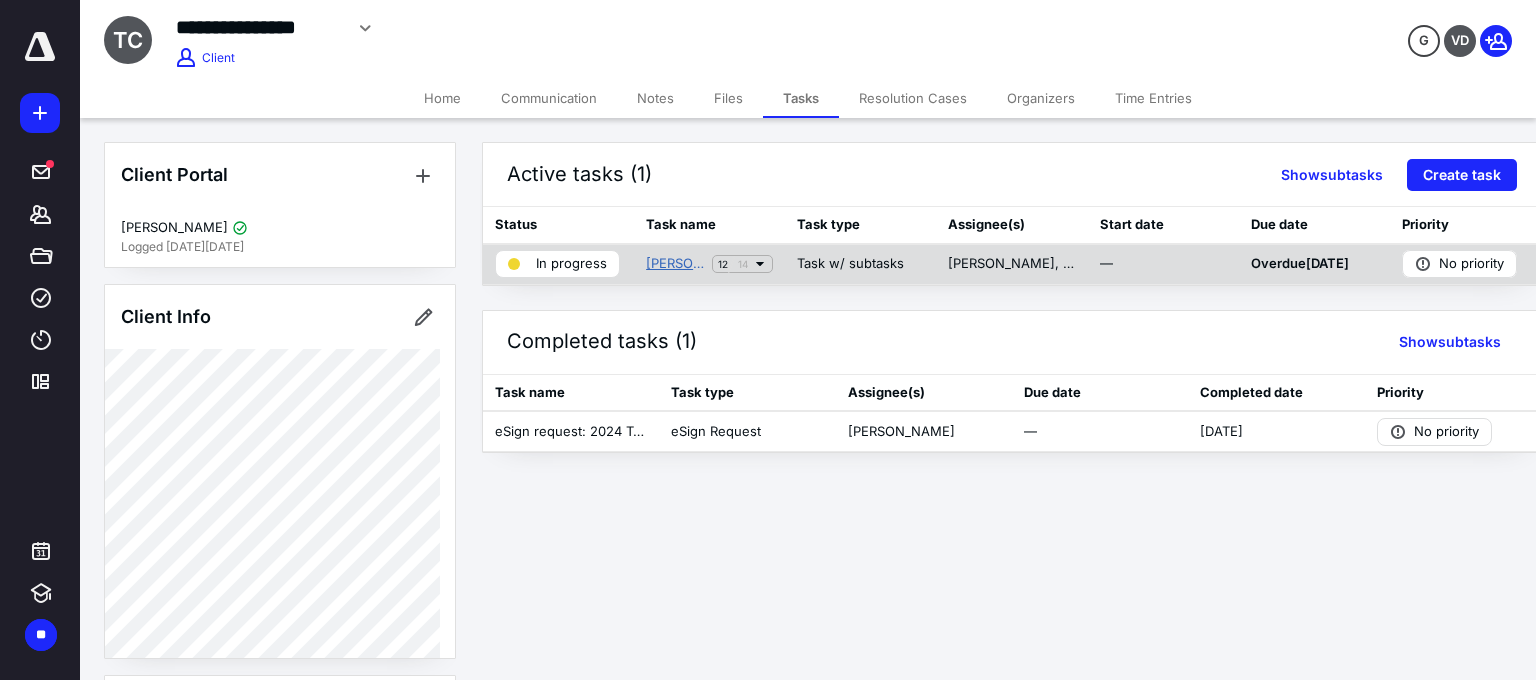 click on "[PERSON_NAME] 1040 2024 Vic" at bounding box center [675, 264] 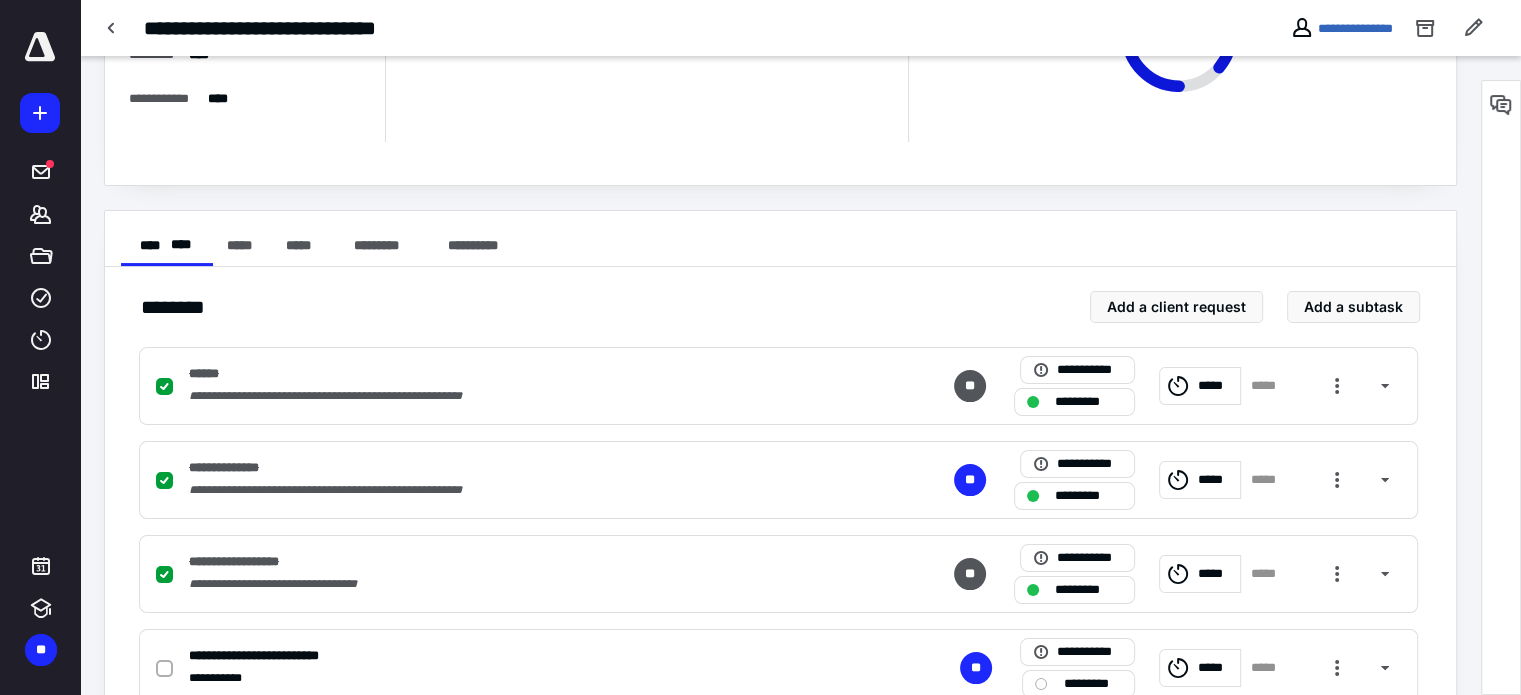 scroll, scrollTop: 400, scrollLeft: 0, axis: vertical 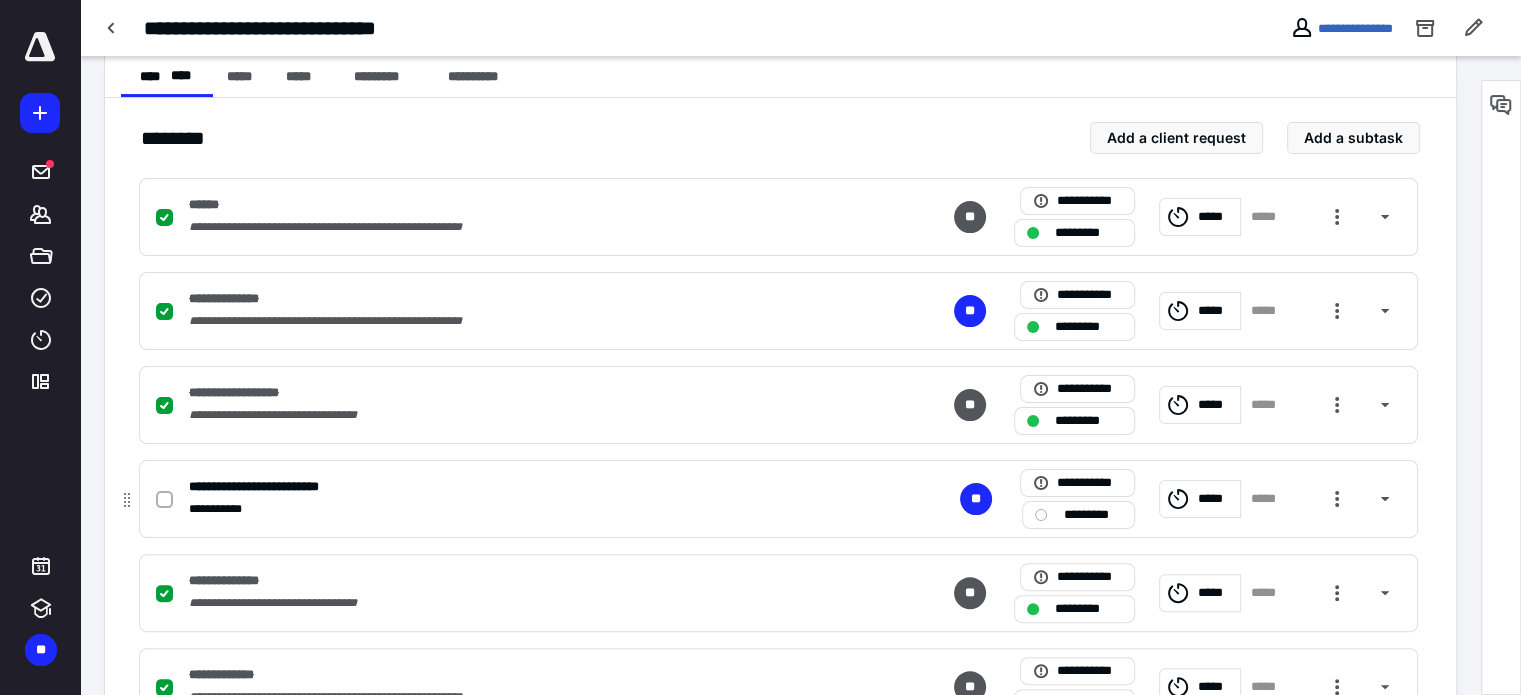 click 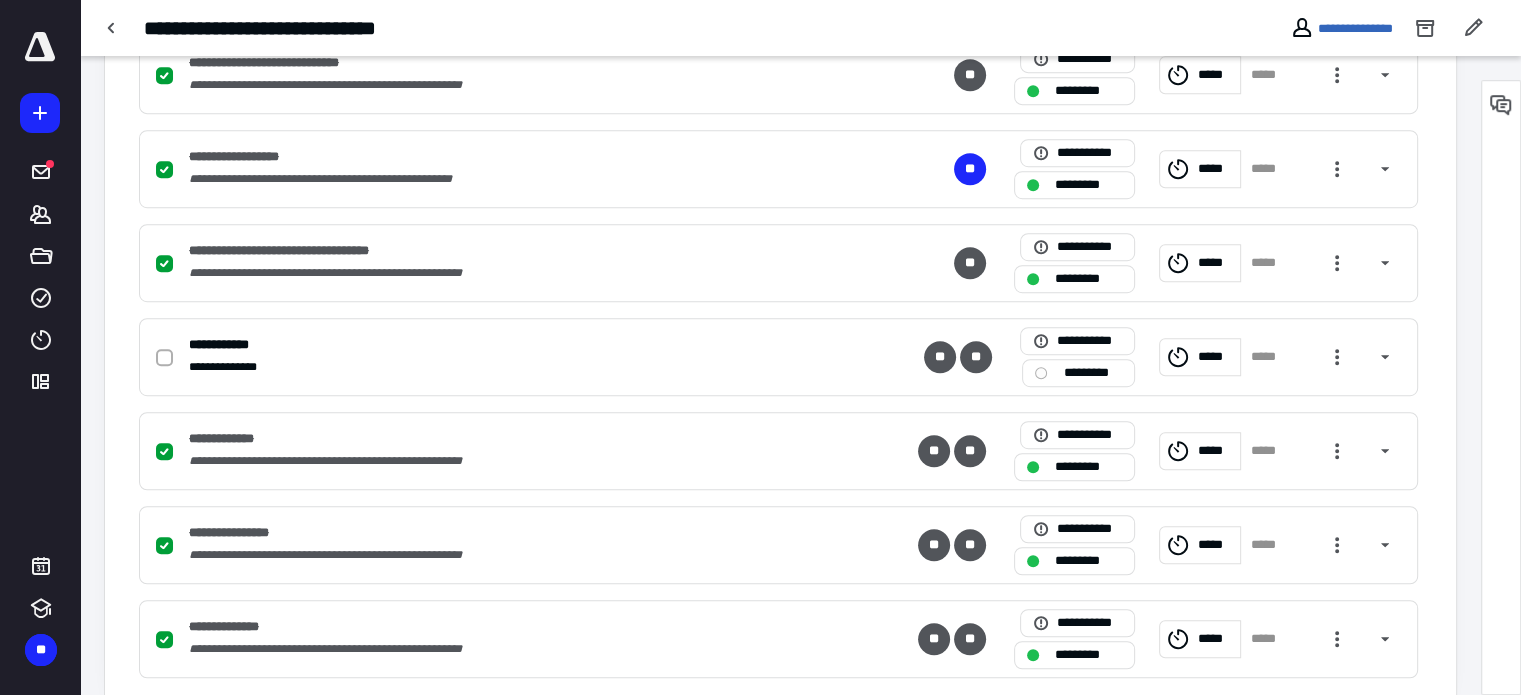 scroll, scrollTop: 1231, scrollLeft: 0, axis: vertical 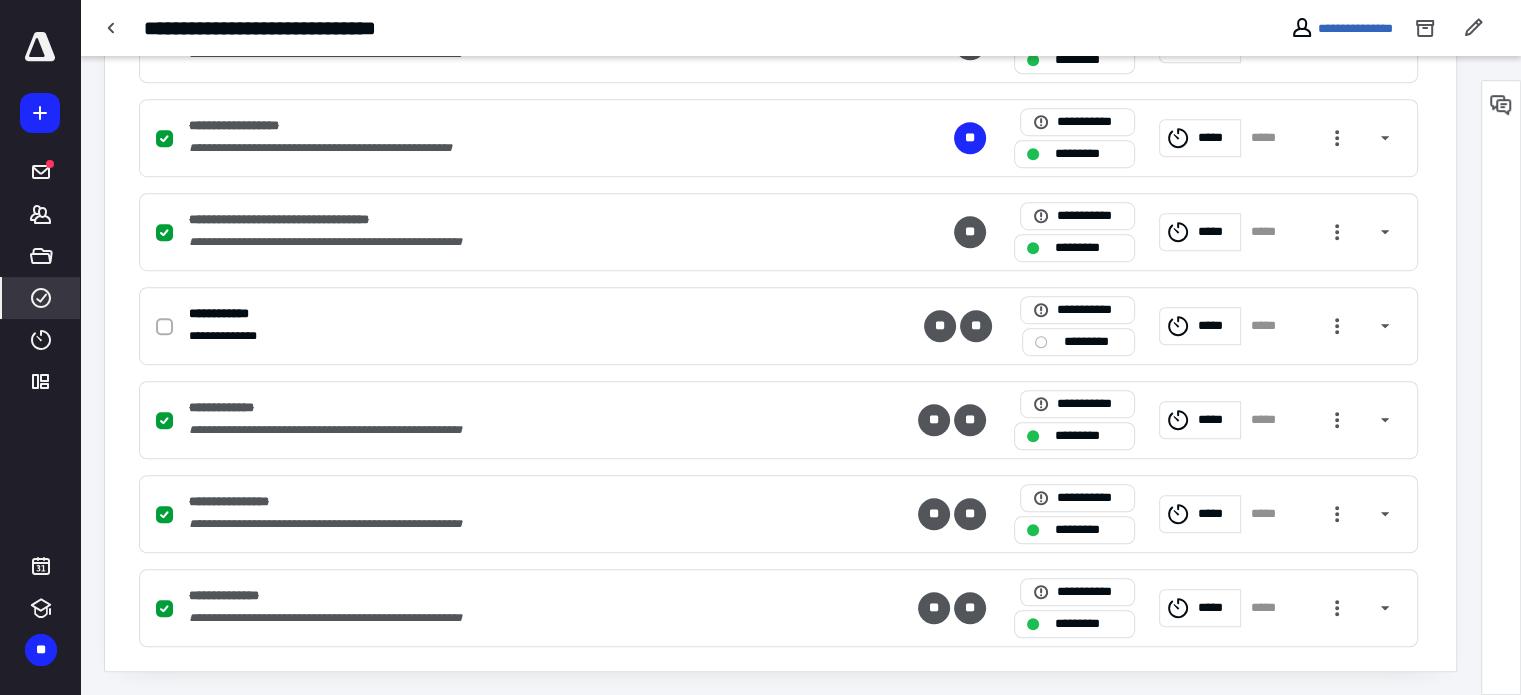 click on "****" at bounding box center (41, 298) 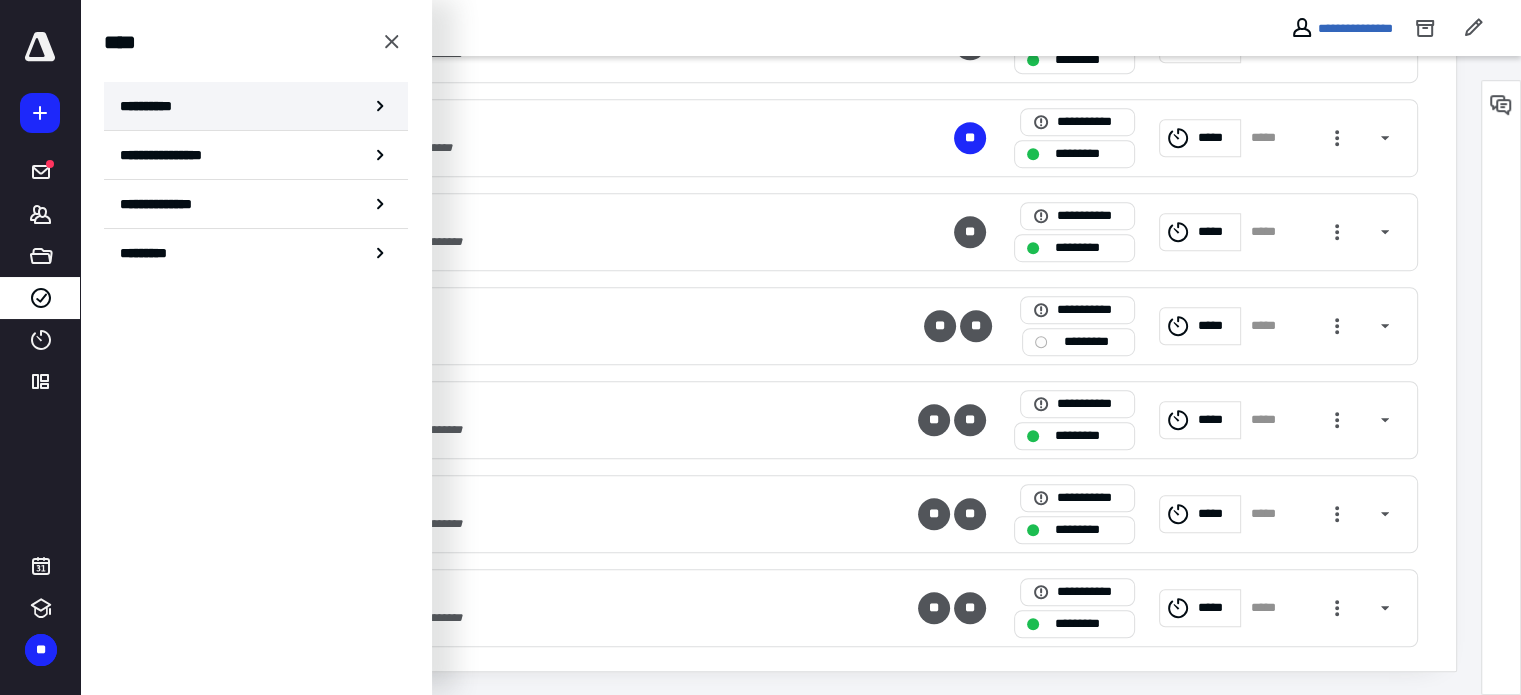 click on "**********" at bounding box center [256, 106] 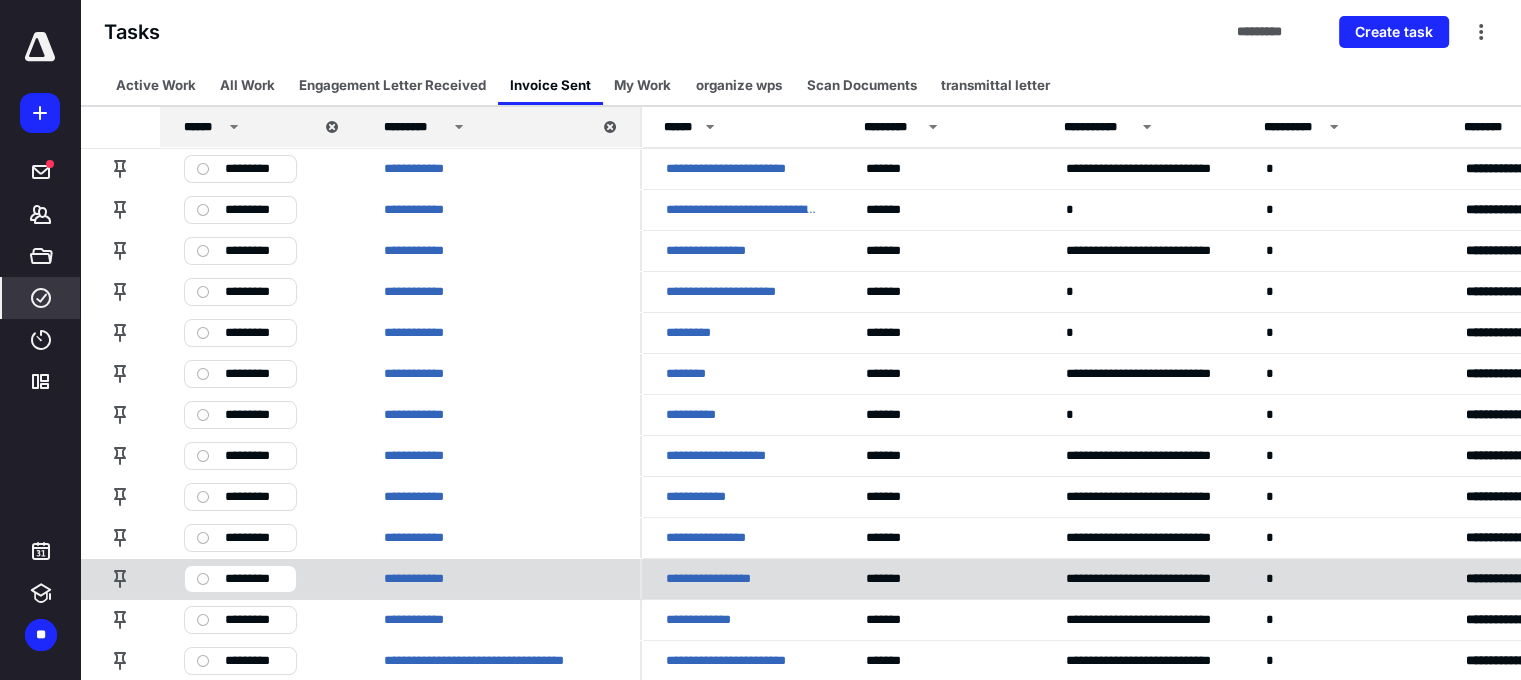 click on "**********" at bounding box center [714, 579] 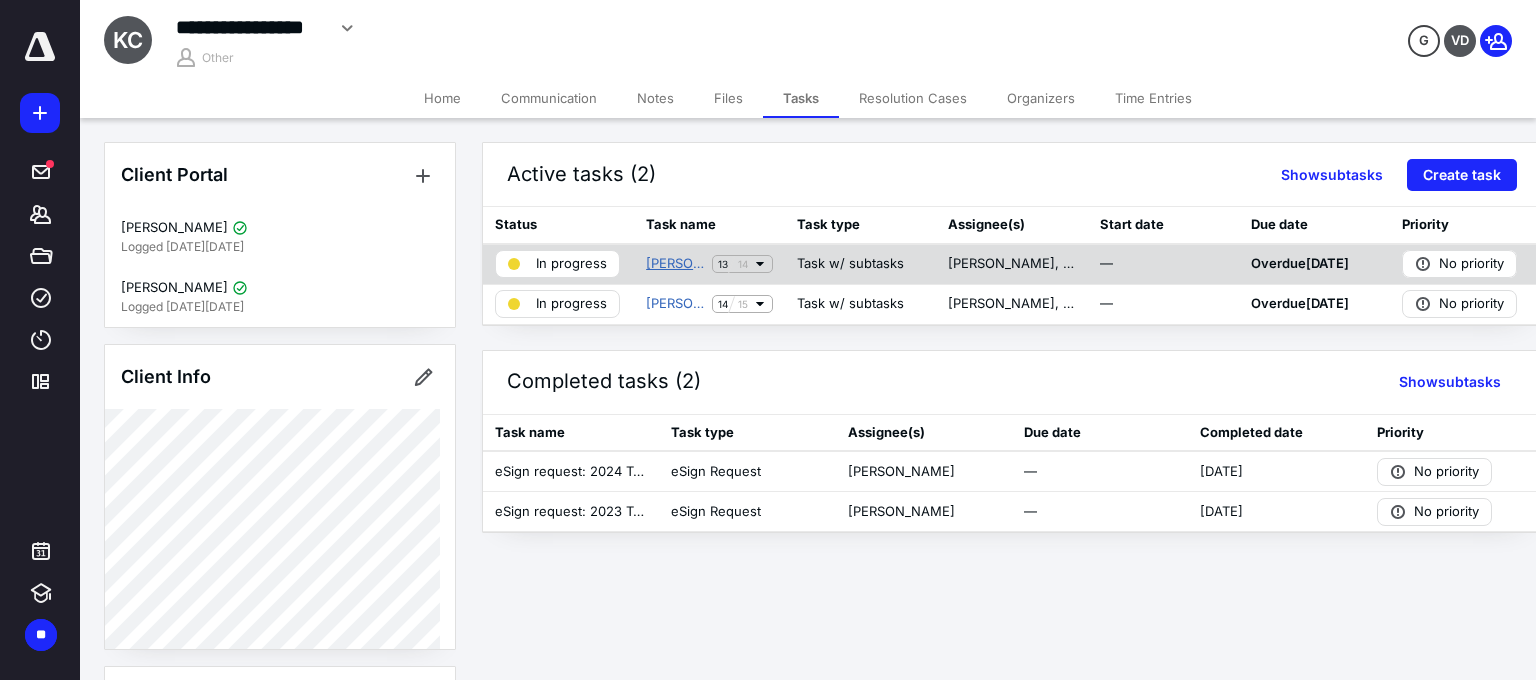 click on "[PERSON_NAME] 1040 2024" at bounding box center (675, 264) 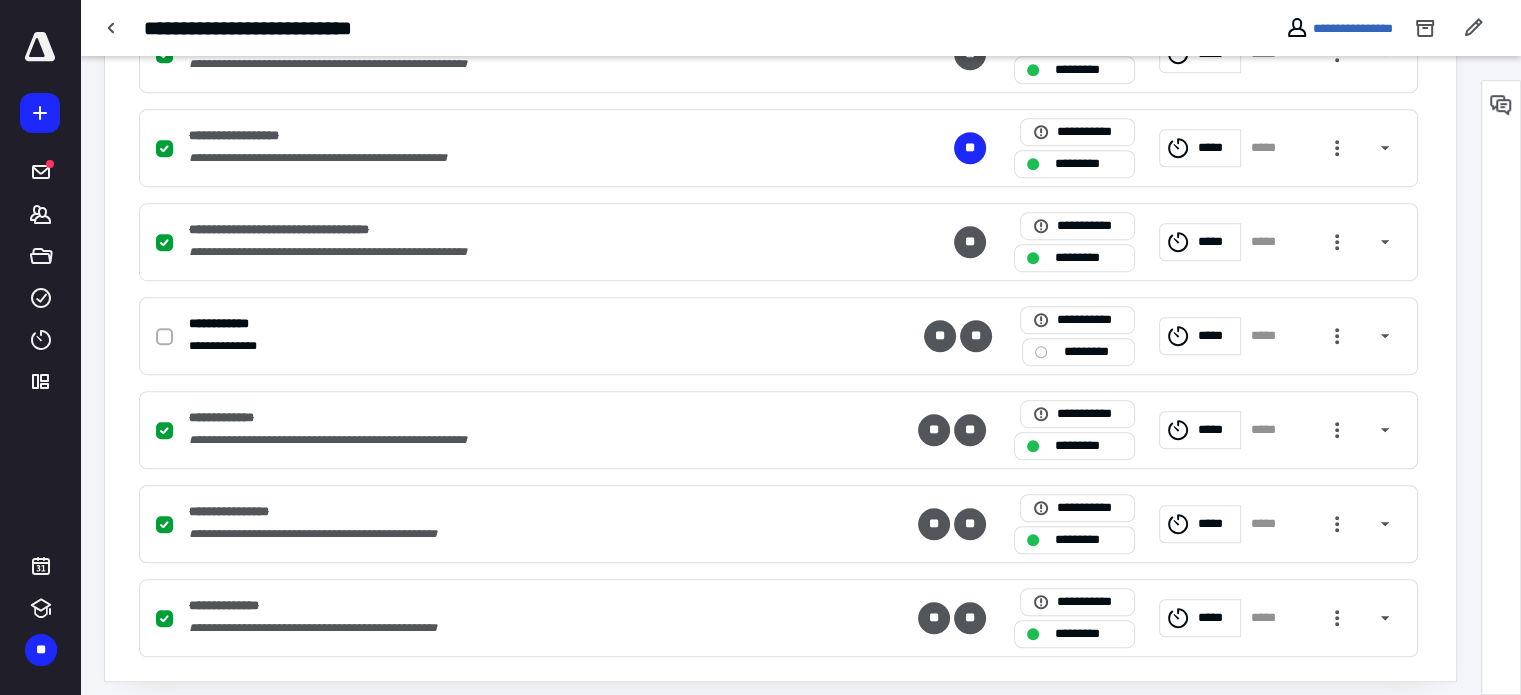 scroll, scrollTop: 1231, scrollLeft: 0, axis: vertical 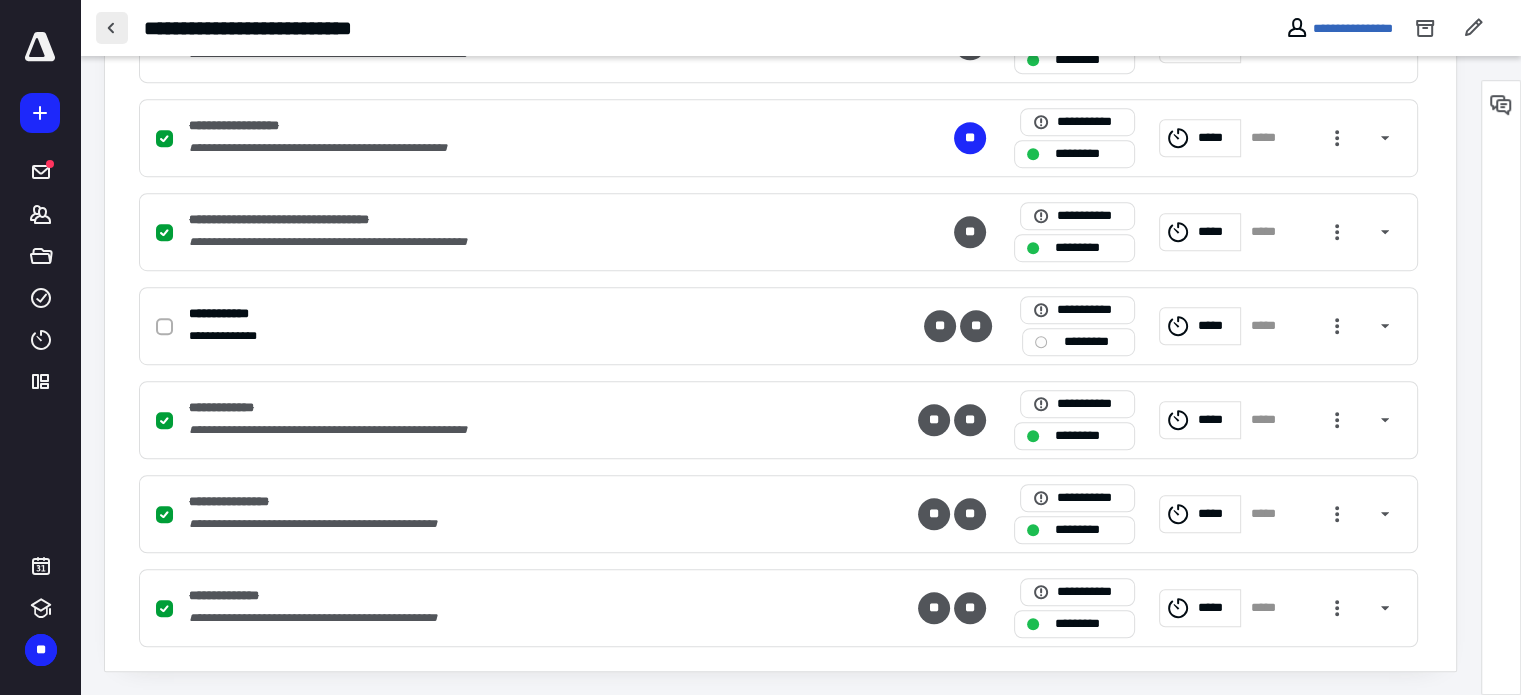 click at bounding box center (112, 28) 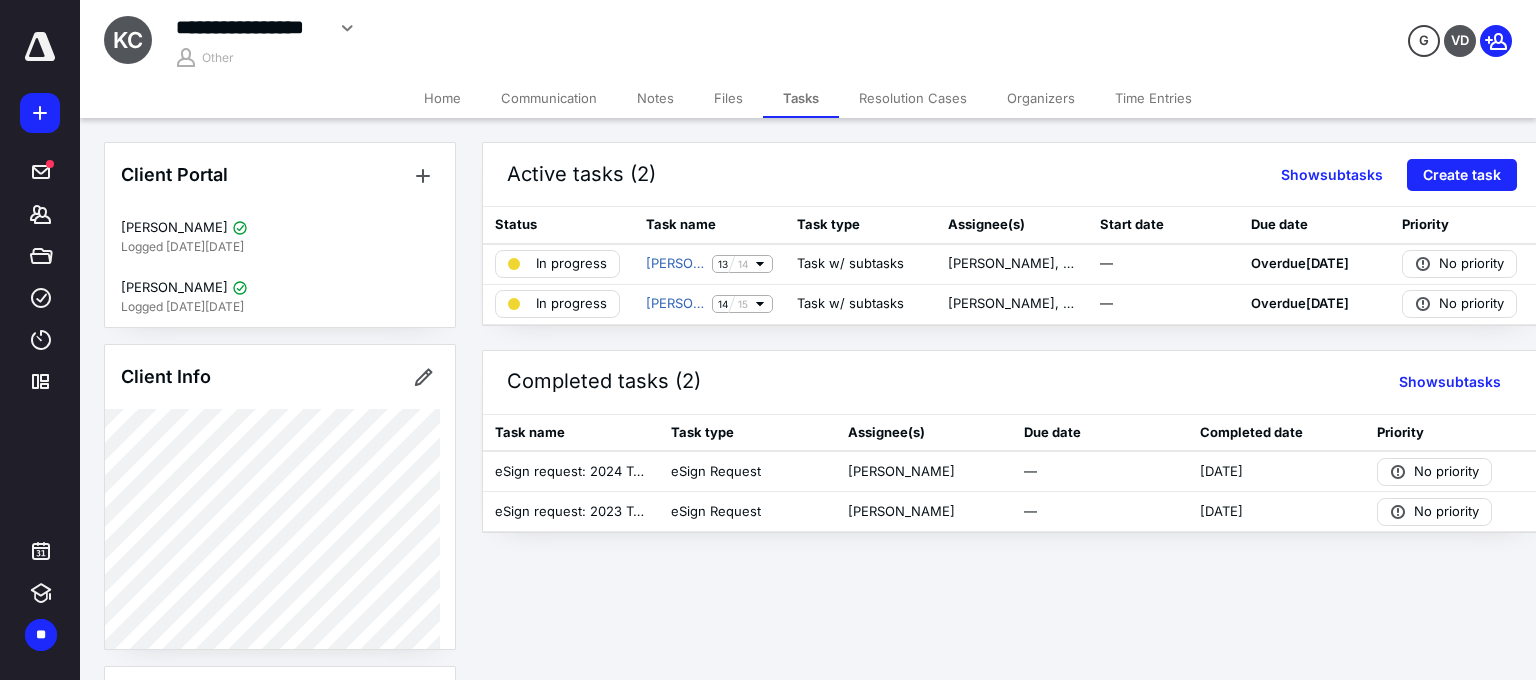 click on "KC" at bounding box center [128, 40] 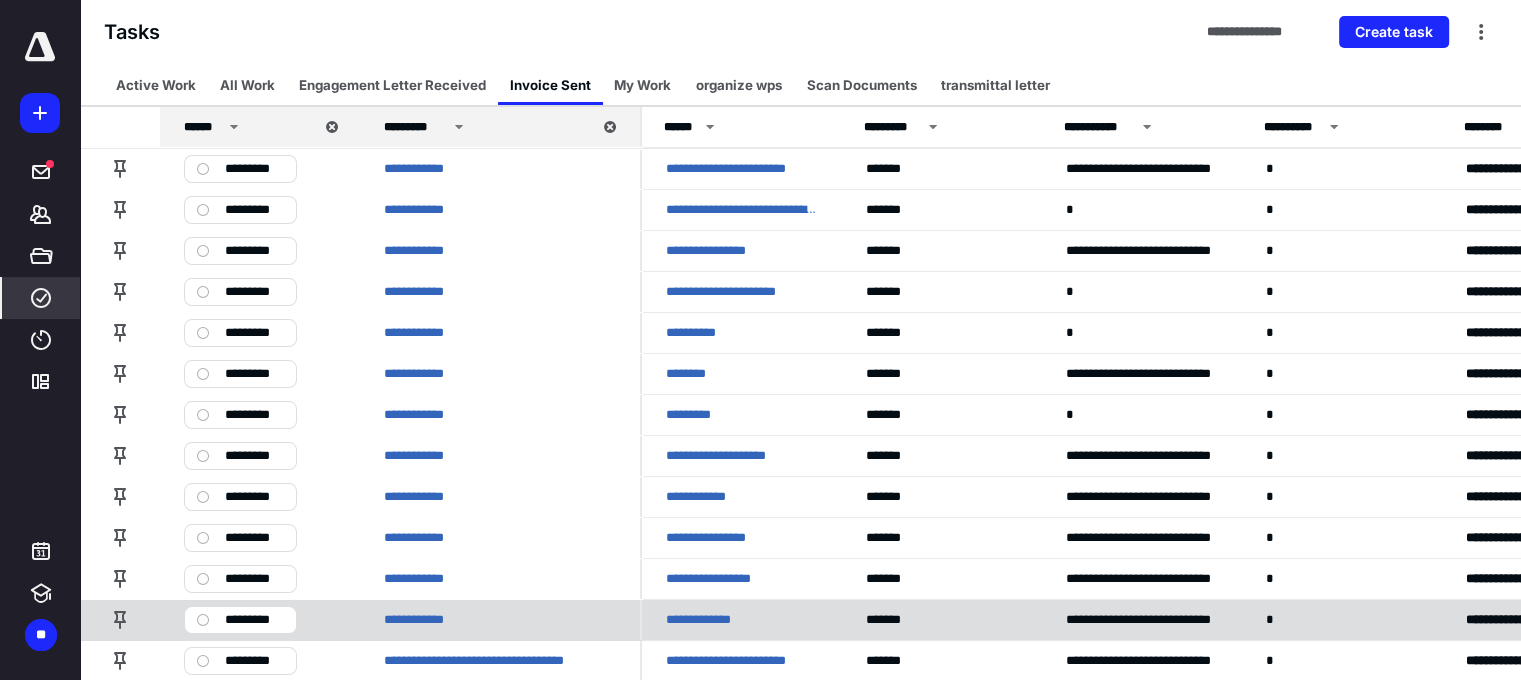 click on "**********" at bounding box center [707, 620] 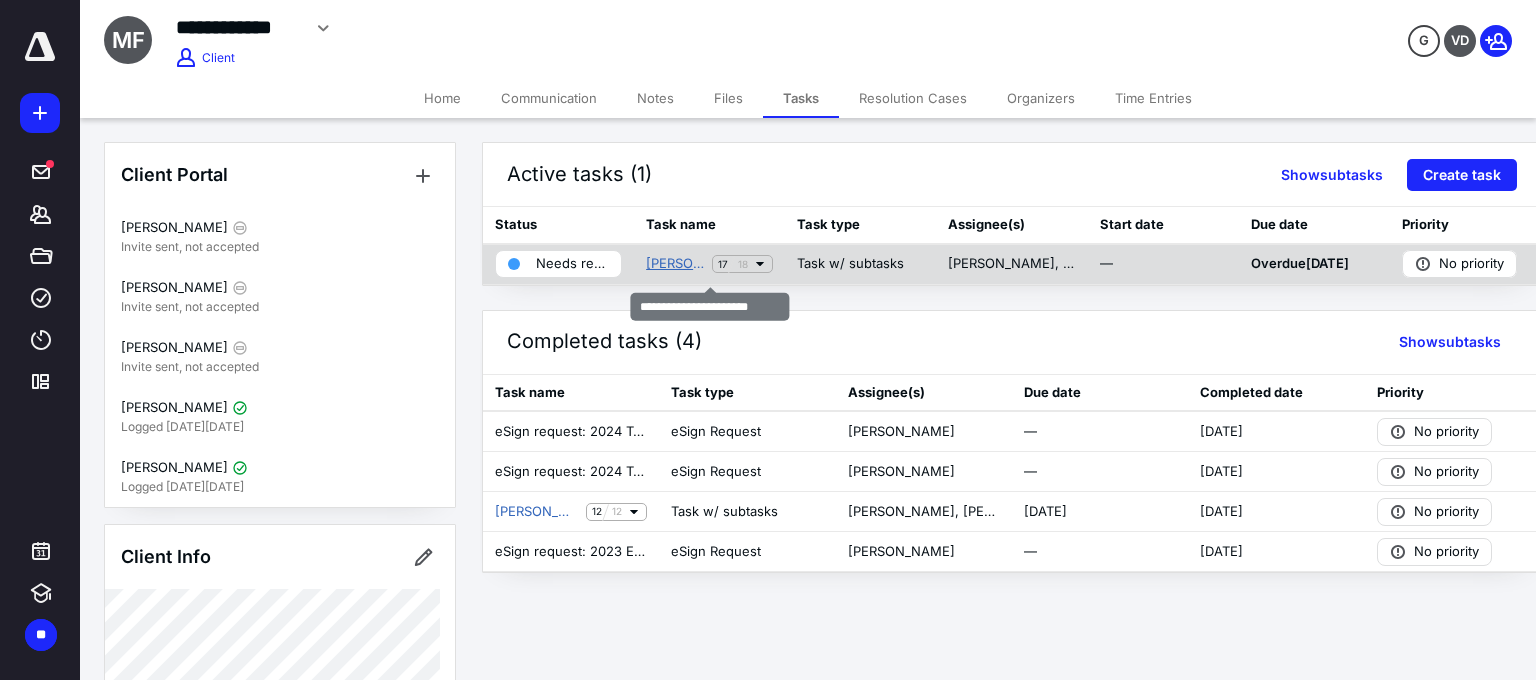 click on "[PERSON_NAME] 1040 2024" at bounding box center (675, 264) 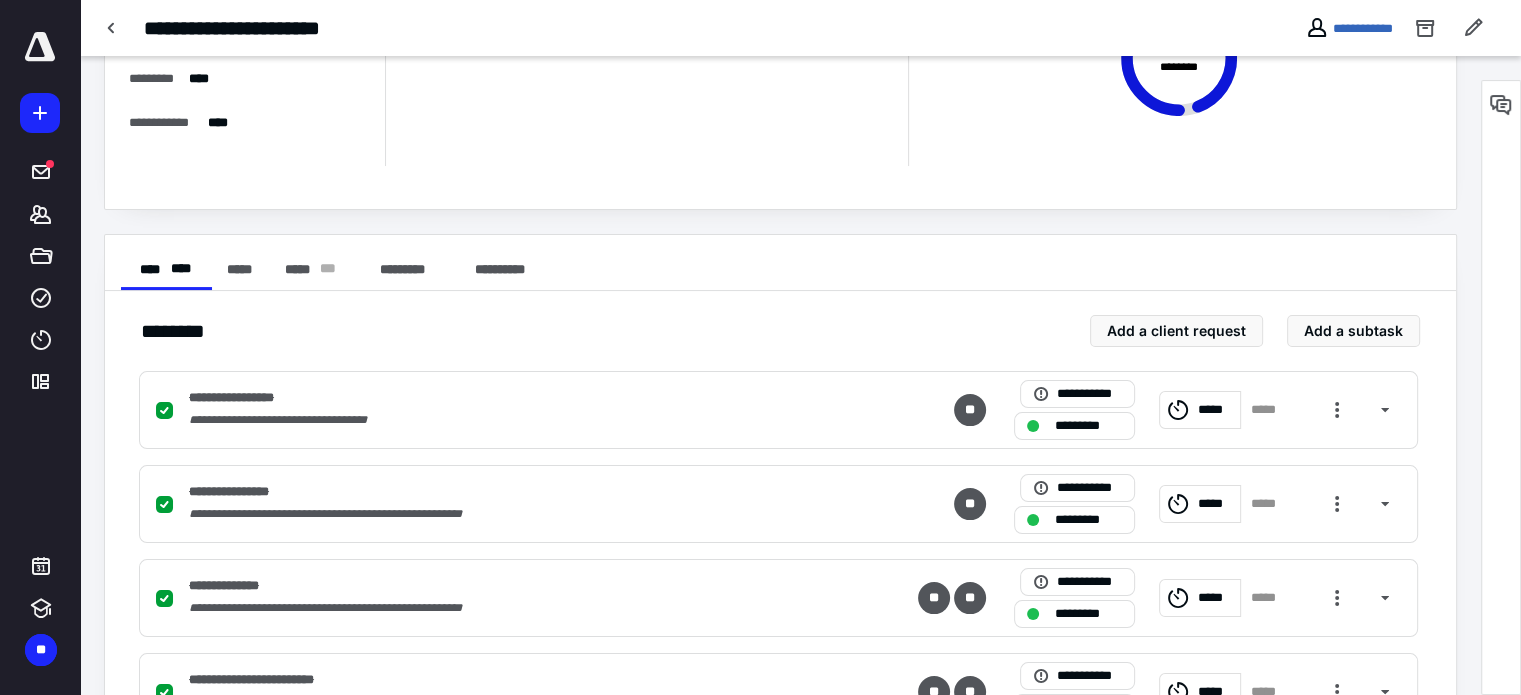 scroll, scrollTop: 0, scrollLeft: 0, axis: both 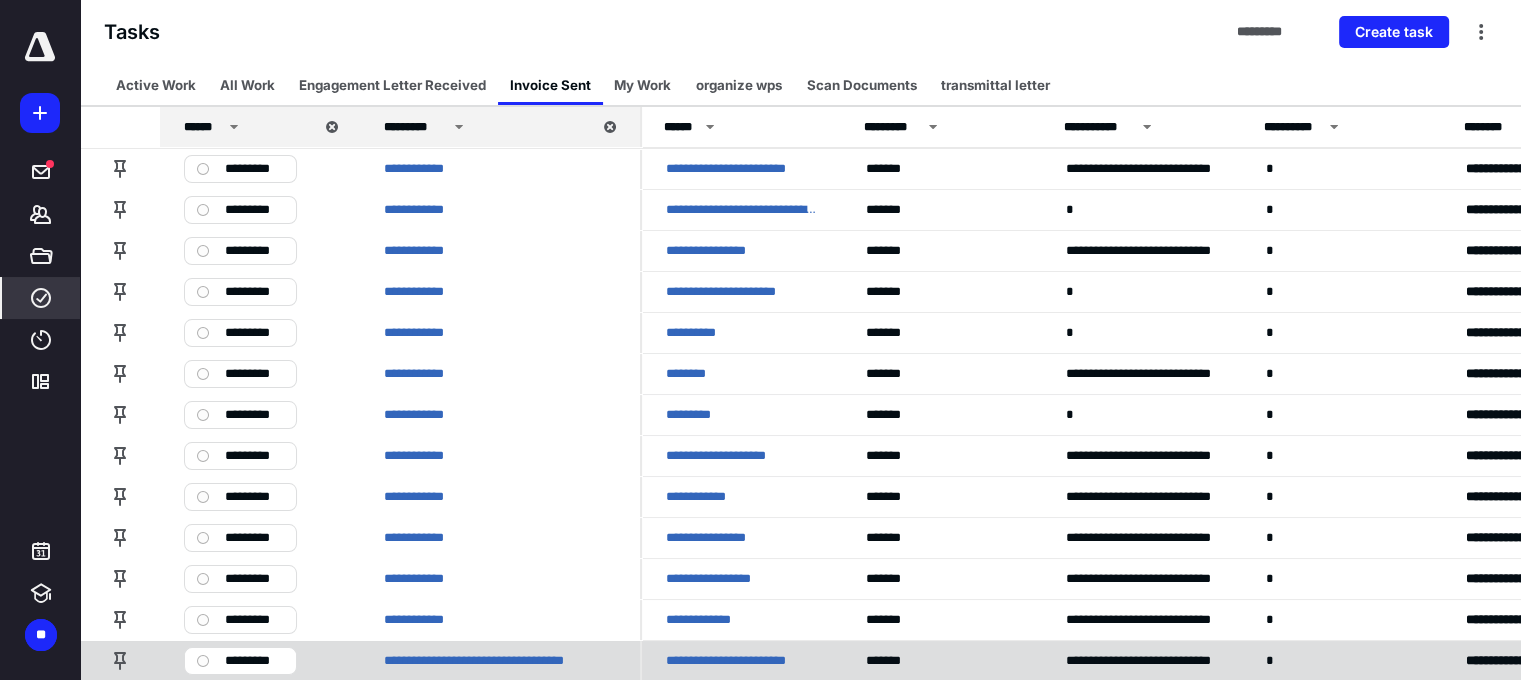 click on "**********" at bounding box center [742, 661] 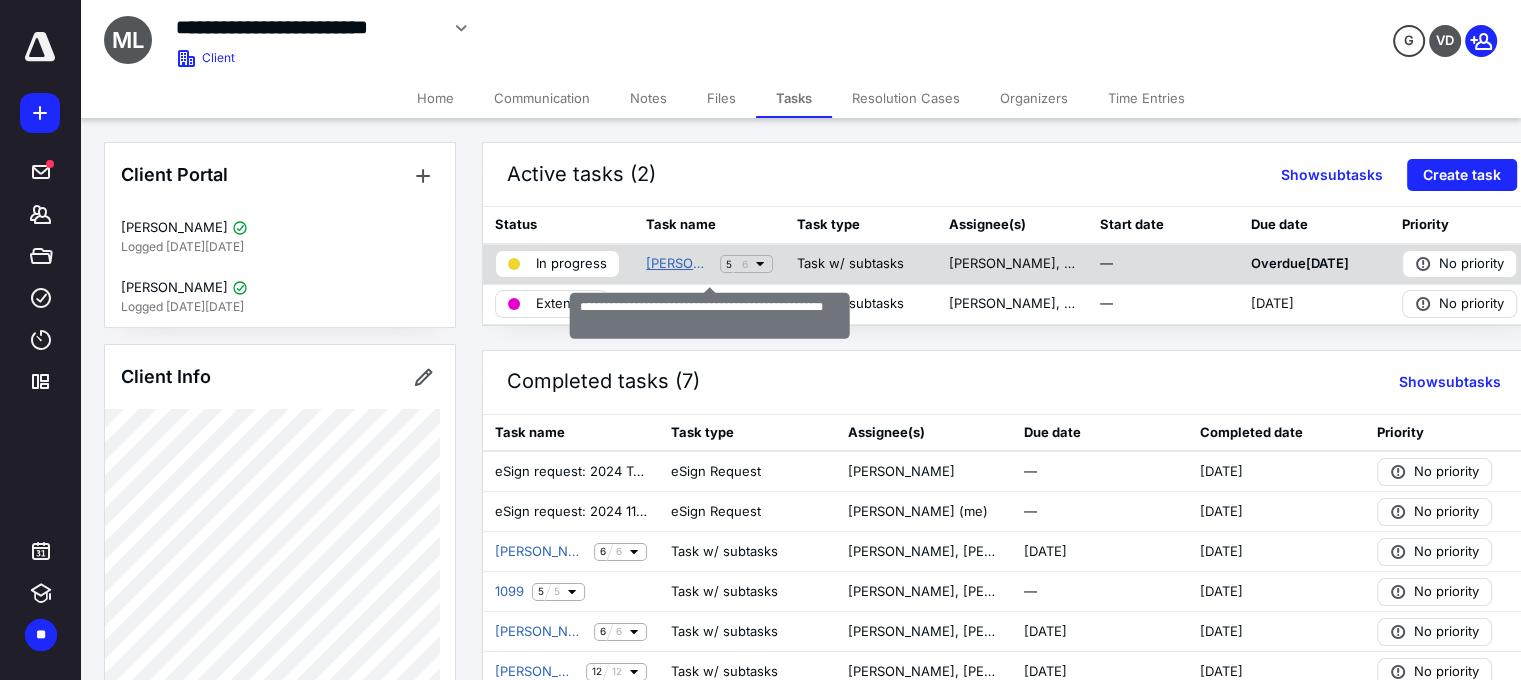 click on "[PERSON_NAME] Math Center LLC PPTL - No Inventory 2025" at bounding box center (679, 264) 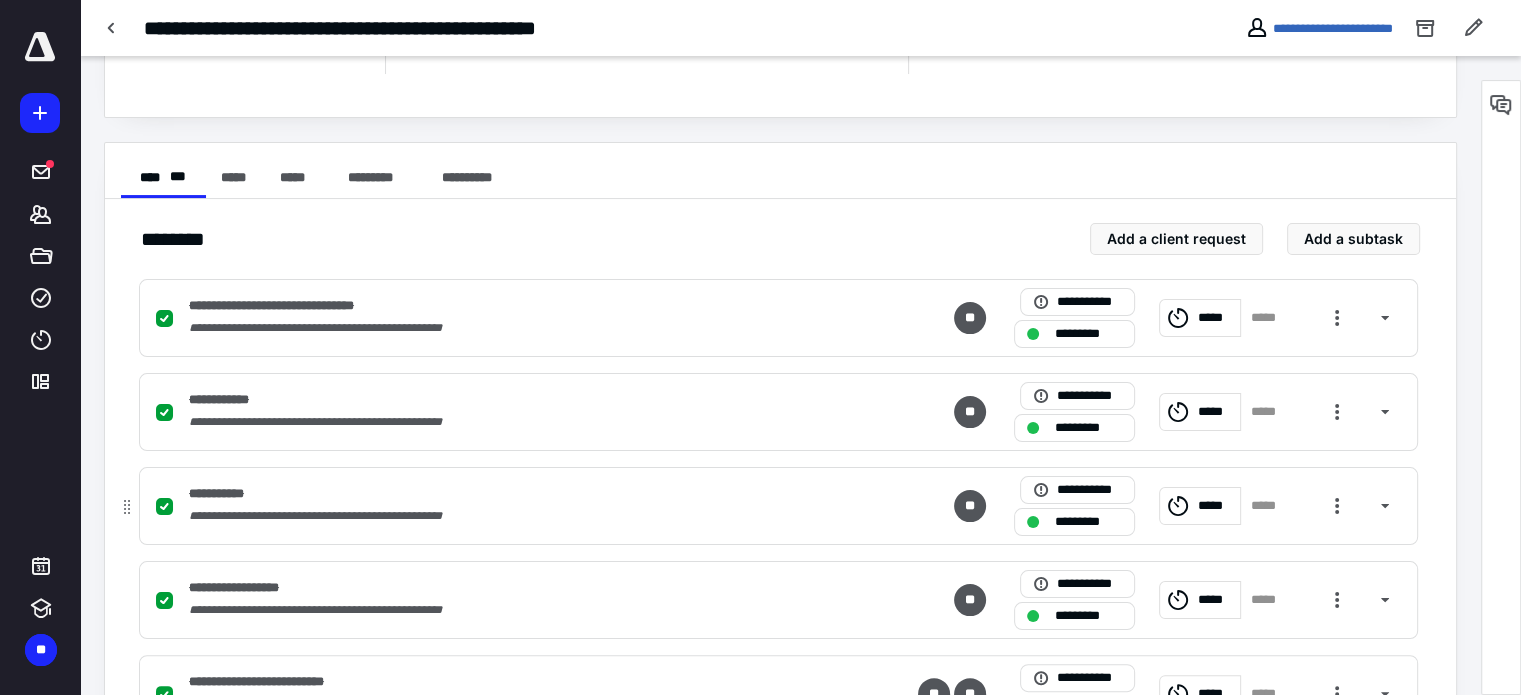 scroll, scrollTop: 300, scrollLeft: 0, axis: vertical 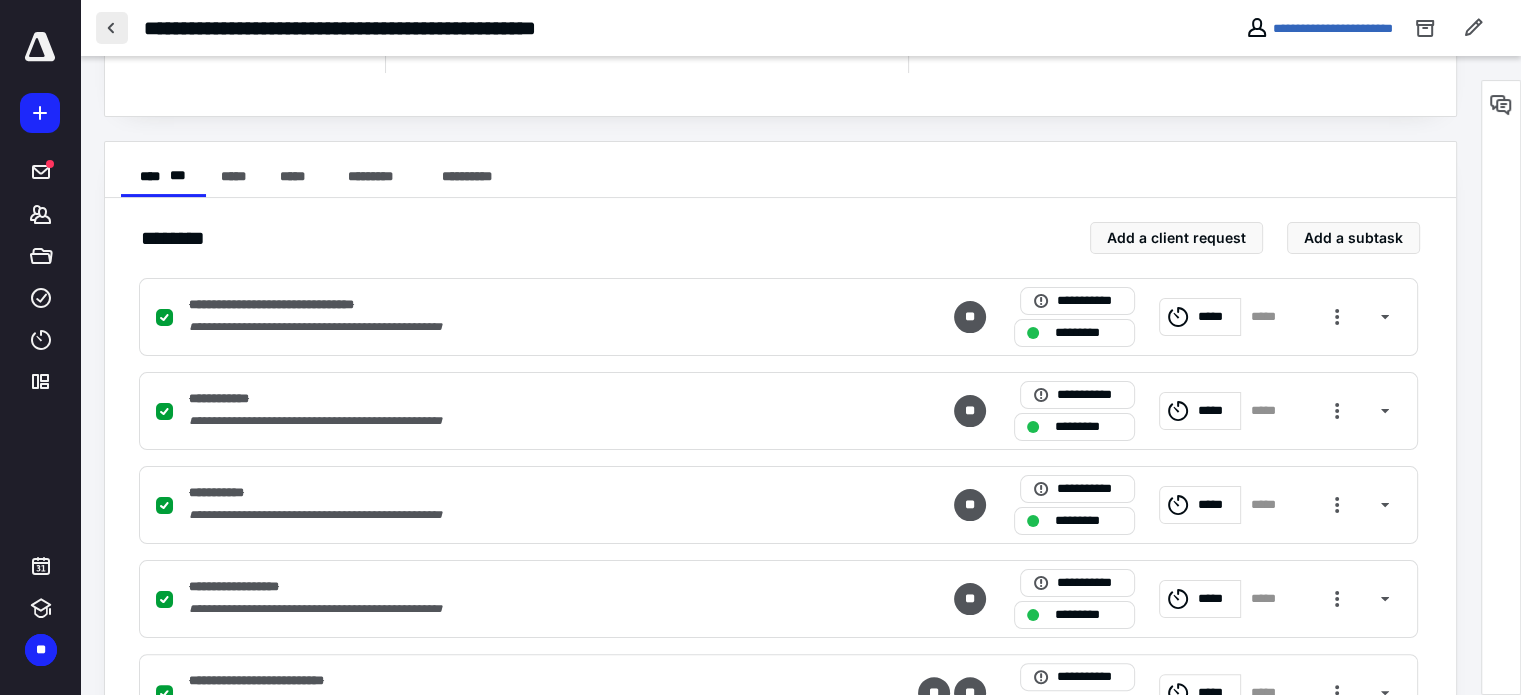 click at bounding box center (112, 28) 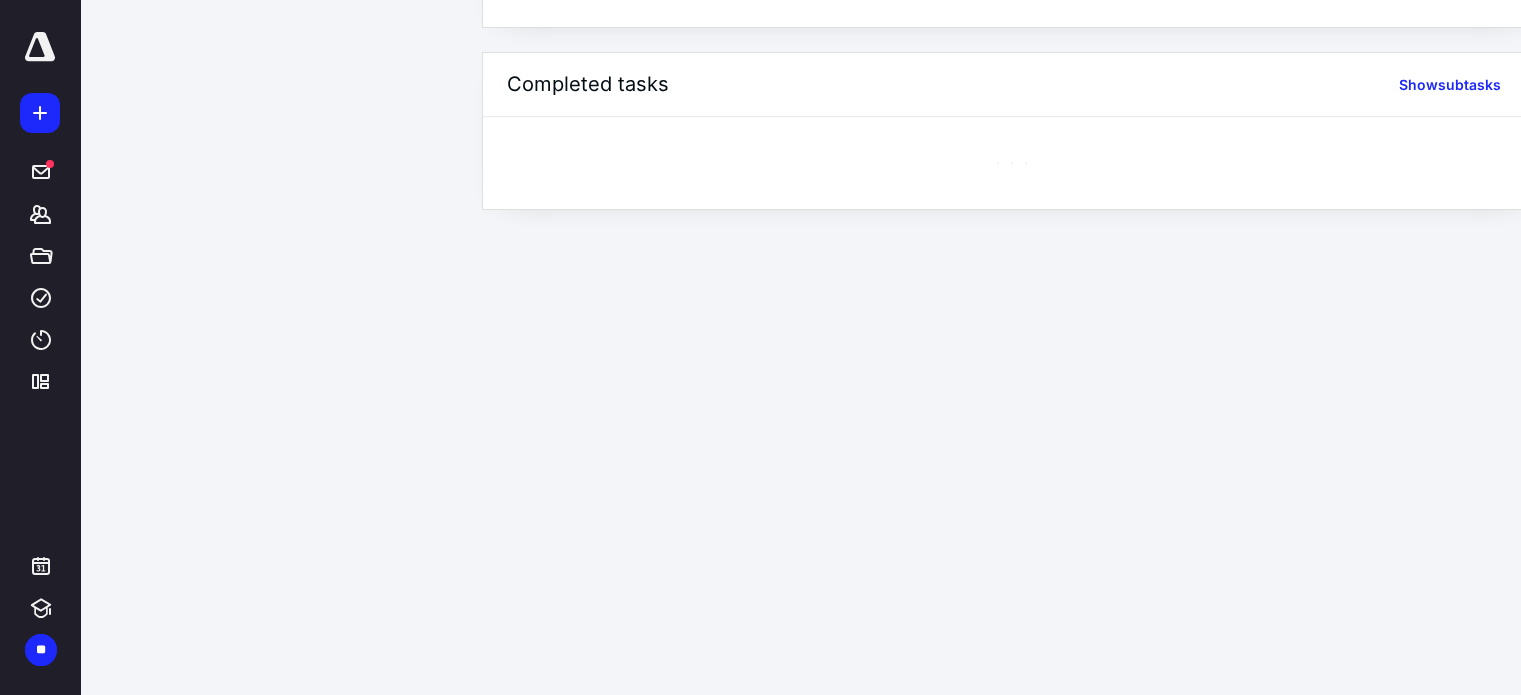 scroll, scrollTop: 0, scrollLeft: 0, axis: both 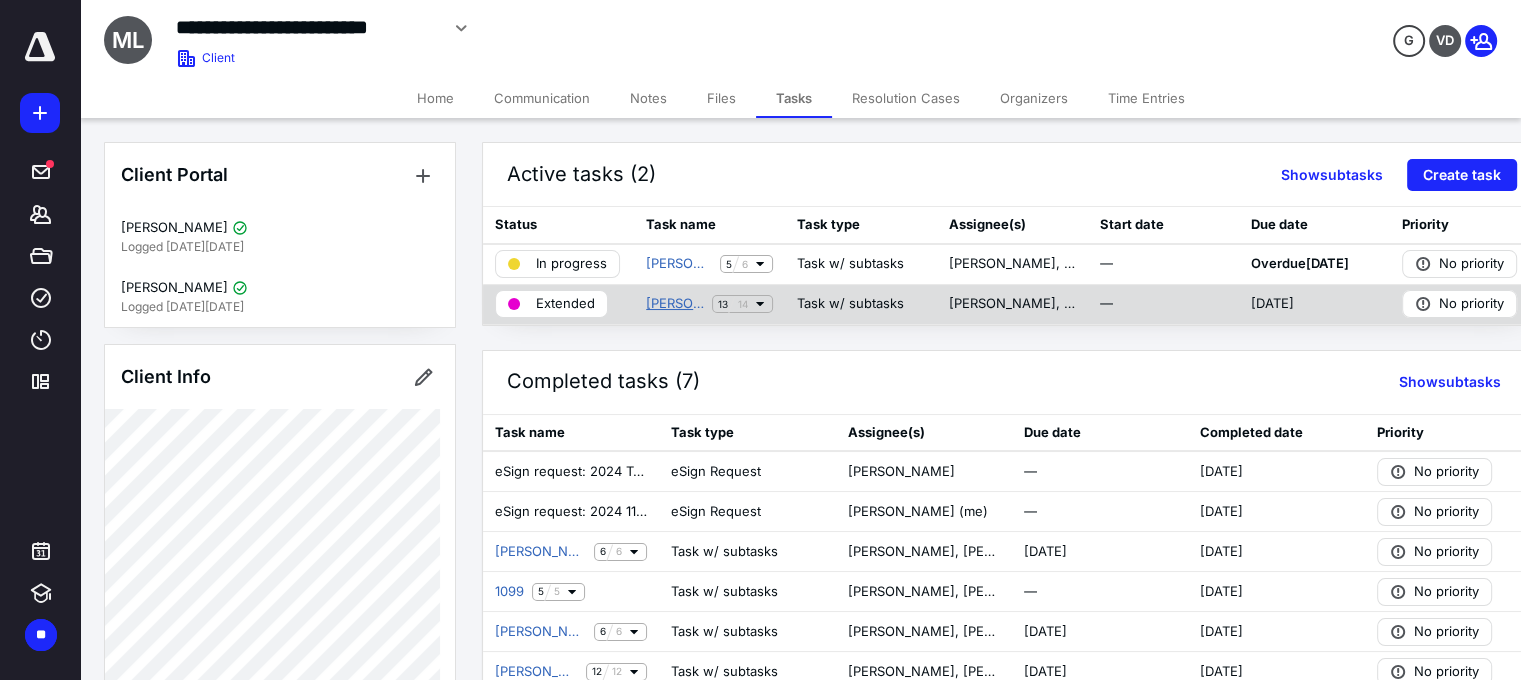 click on "[PERSON_NAME] Math Center LLC 1120S 2024" at bounding box center [675, 304] 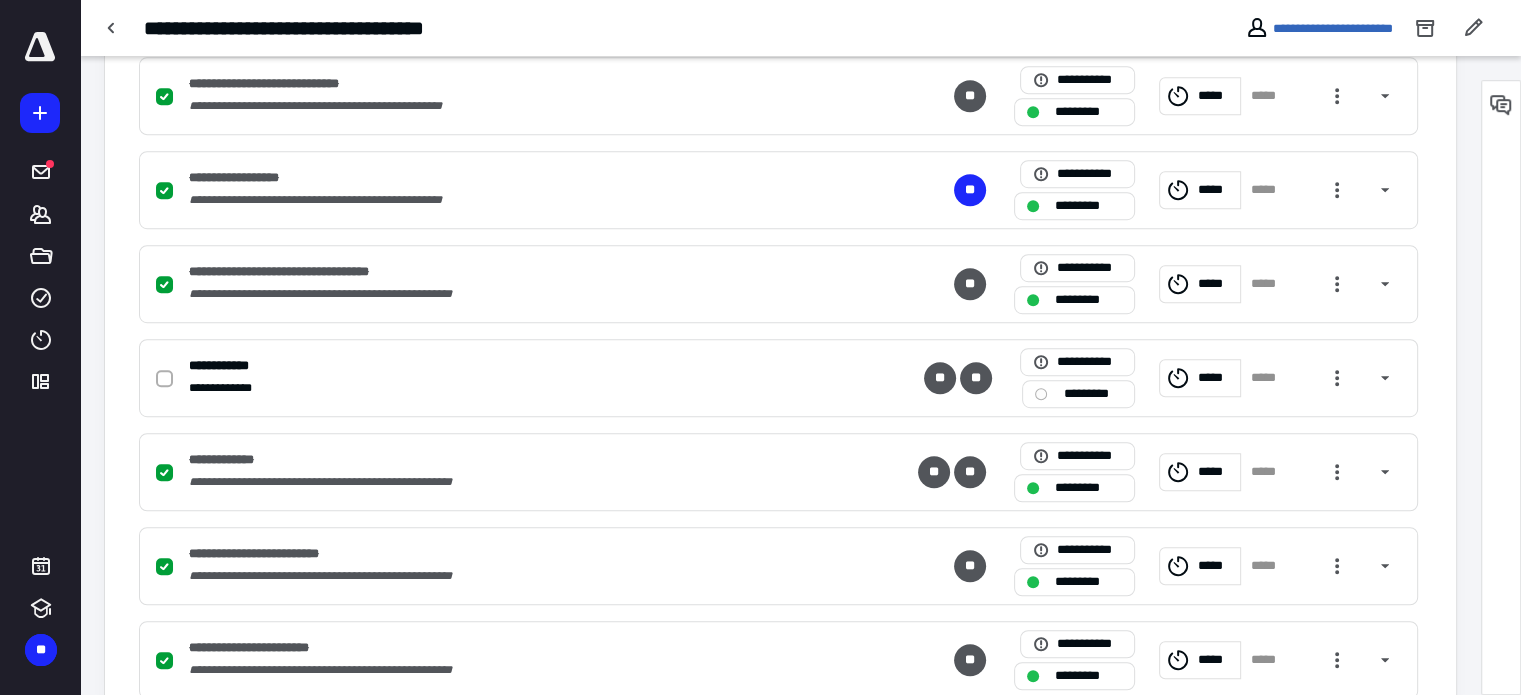 scroll, scrollTop: 1231, scrollLeft: 0, axis: vertical 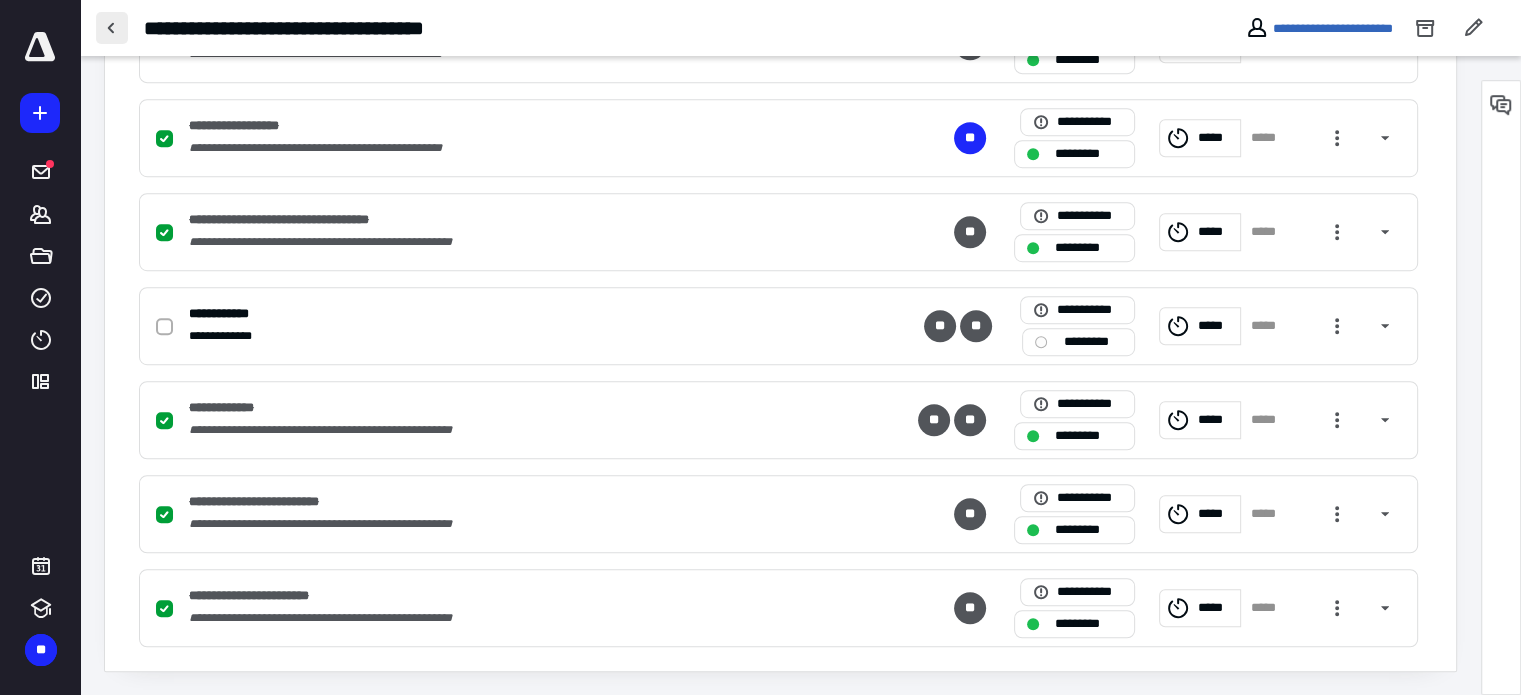 click at bounding box center (112, 28) 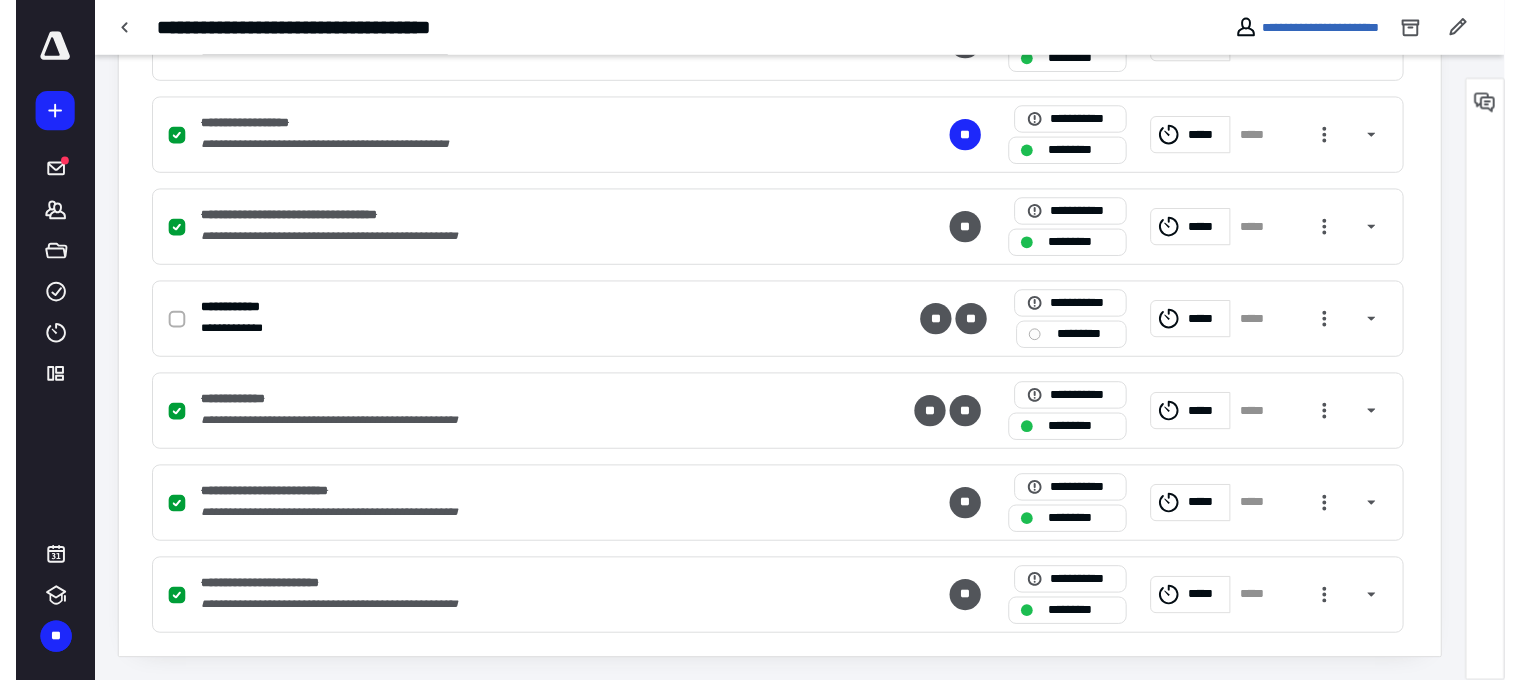 scroll, scrollTop: 0, scrollLeft: 0, axis: both 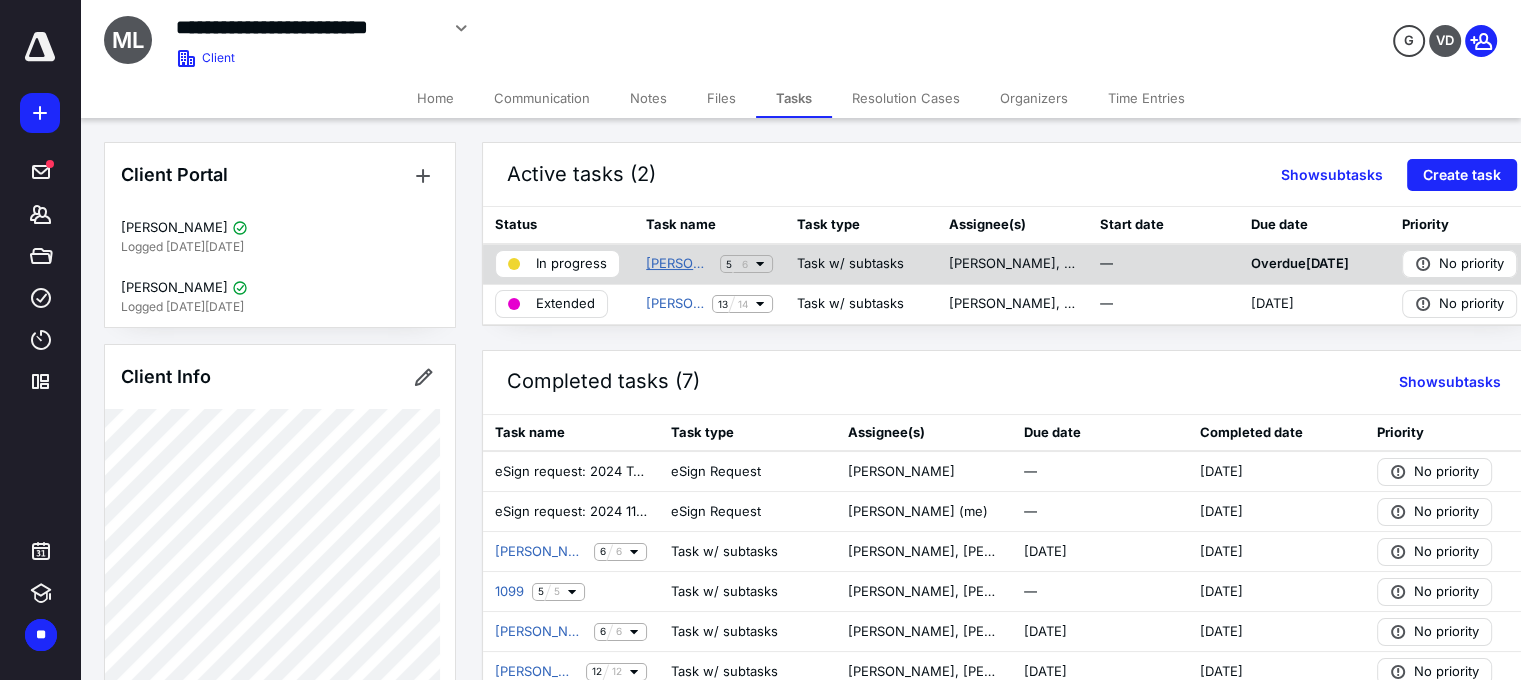 click on "[PERSON_NAME] Math Center LLC PPTL - No Inventory 2025" at bounding box center [679, 264] 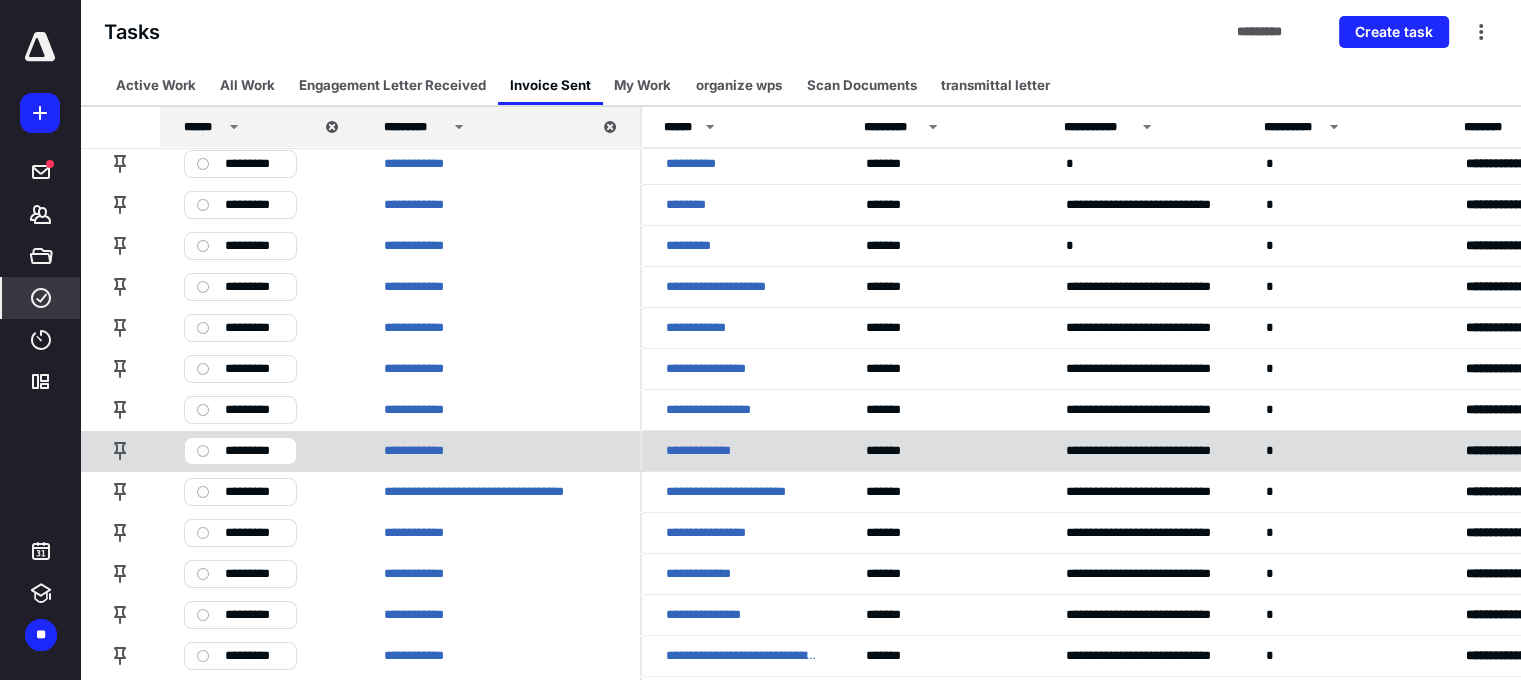 scroll, scrollTop: 200, scrollLeft: 0, axis: vertical 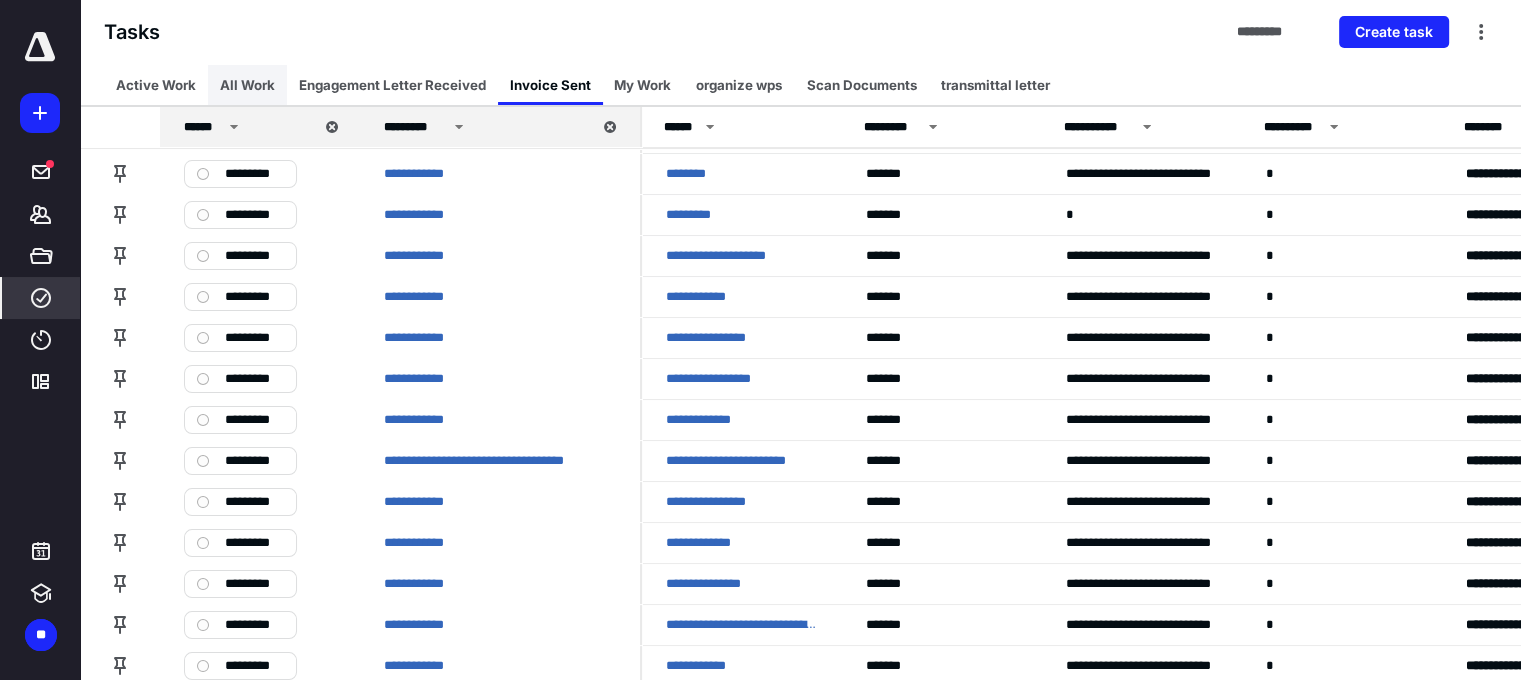 click on "All Work" at bounding box center [247, 85] 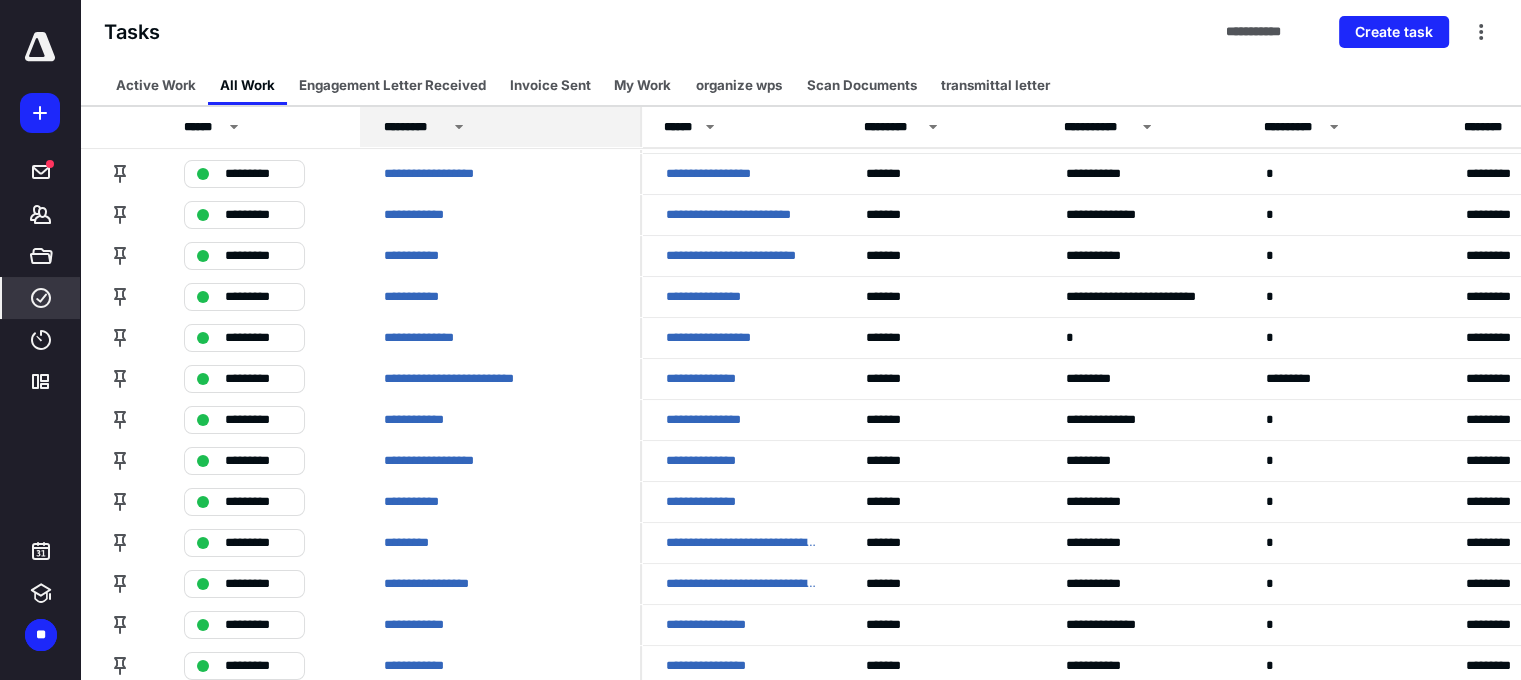 click 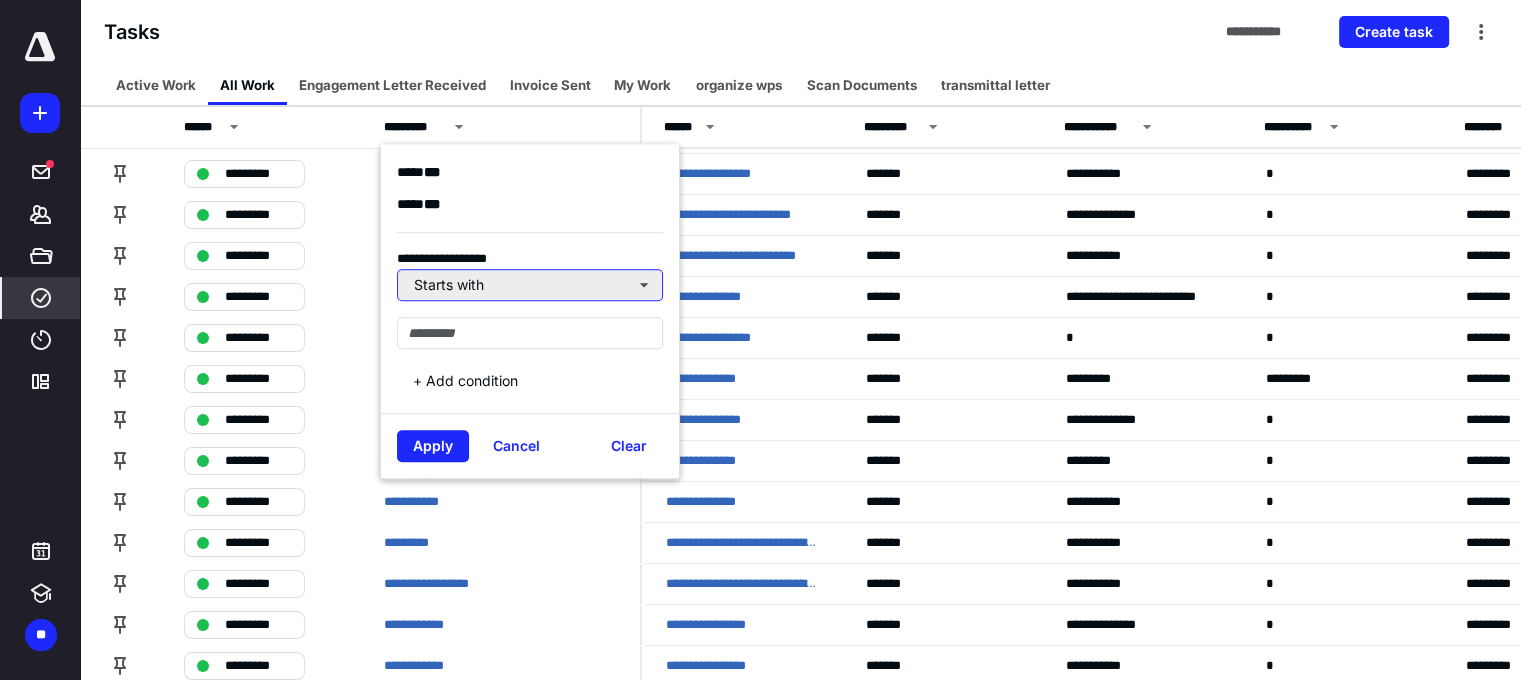 click on "Starts with" at bounding box center (530, 285) 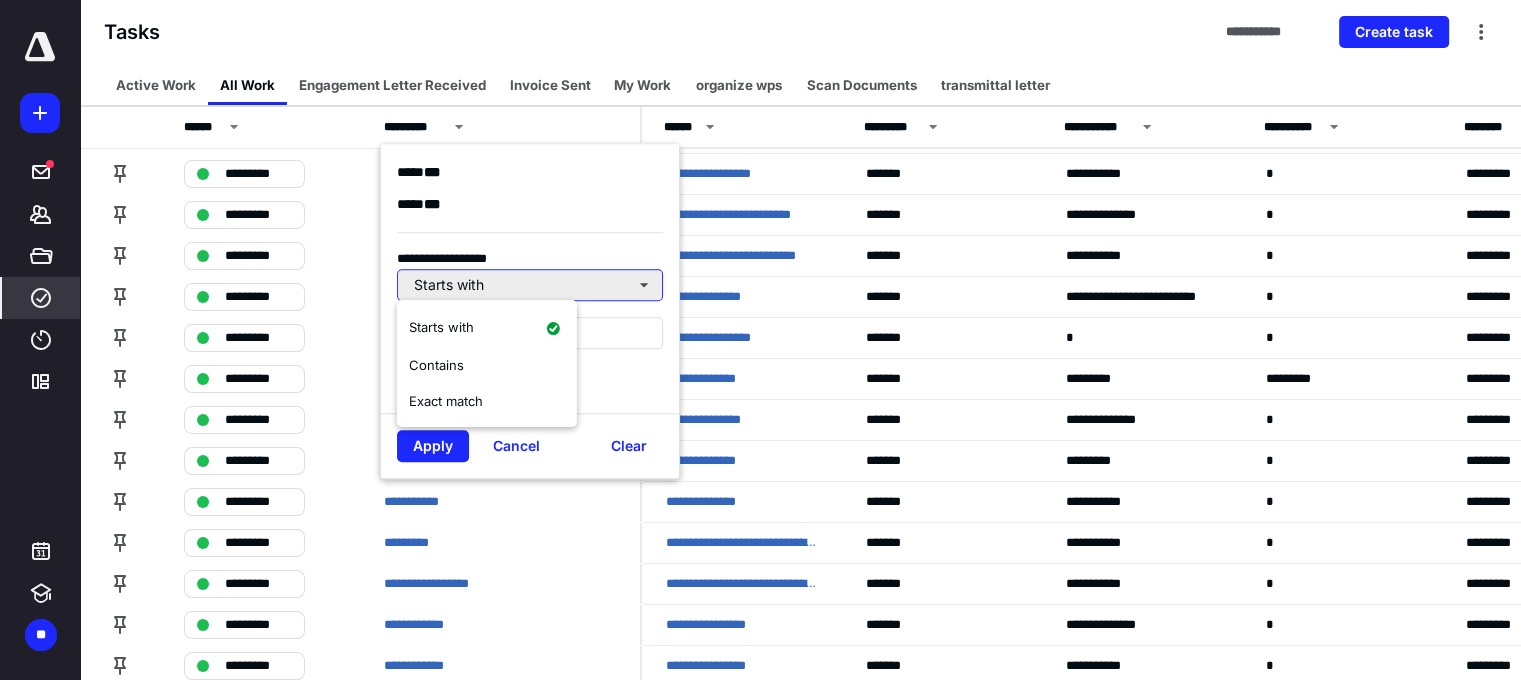 click on "Starts with" at bounding box center [530, 285] 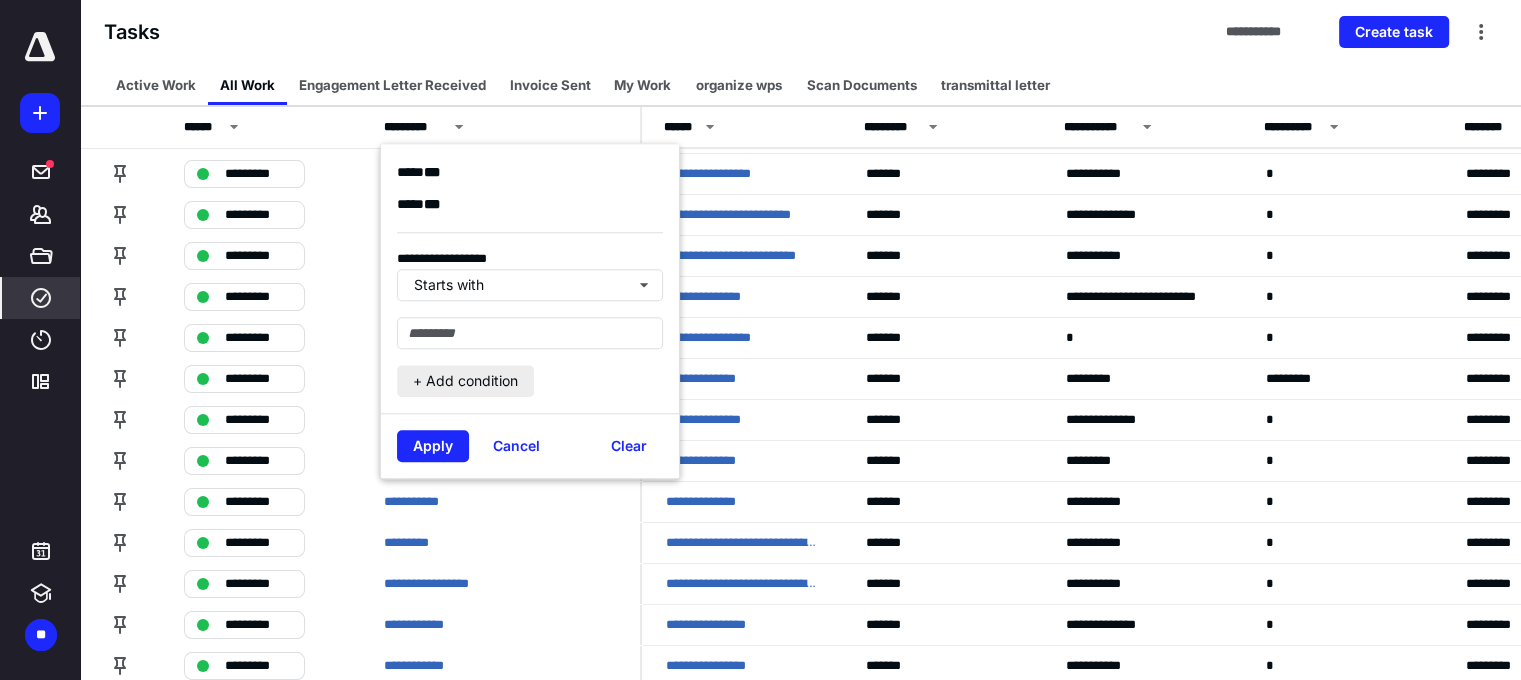 click on "+ Add condition" at bounding box center [465, 381] 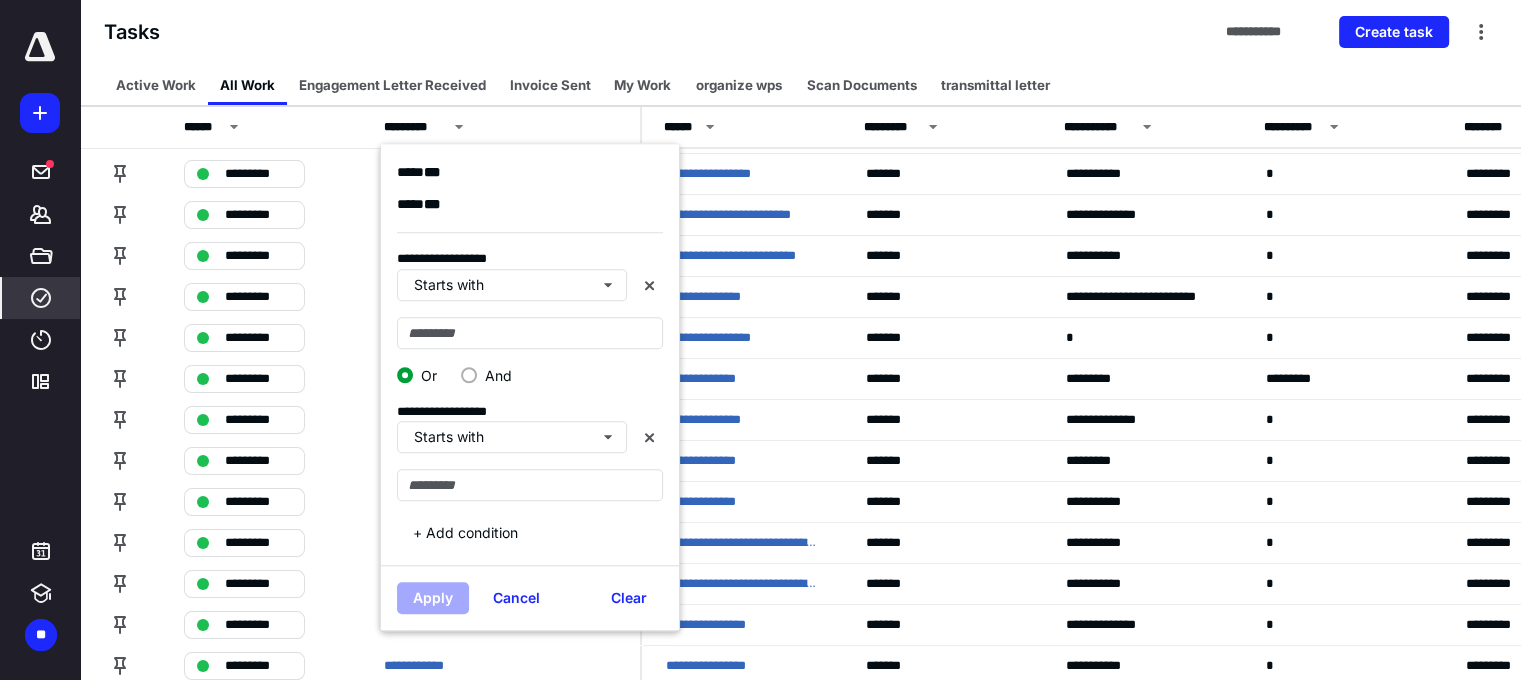 click at bounding box center (469, 375) 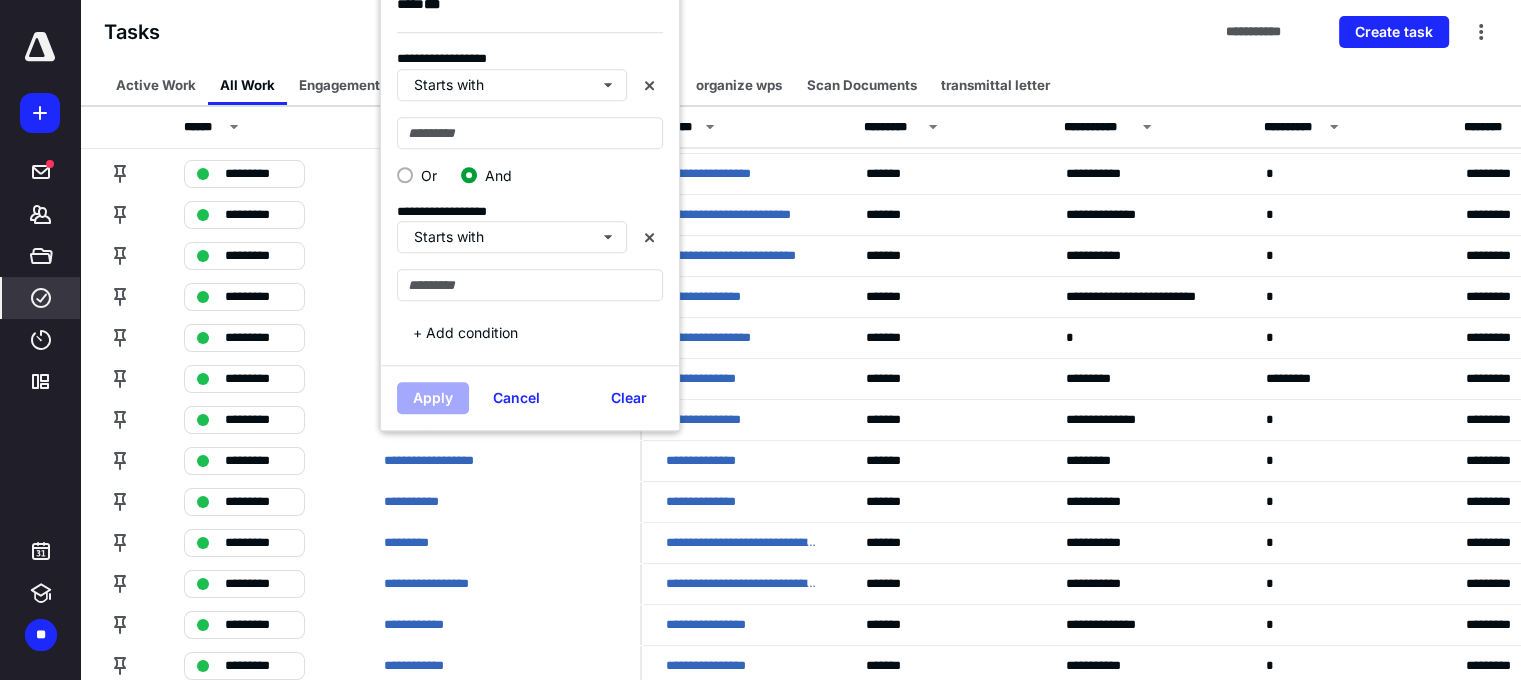 scroll, scrollTop: 0, scrollLeft: 0, axis: both 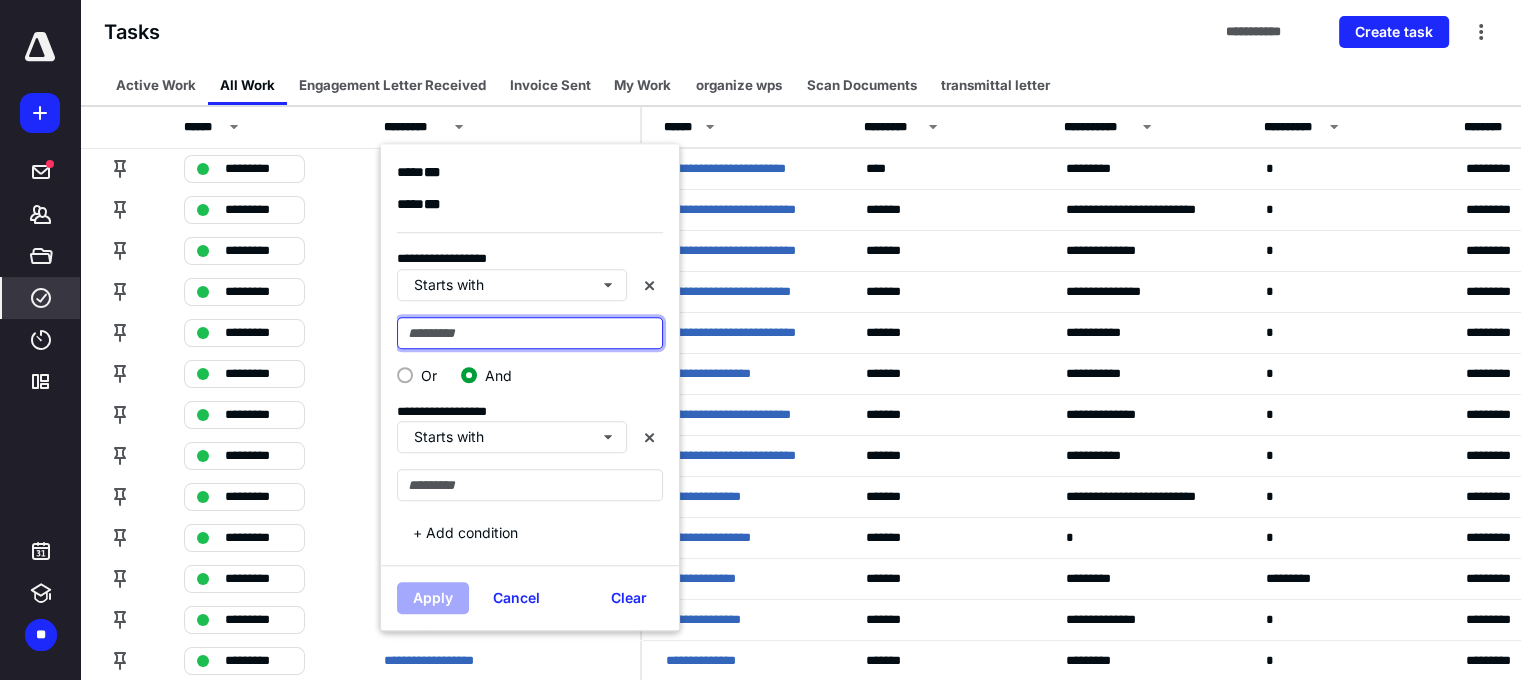 click at bounding box center [530, 333] 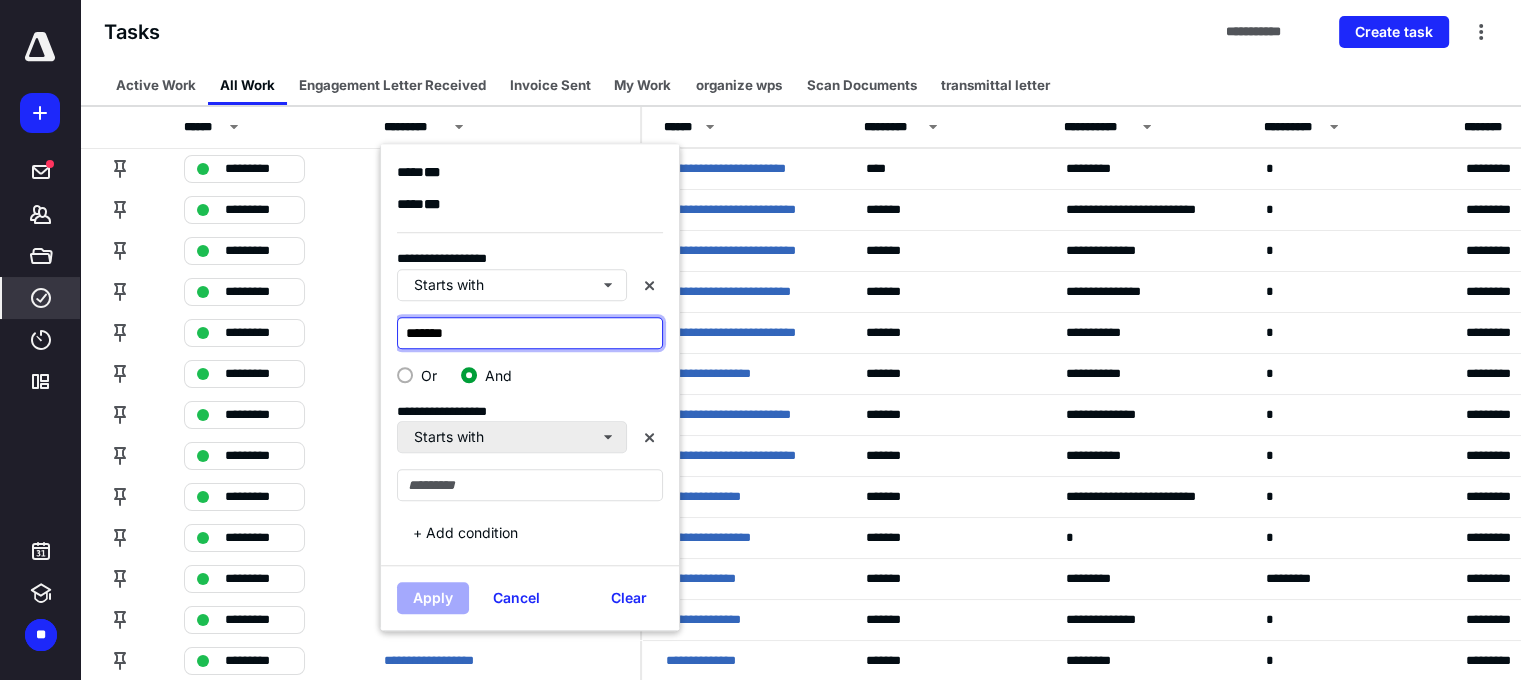 type on "******" 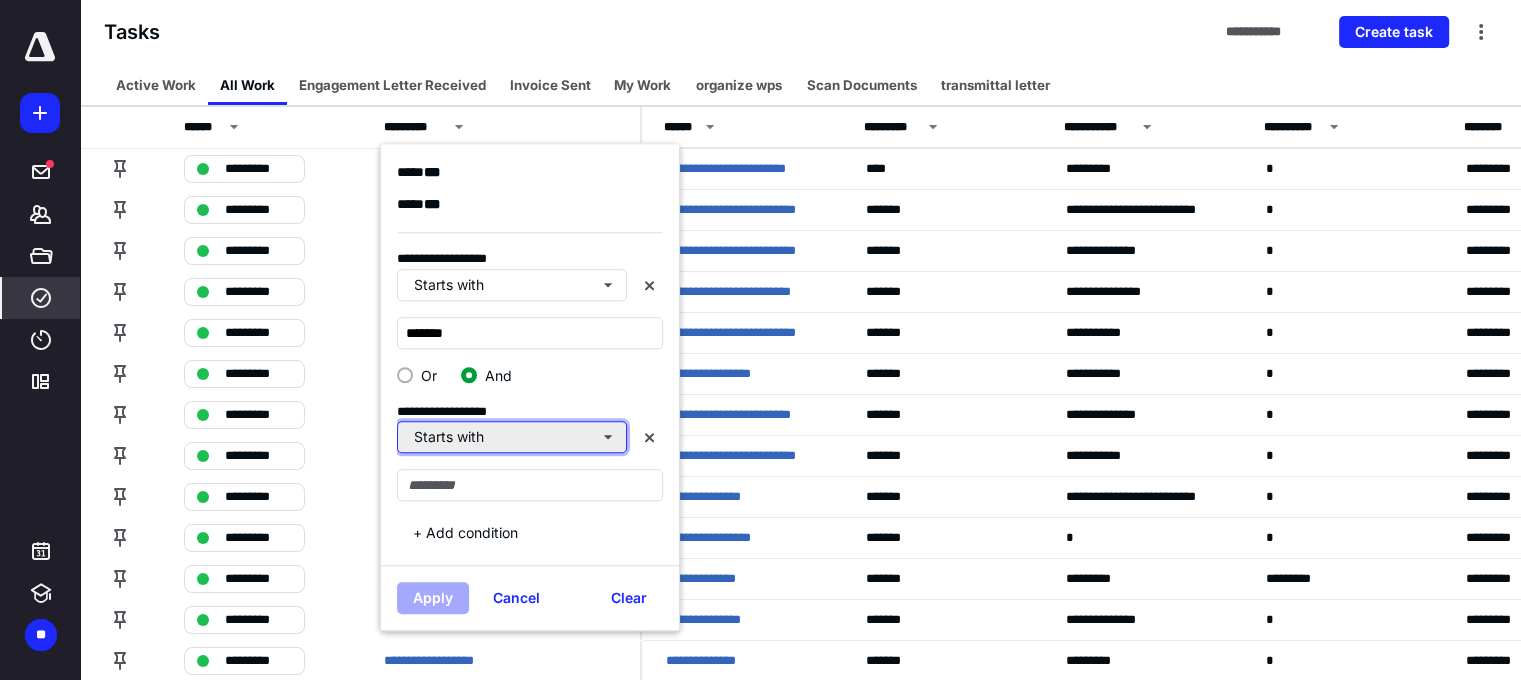 click on "Starts with" at bounding box center [512, 437] 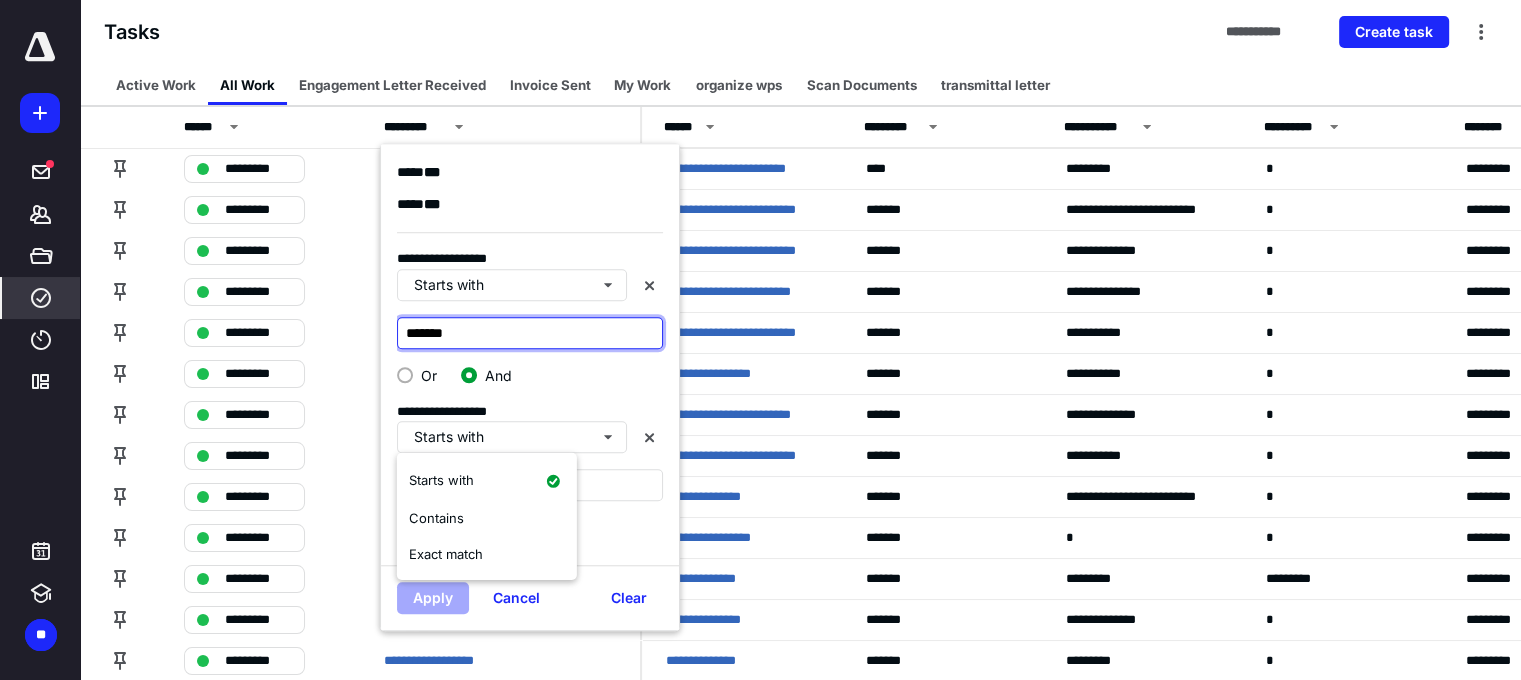 click on "******" at bounding box center (530, 333) 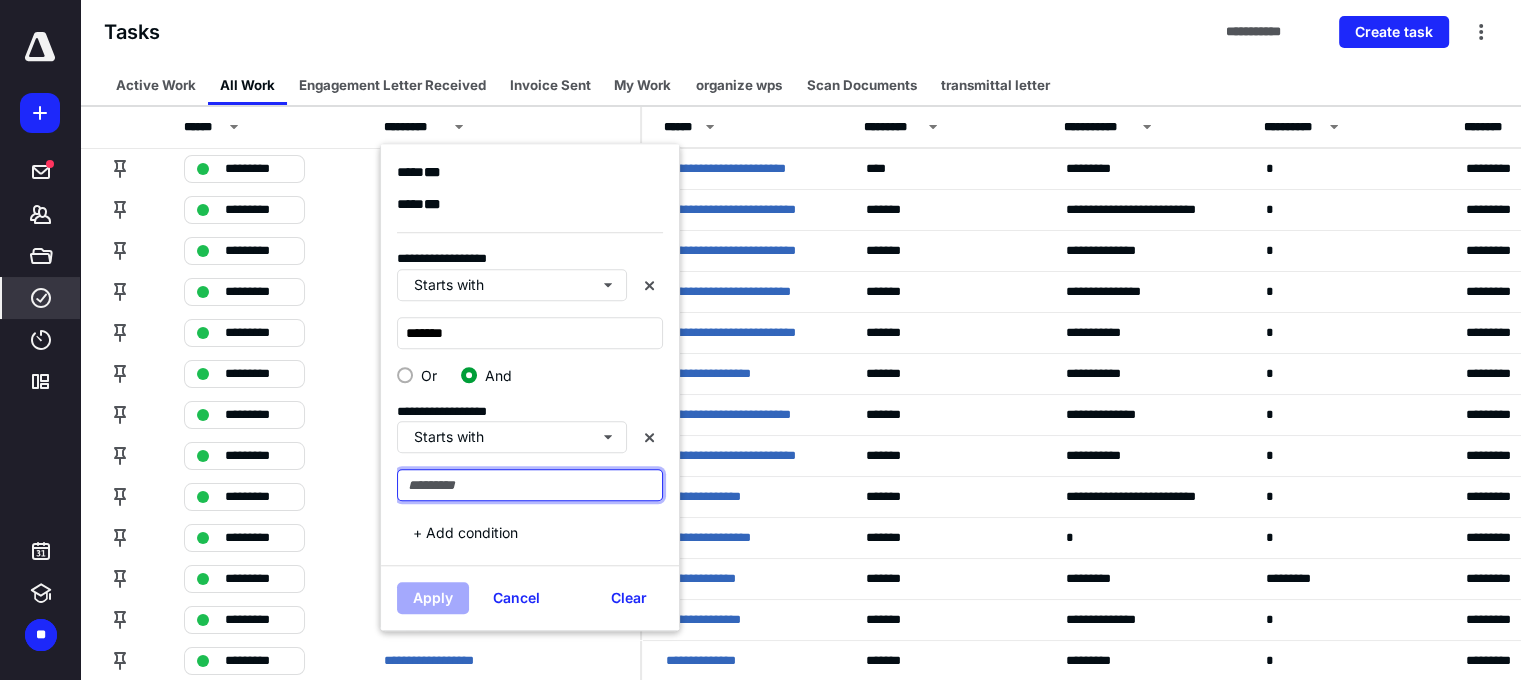 click at bounding box center [530, 485] 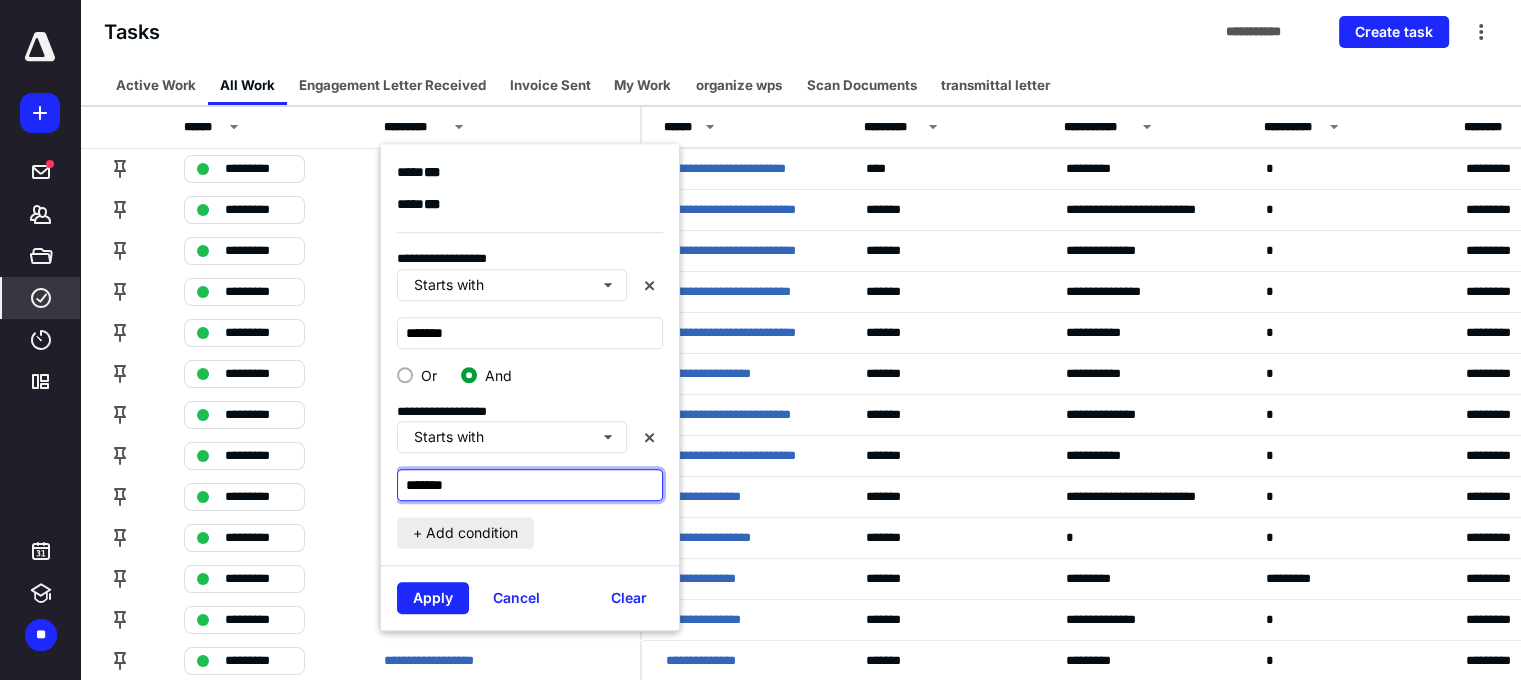 type on "*******" 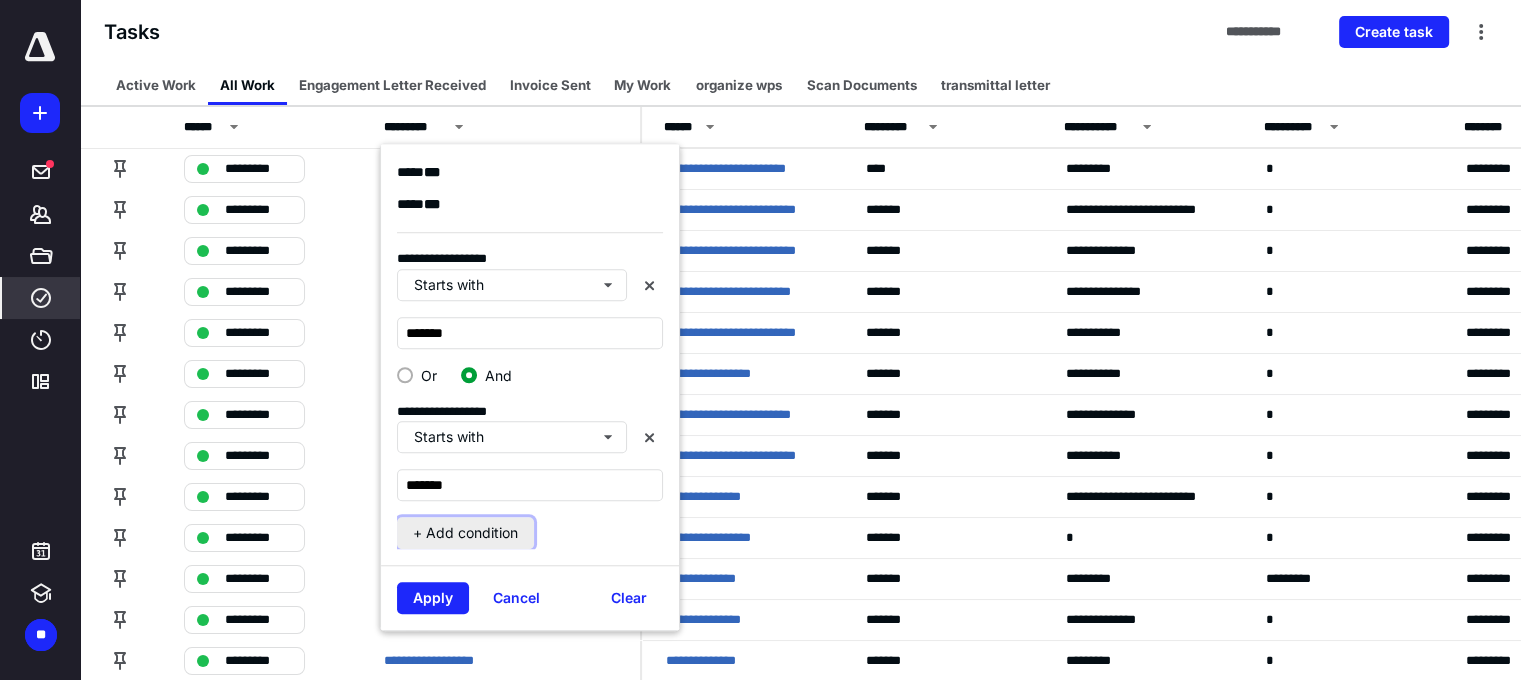 click on "+ Add condition" at bounding box center (465, 533) 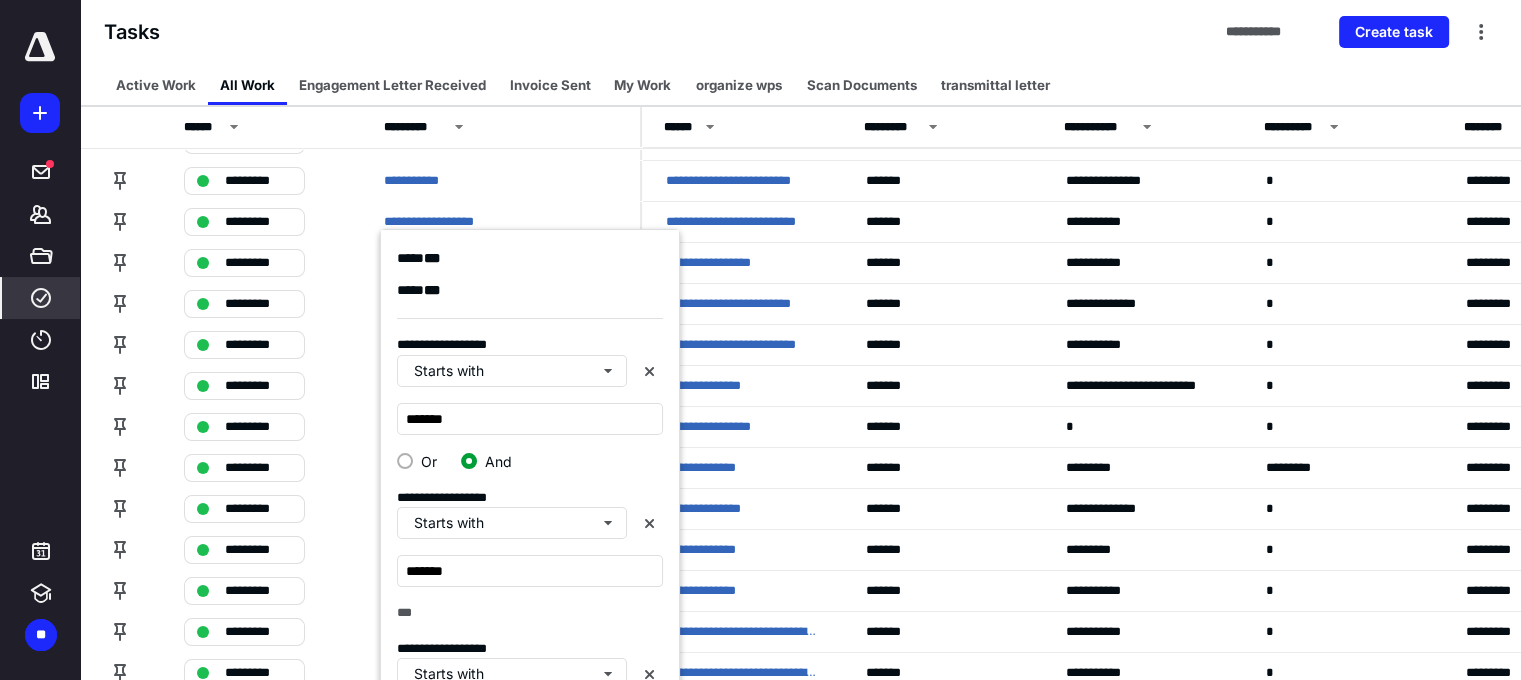 scroll, scrollTop: 300, scrollLeft: 0, axis: vertical 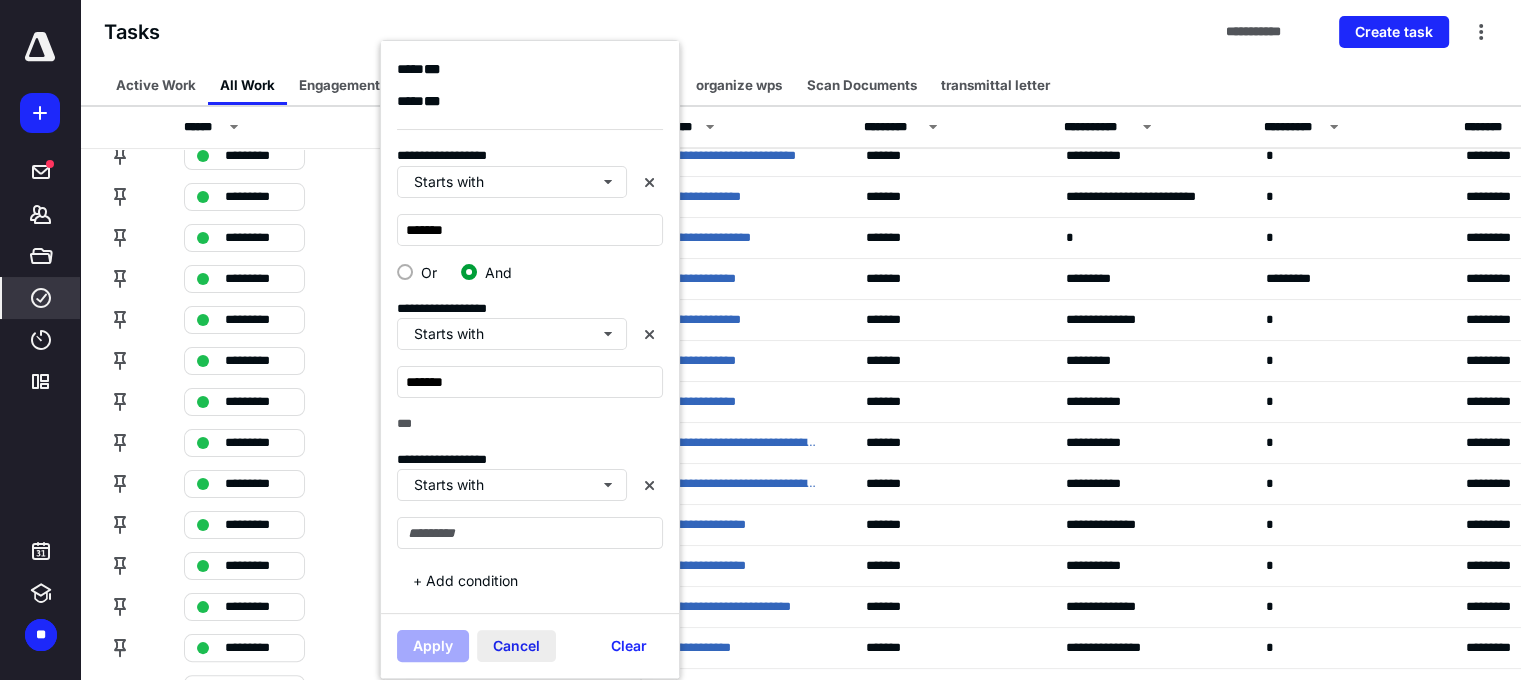 click on "Cancel" at bounding box center [516, 646] 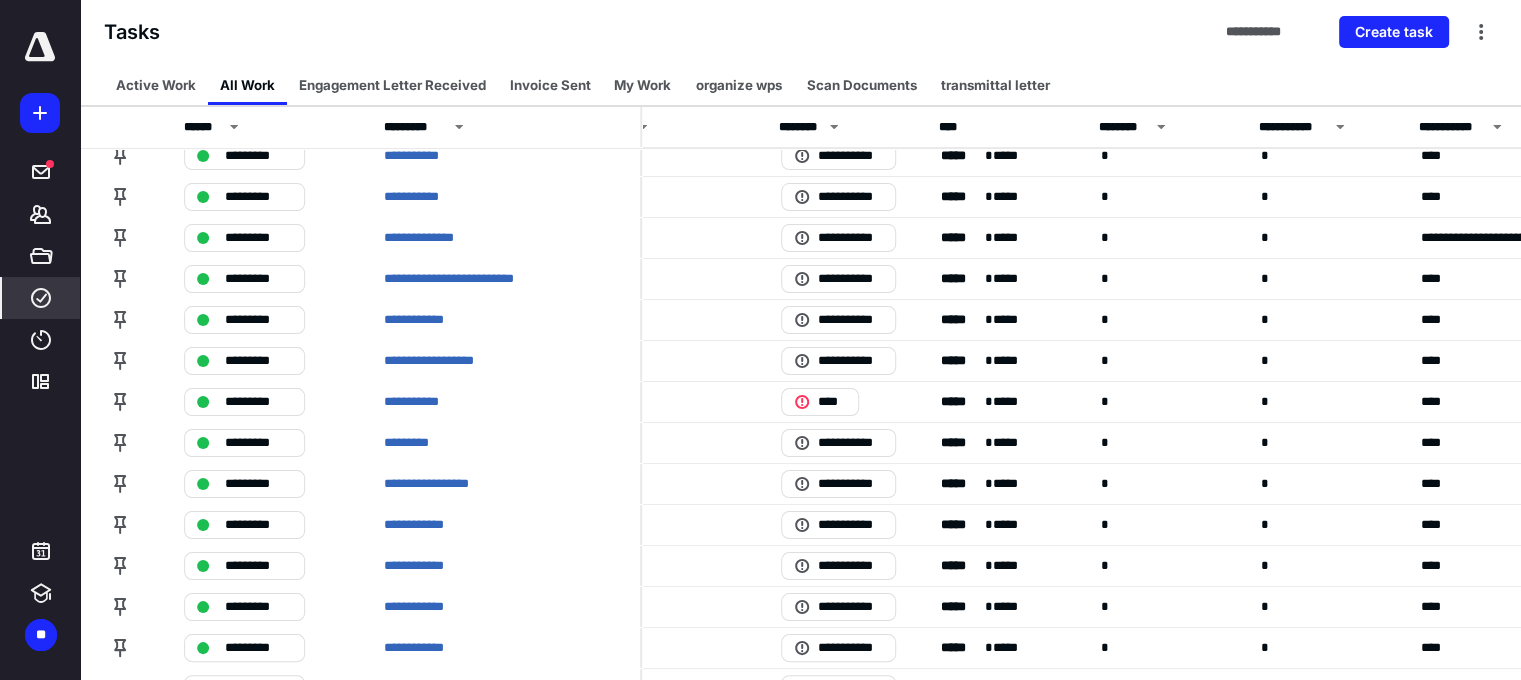 scroll, scrollTop: 300, scrollLeft: 964, axis: both 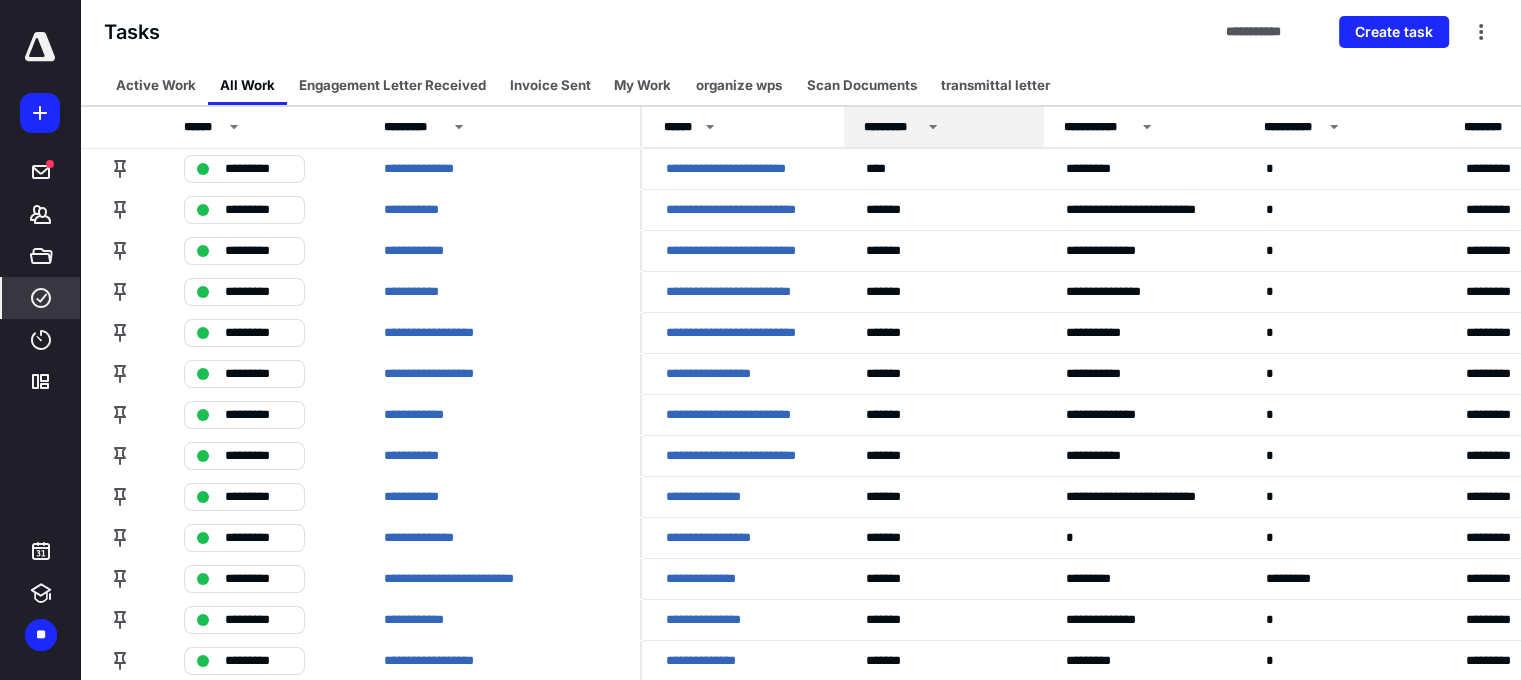 click 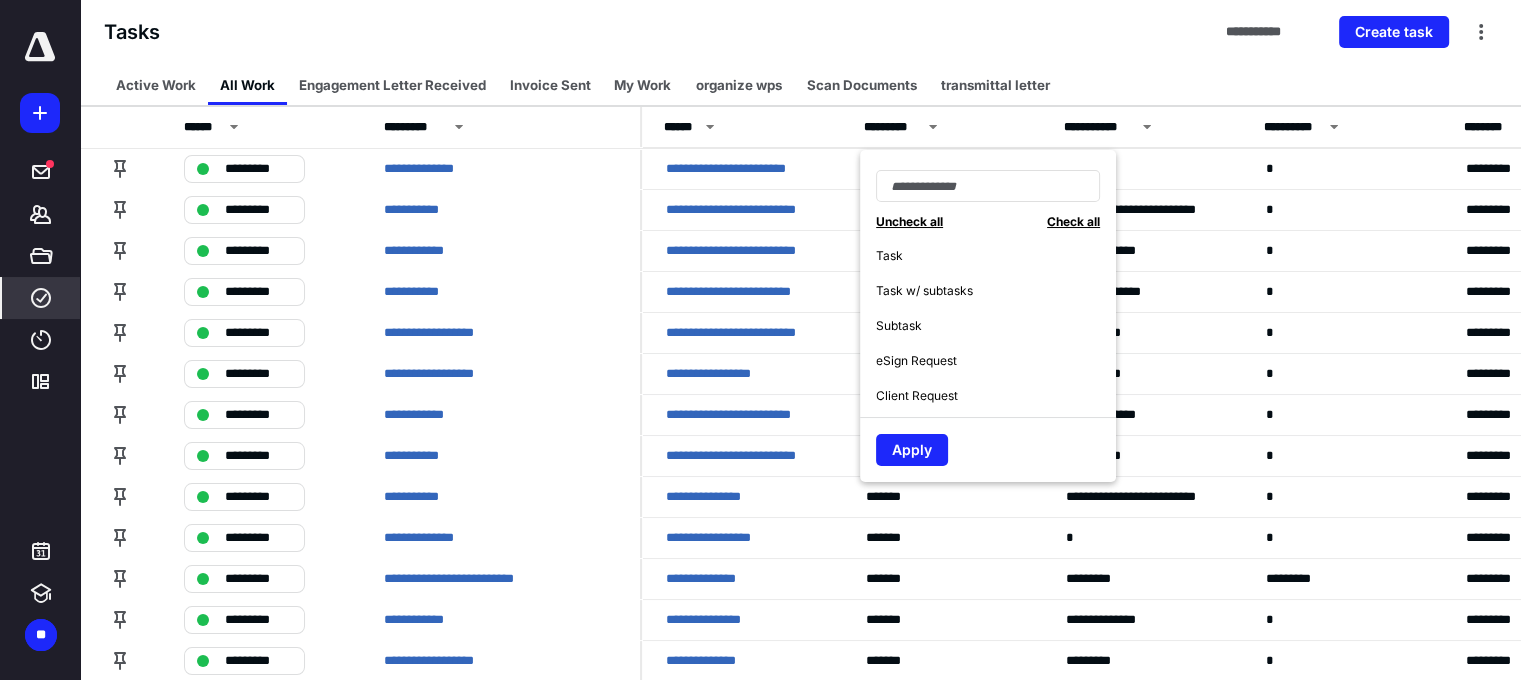 click on "Subtask" at bounding box center [899, 326] 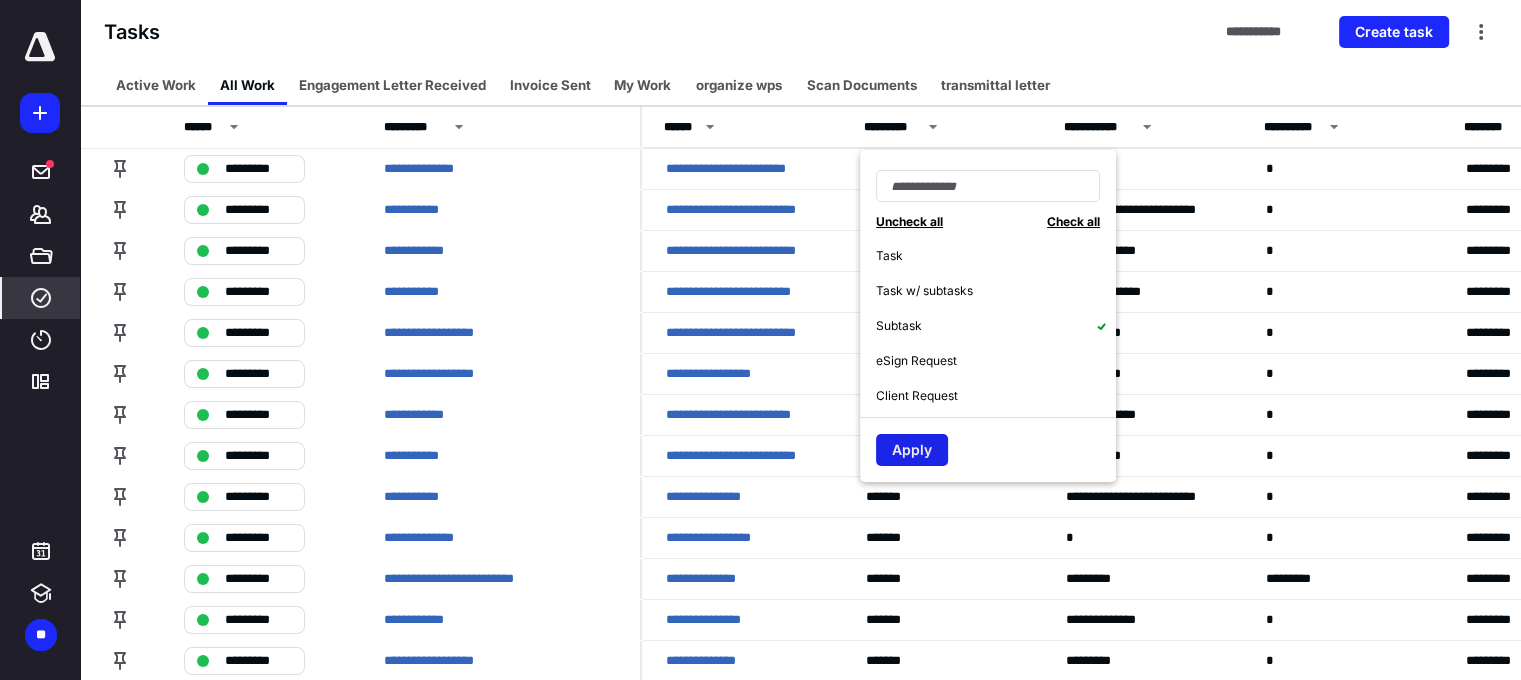 click on "Apply" at bounding box center [912, 450] 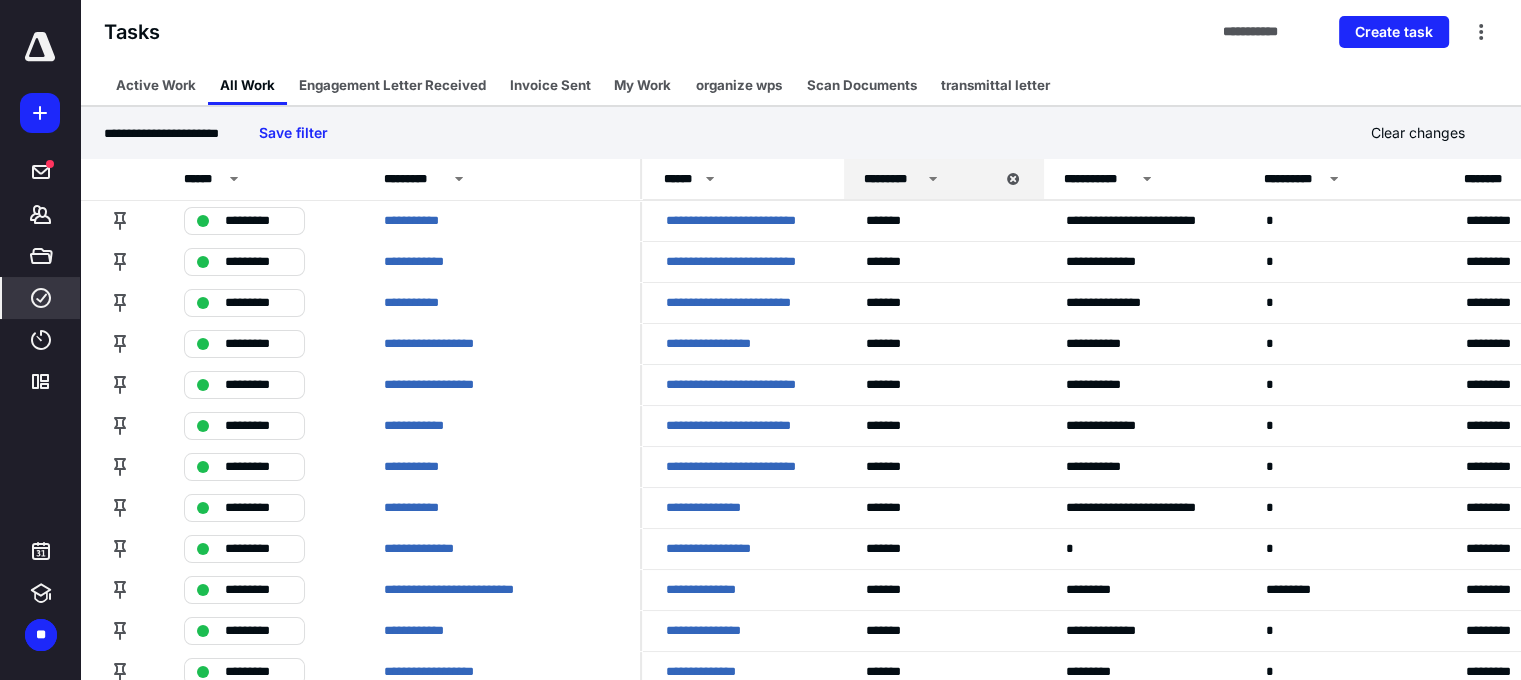 click 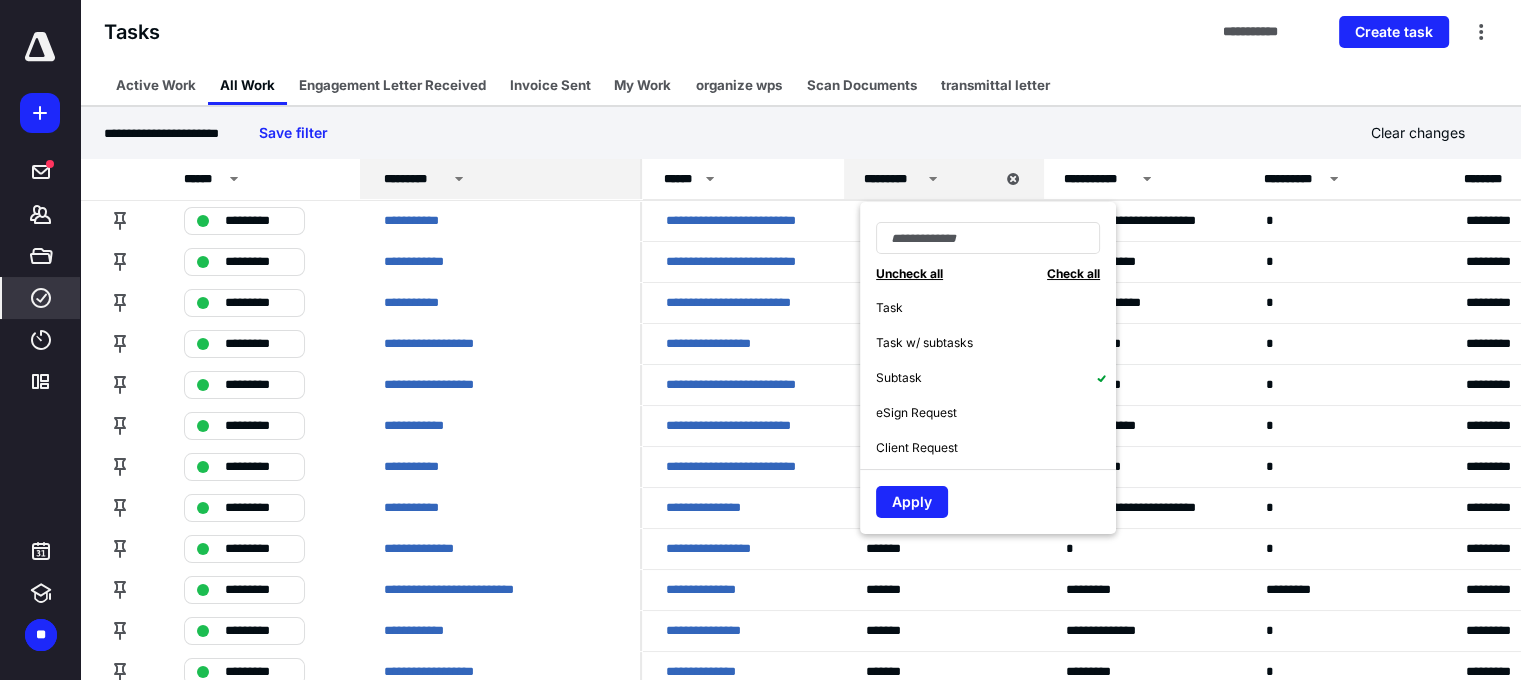 click 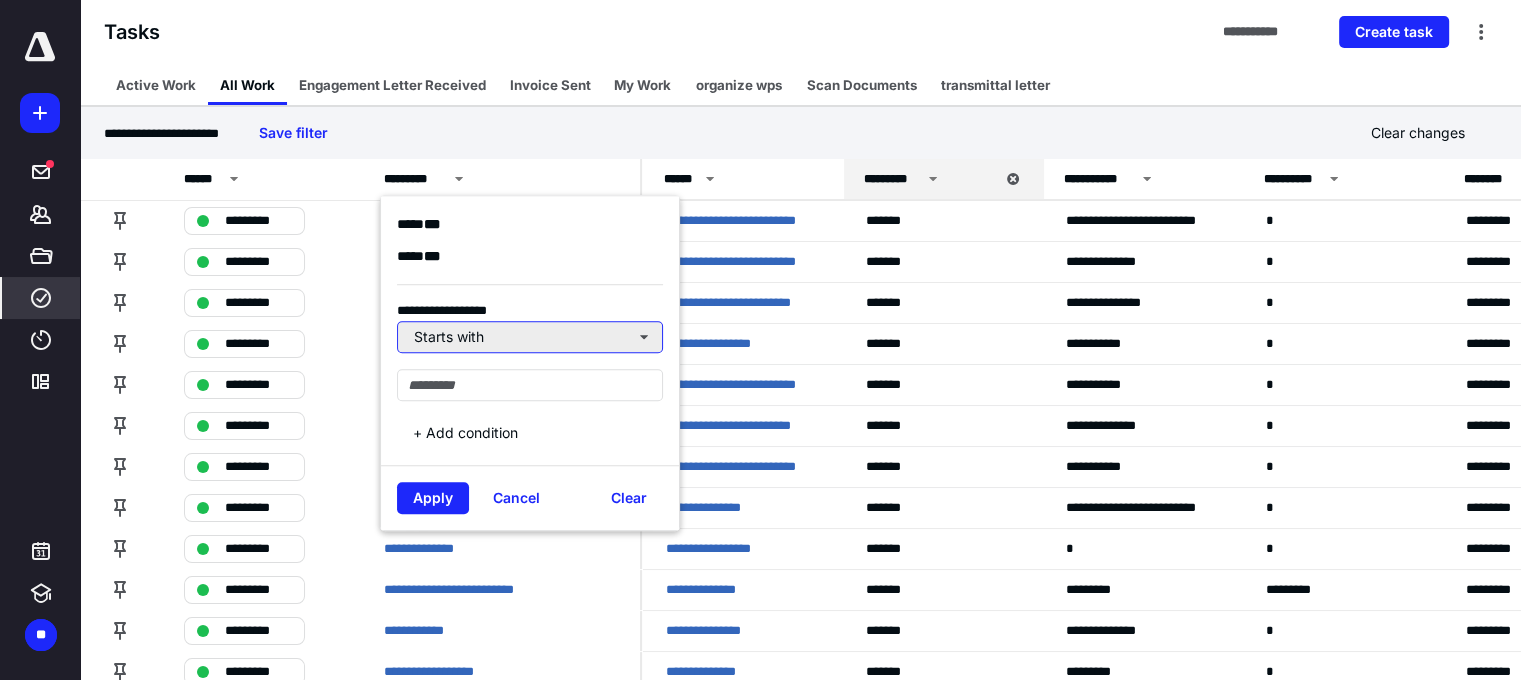 click on "Starts with" at bounding box center (530, 337) 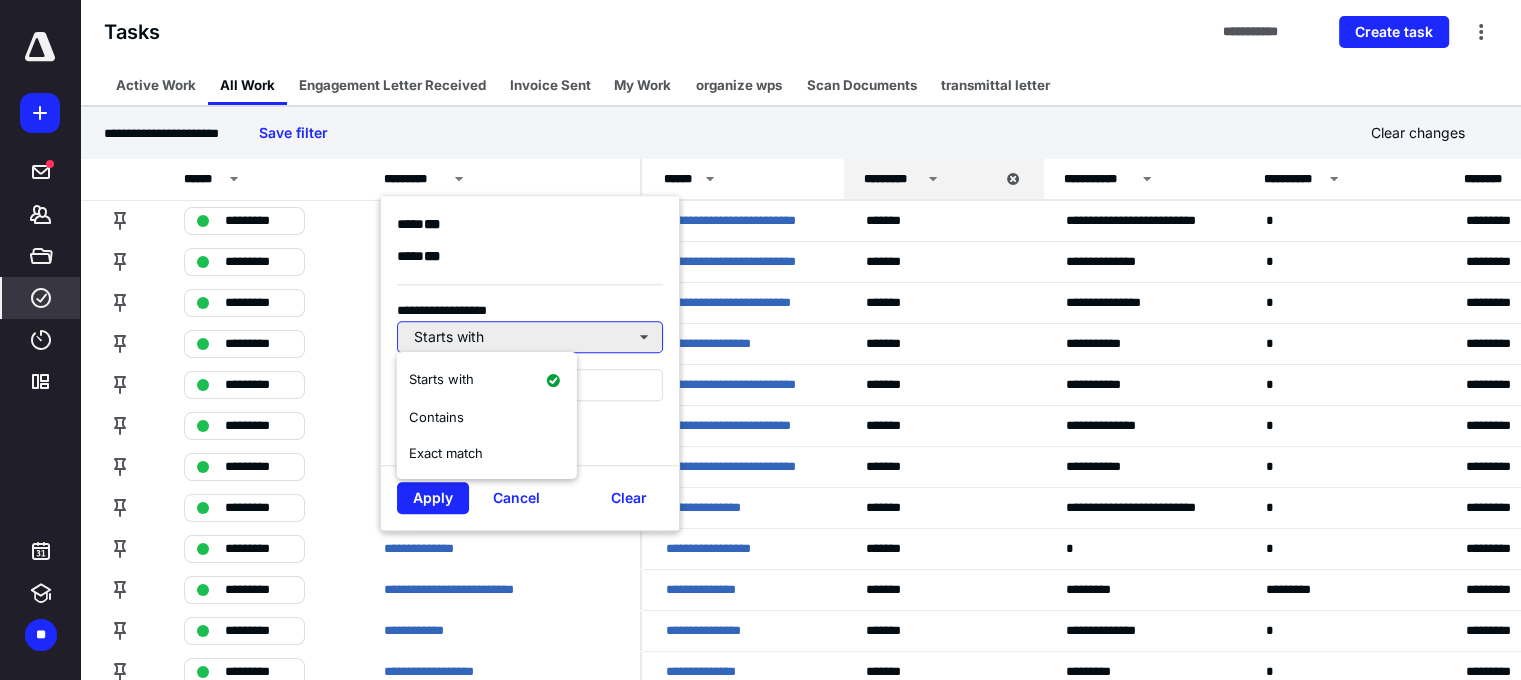 click on "Starts with" at bounding box center [530, 337] 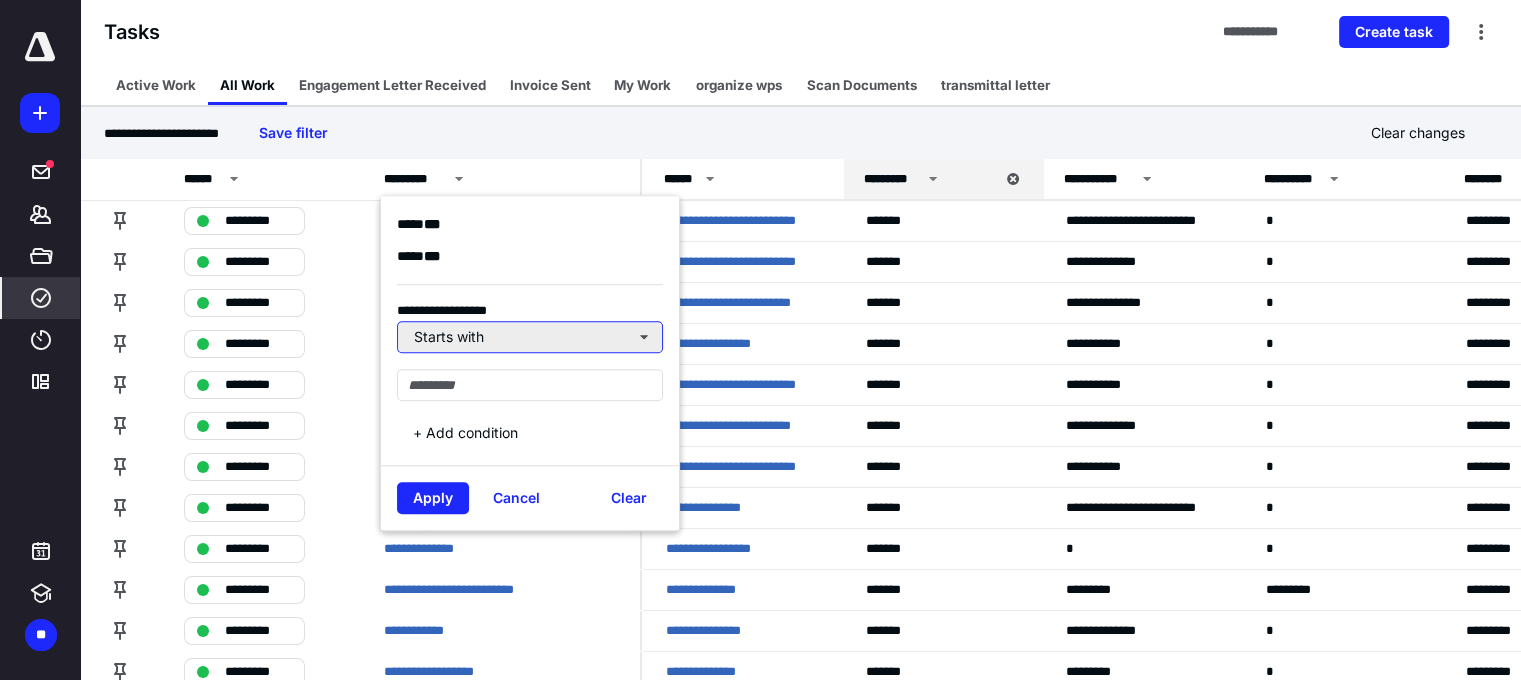 click on "Starts with" at bounding box center [530, 337] 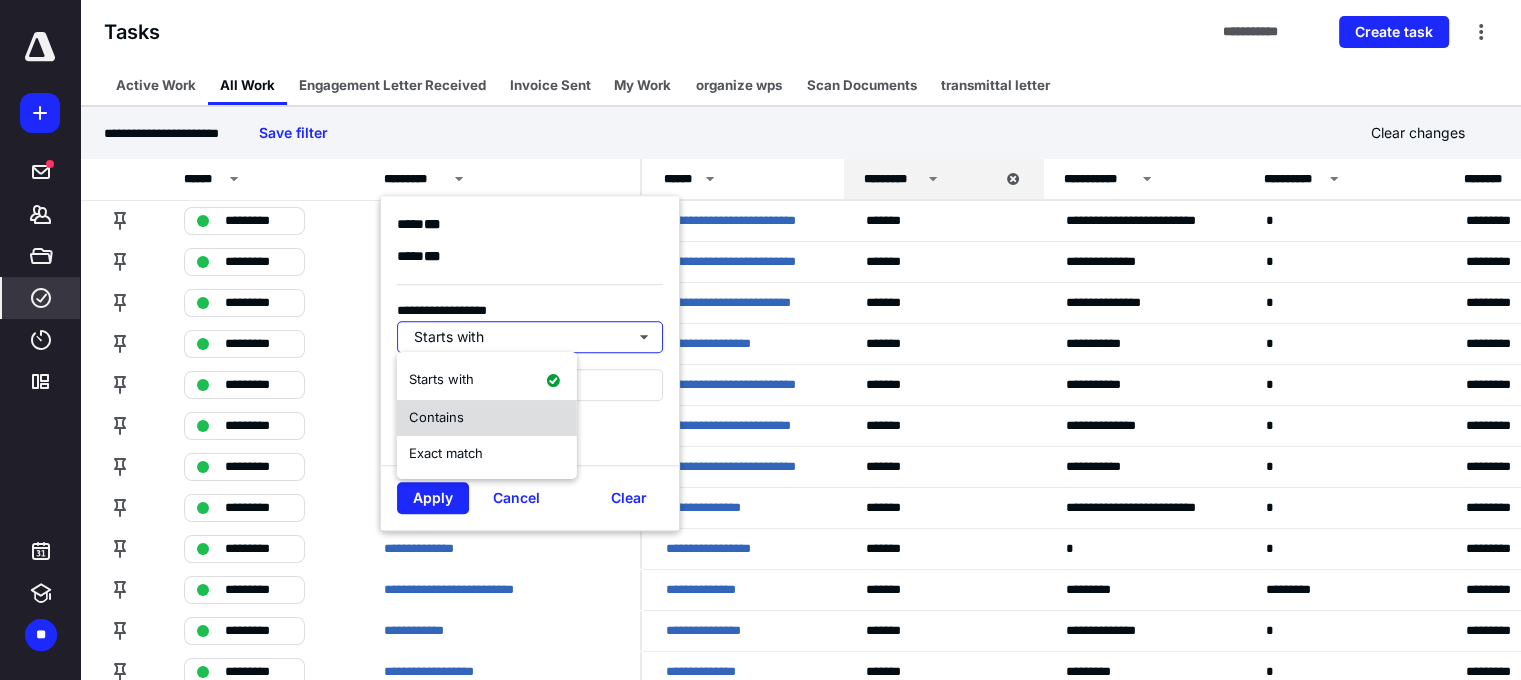 click on "Contains" at bounding box center [436, 417] 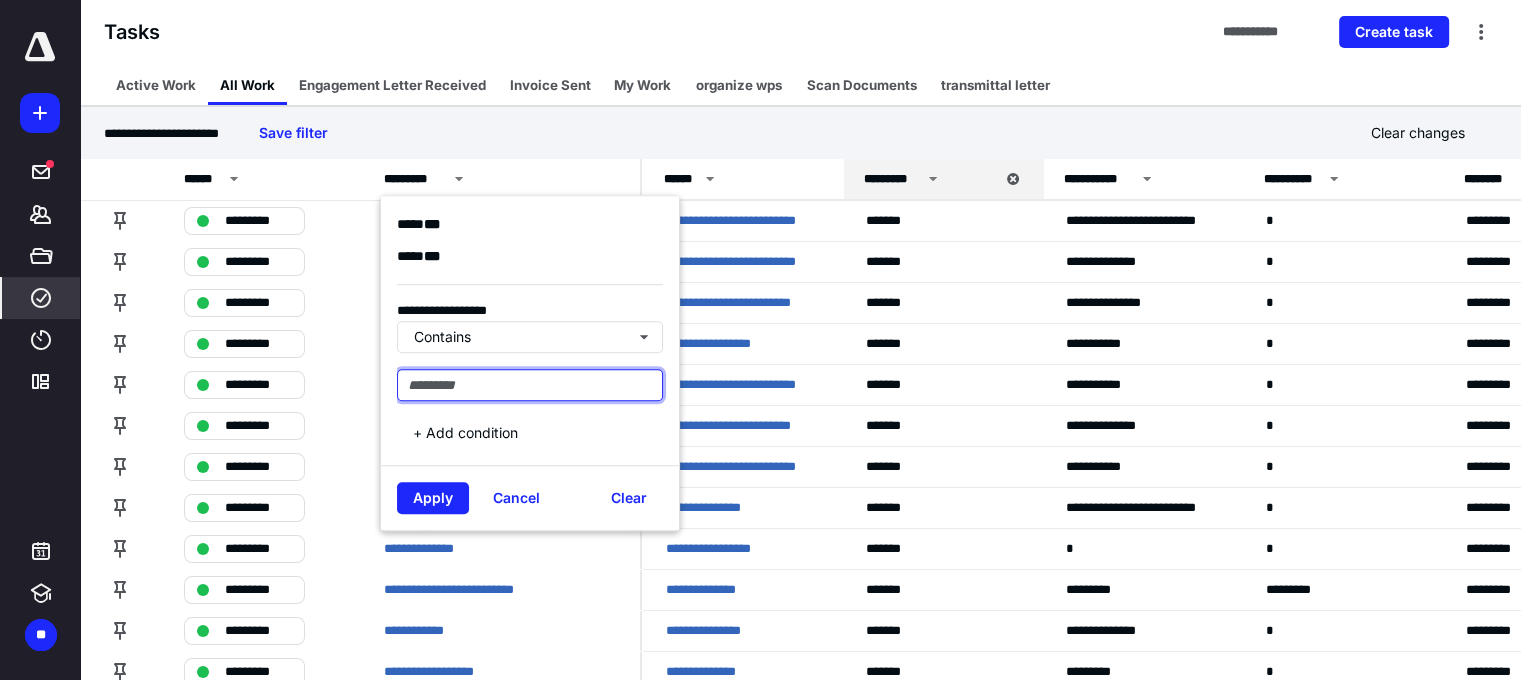 click at bounding box center (530, 385) 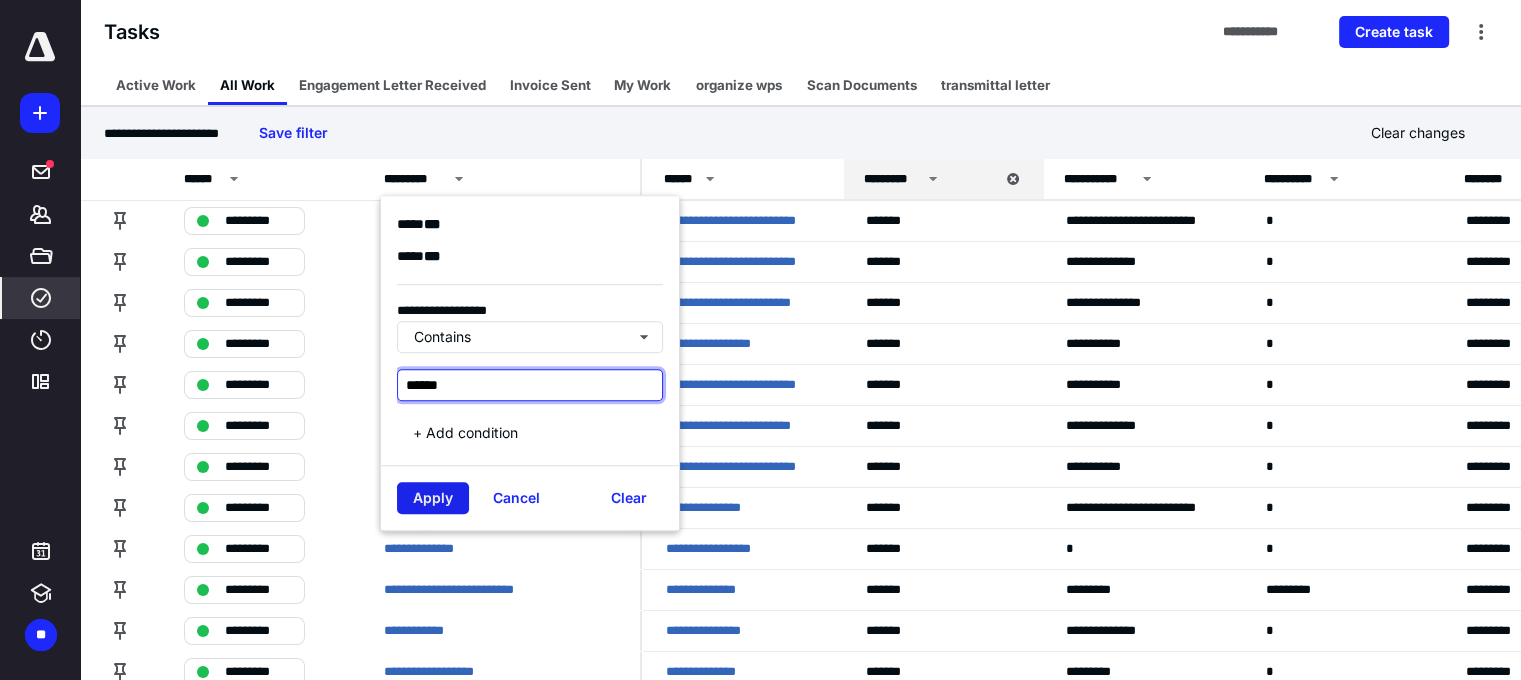 type on "******" 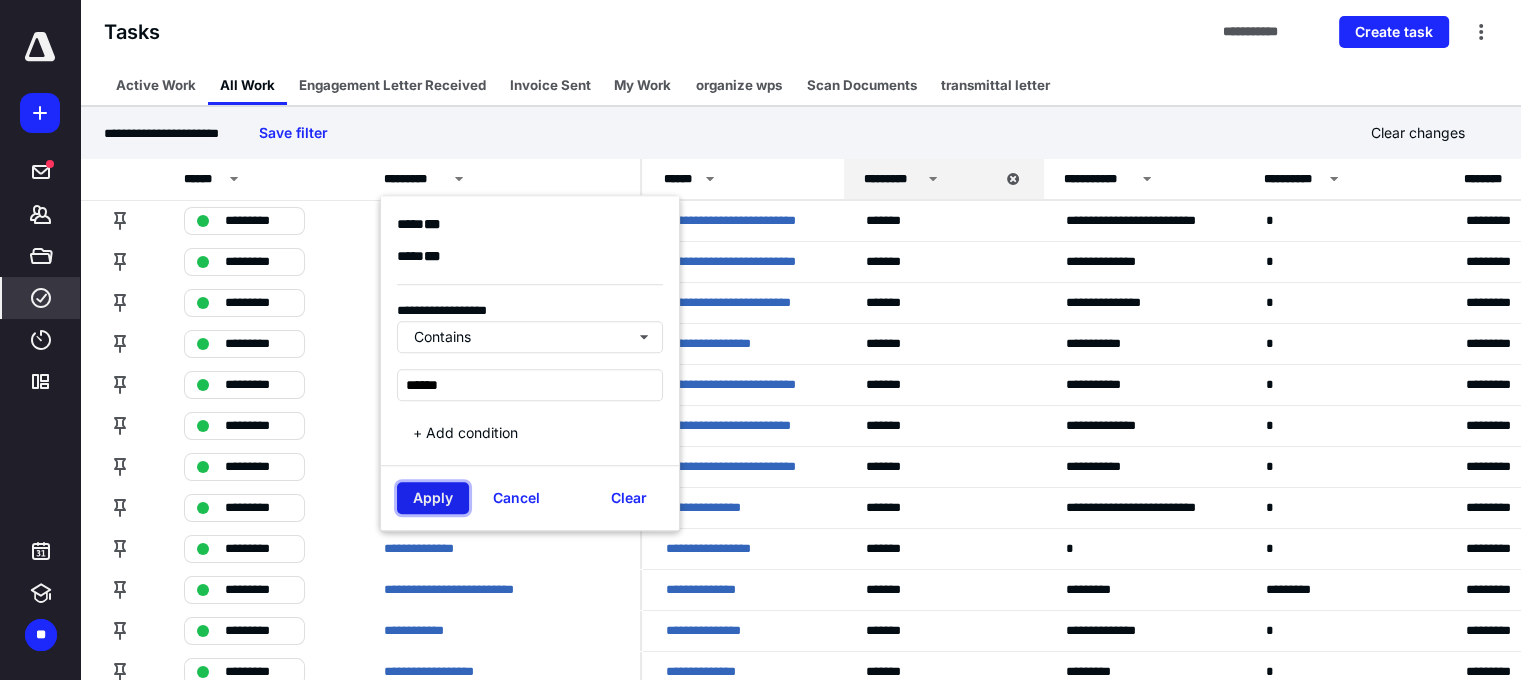 click on "Apply" at bounding box center (433, 498) 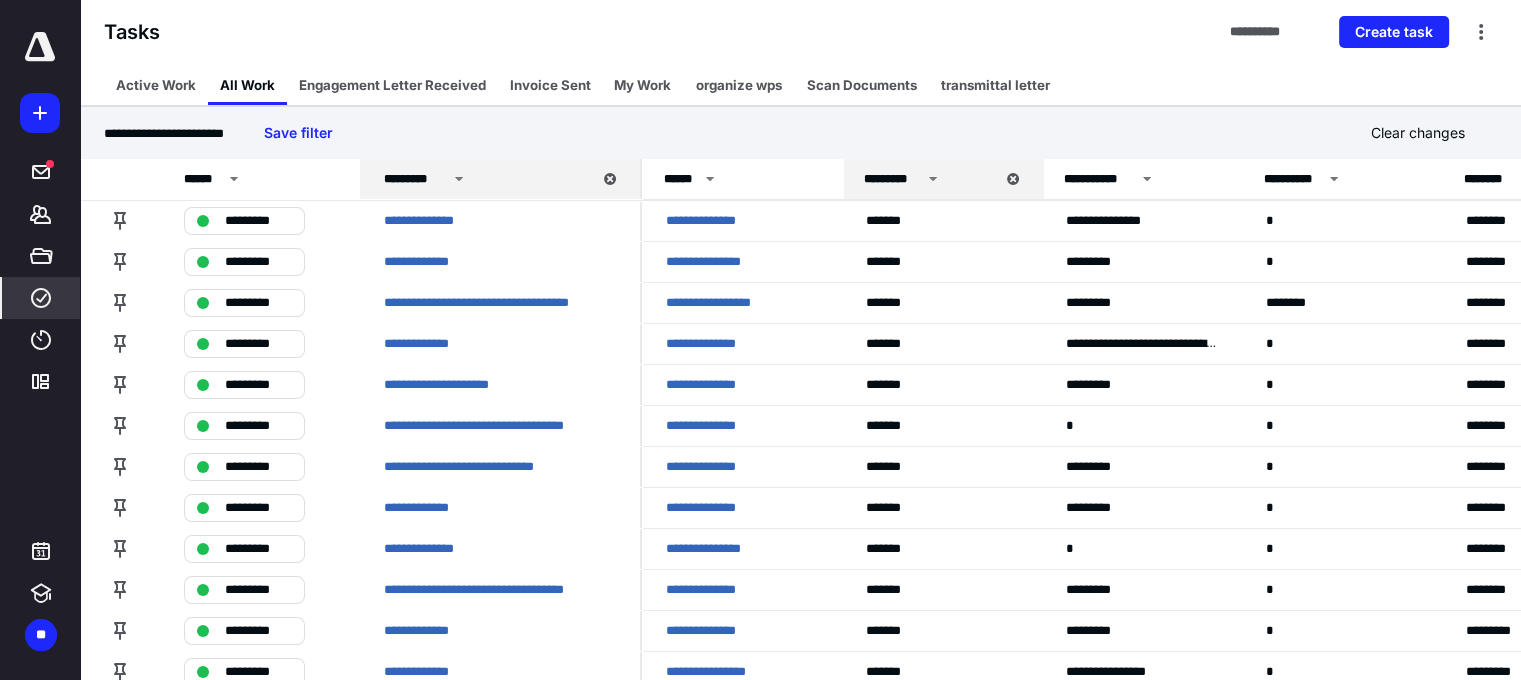 click 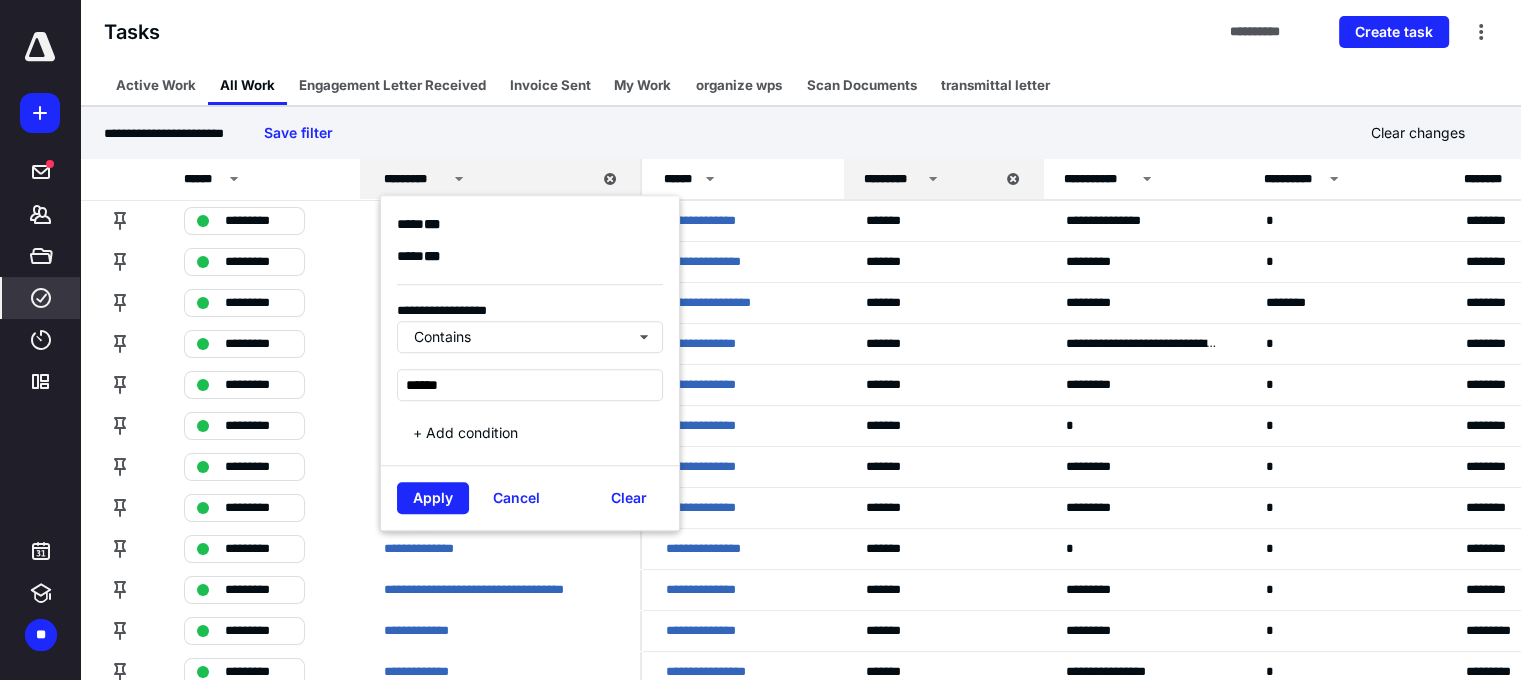 click 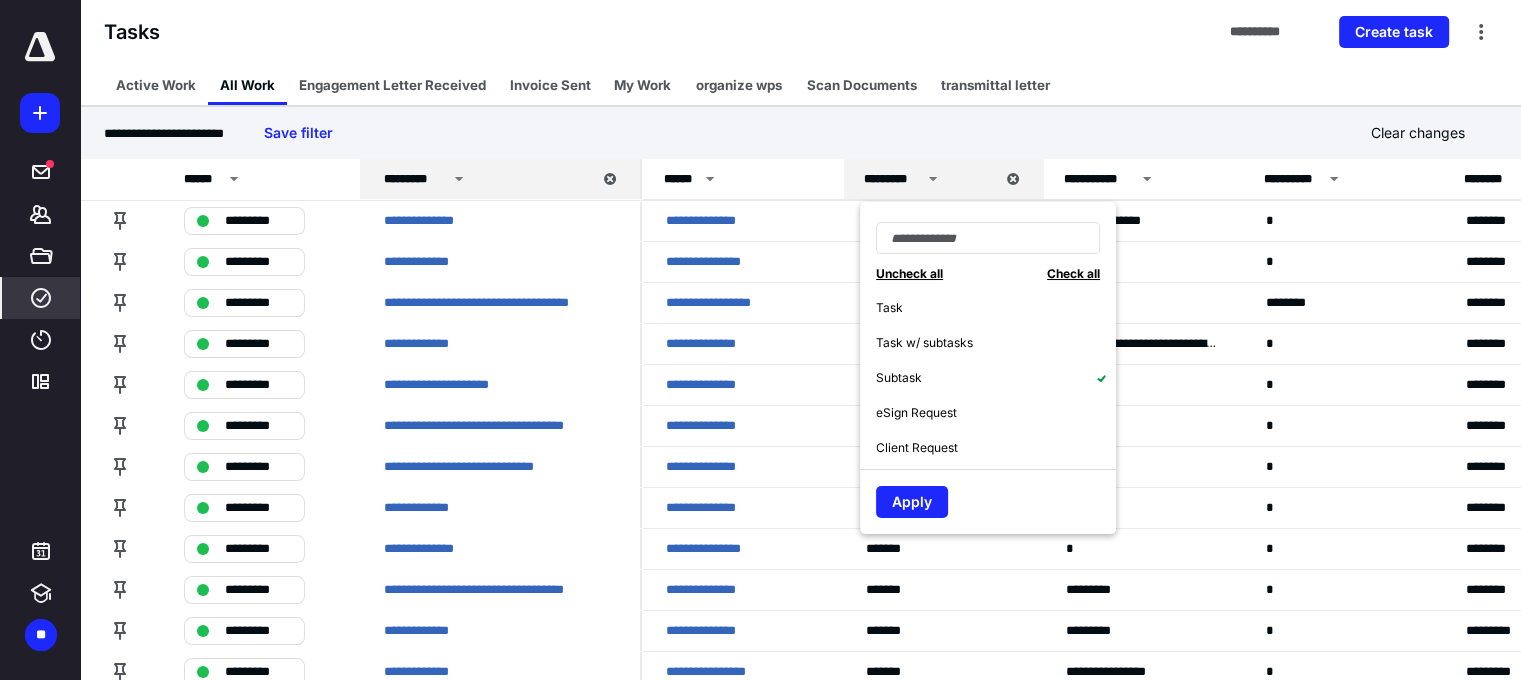 click on "Task" at bounding box center [889, 308] 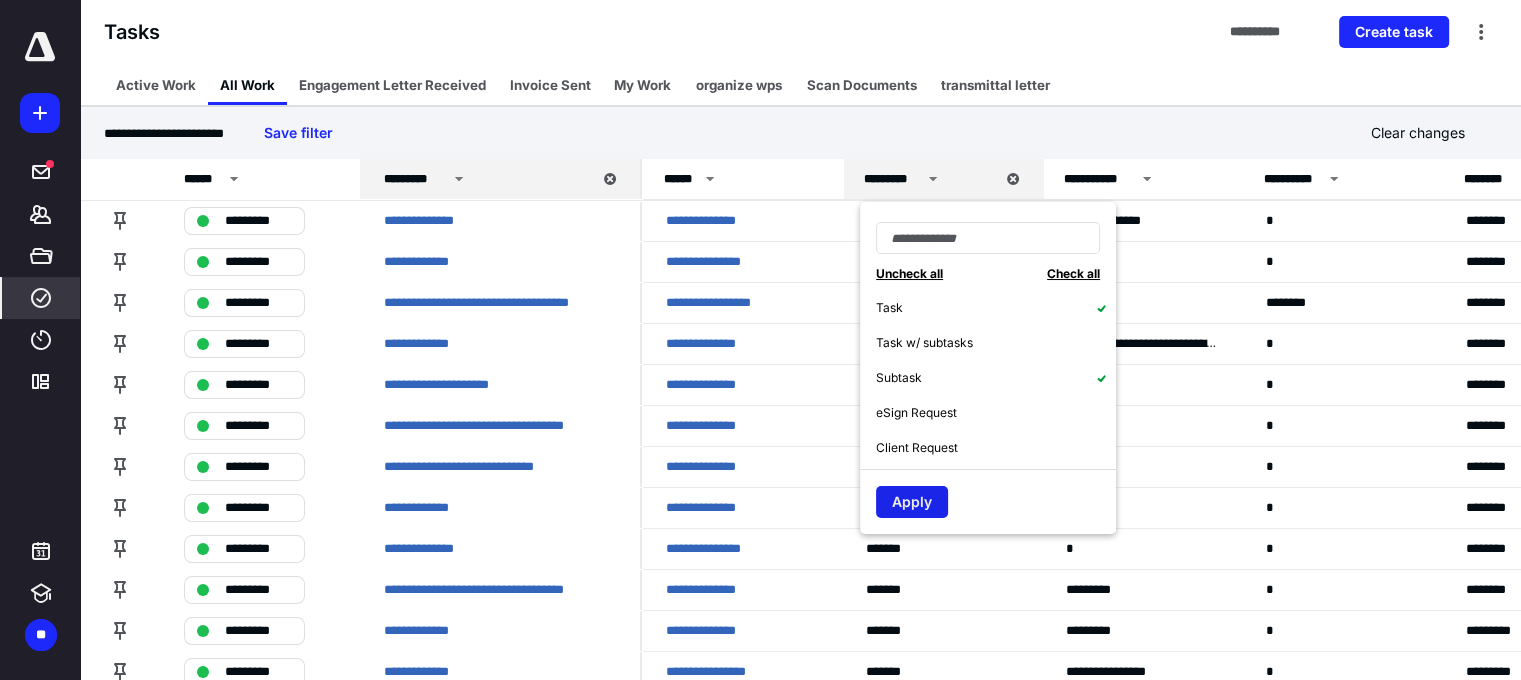 click on "Apply" at bounding box center (912, 502) 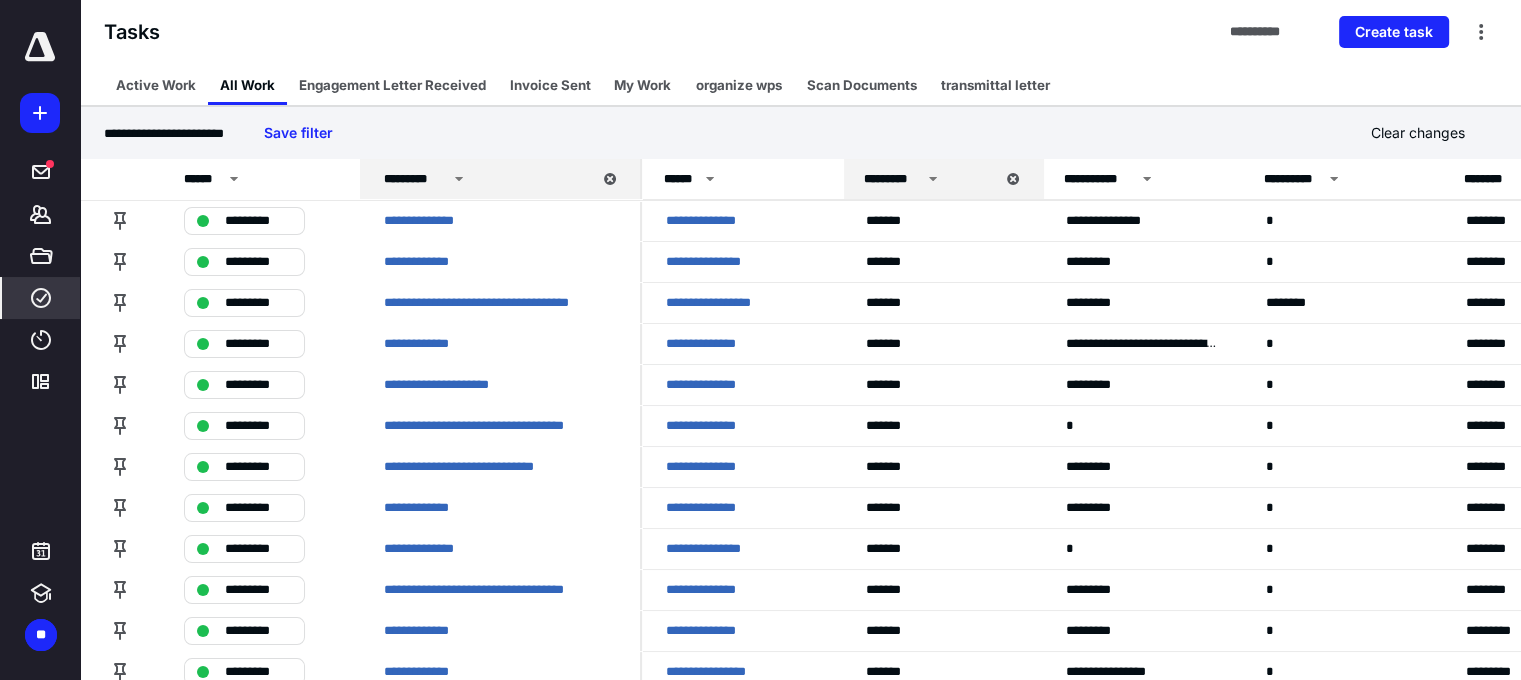 click 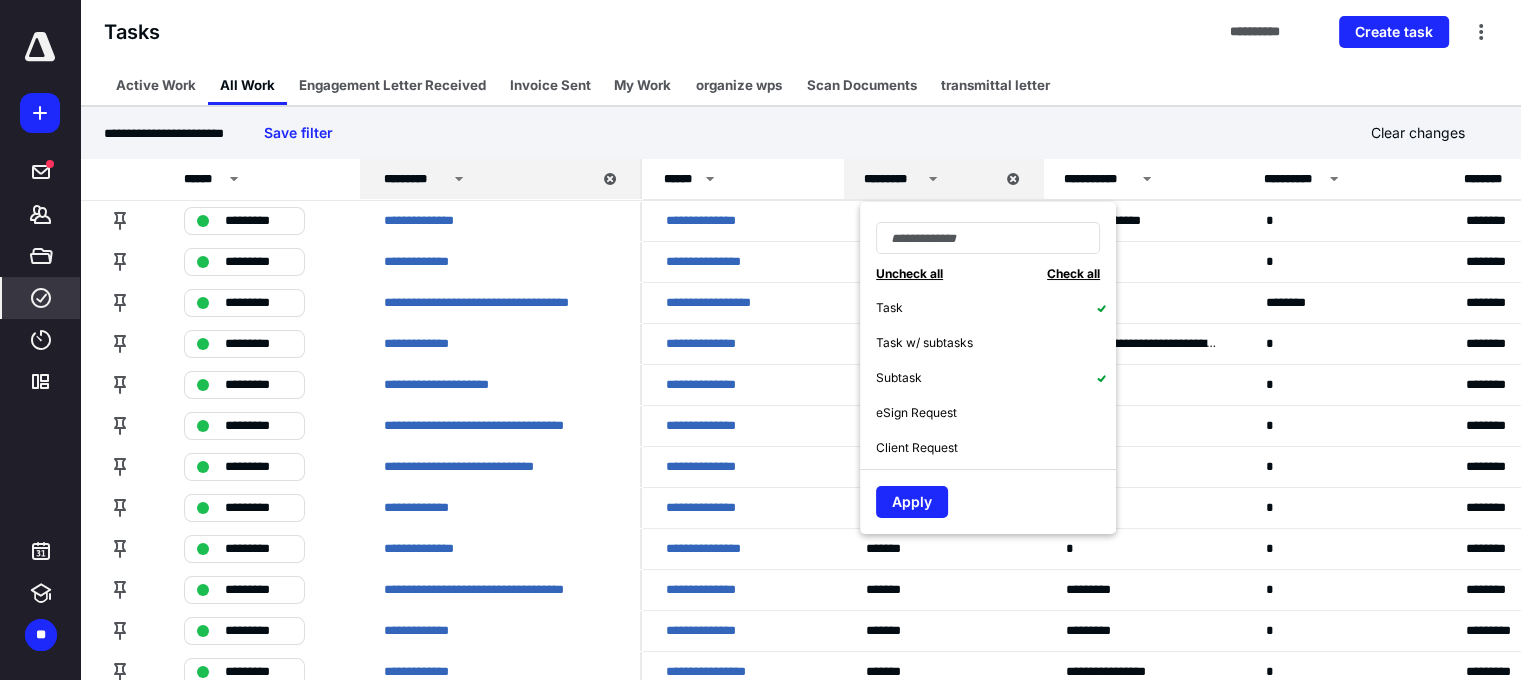 click 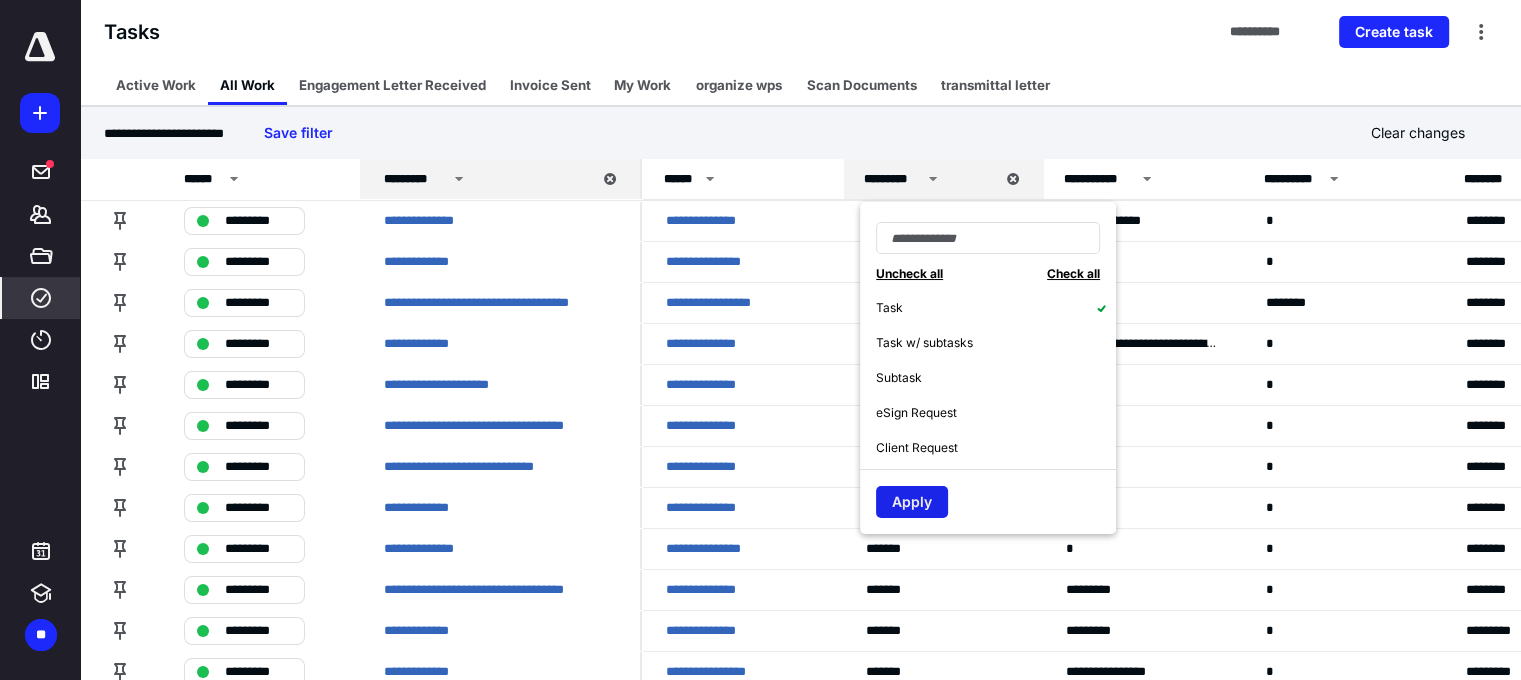 click on "Apply" at bounding box center (912, 502) 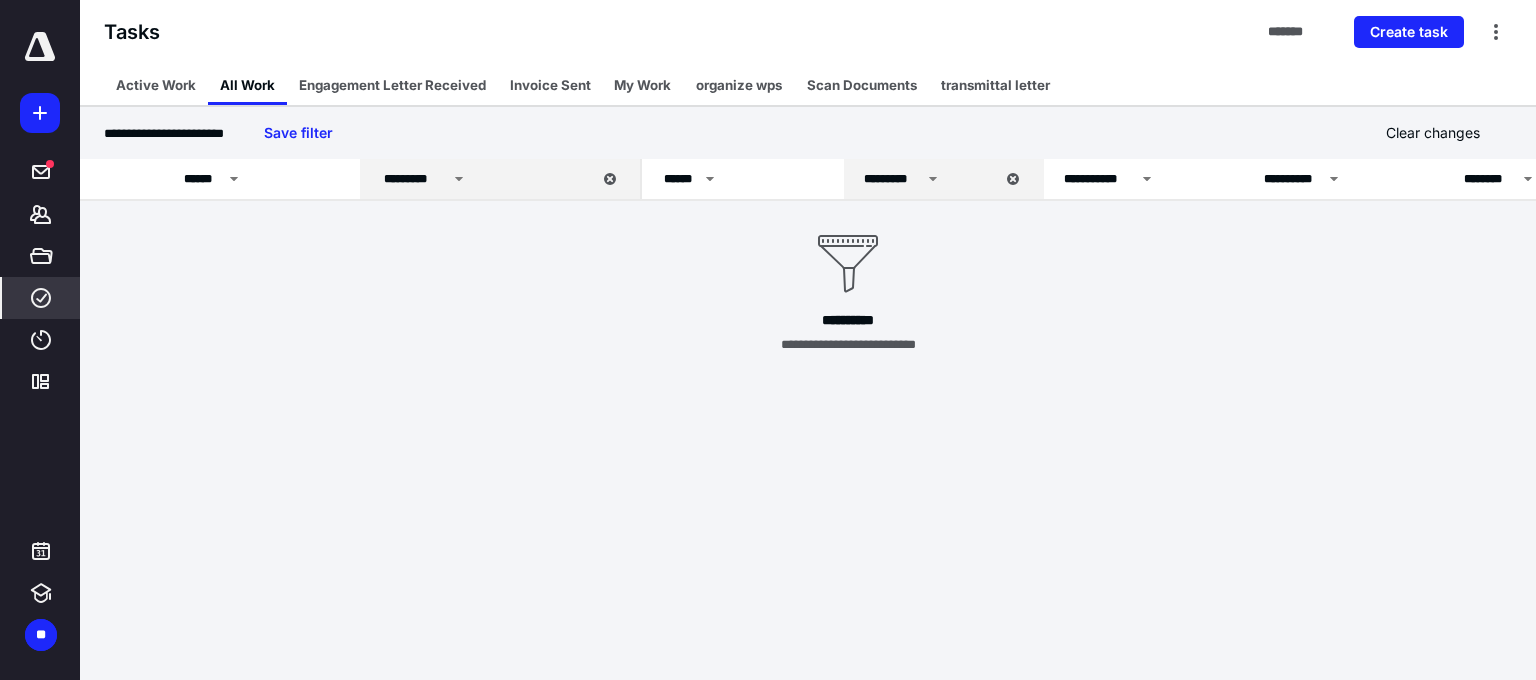 click 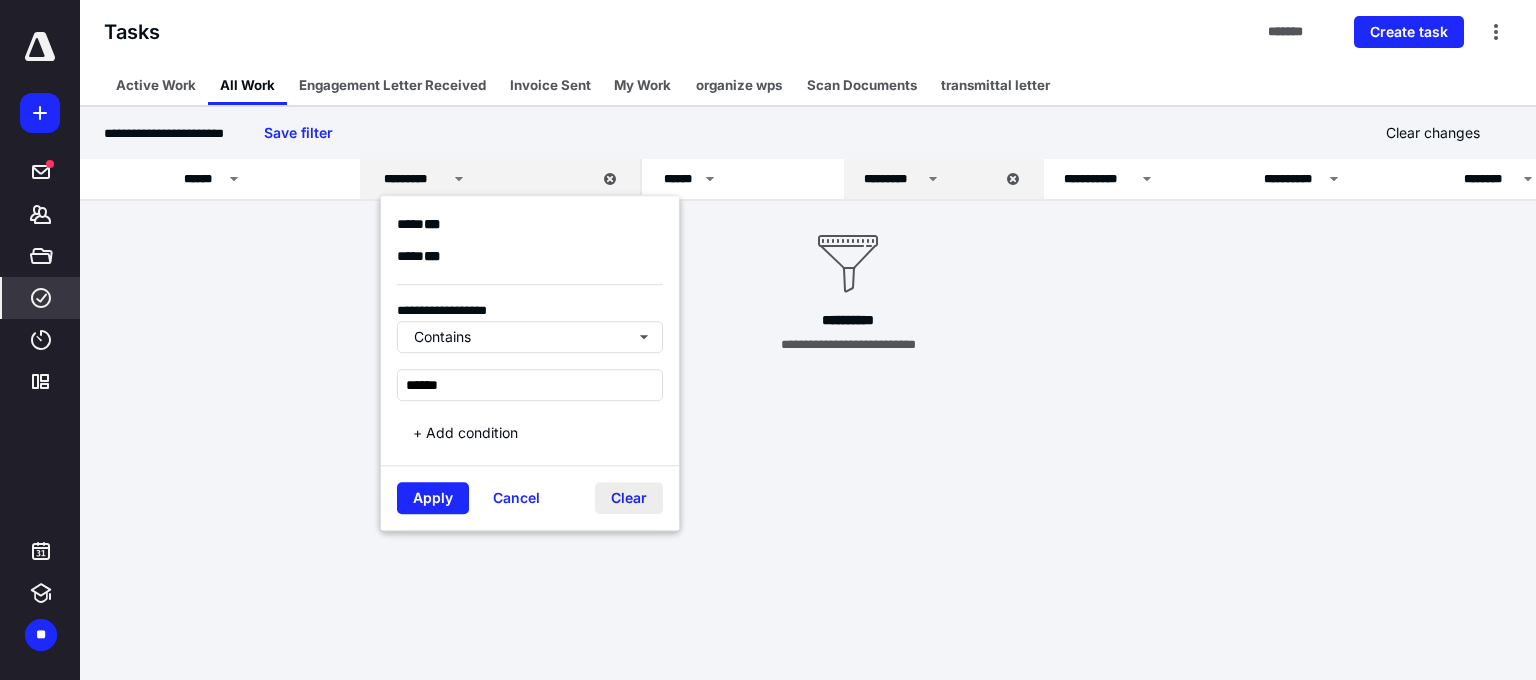 click on "Clear" at bounding box center [629, 498] 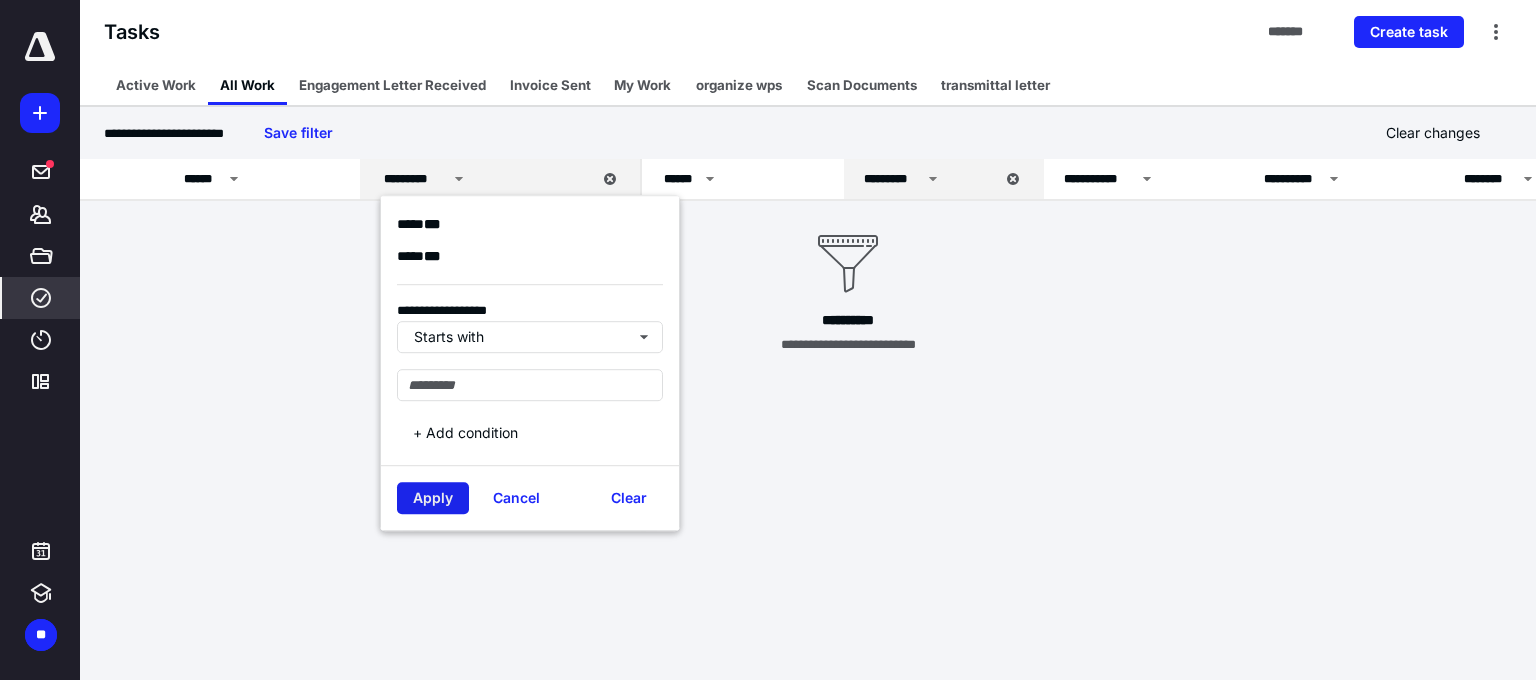 click on "Apply" at bounding box center (433, 498) 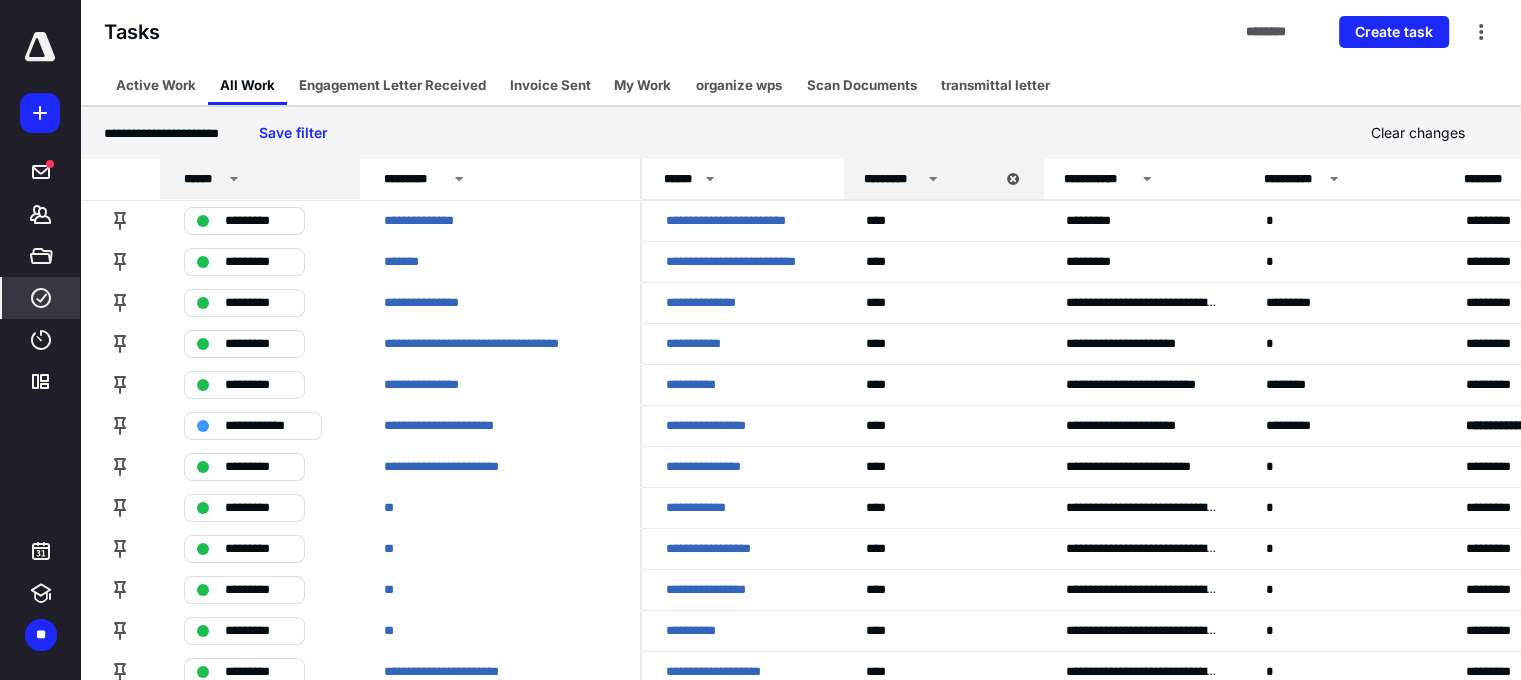 click 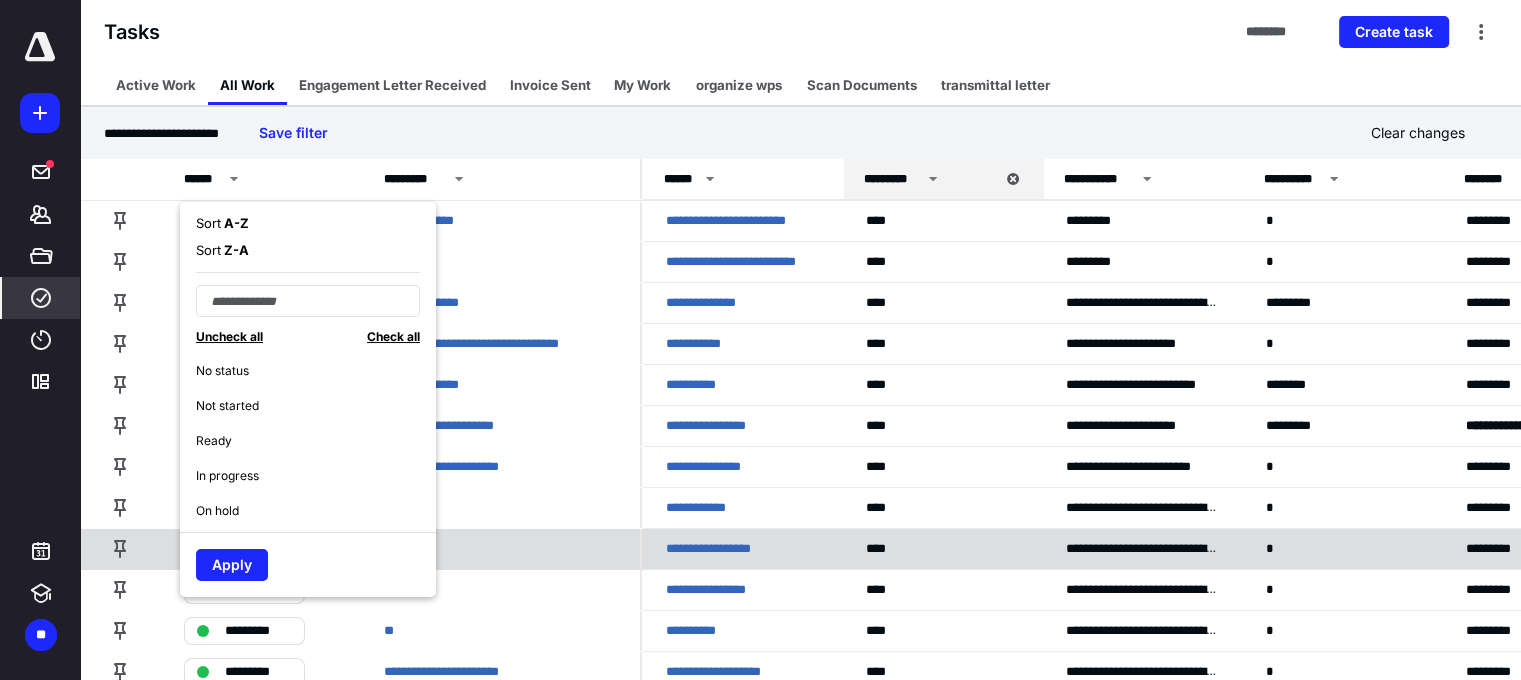 click on "**" at bounding box center [500, 548] 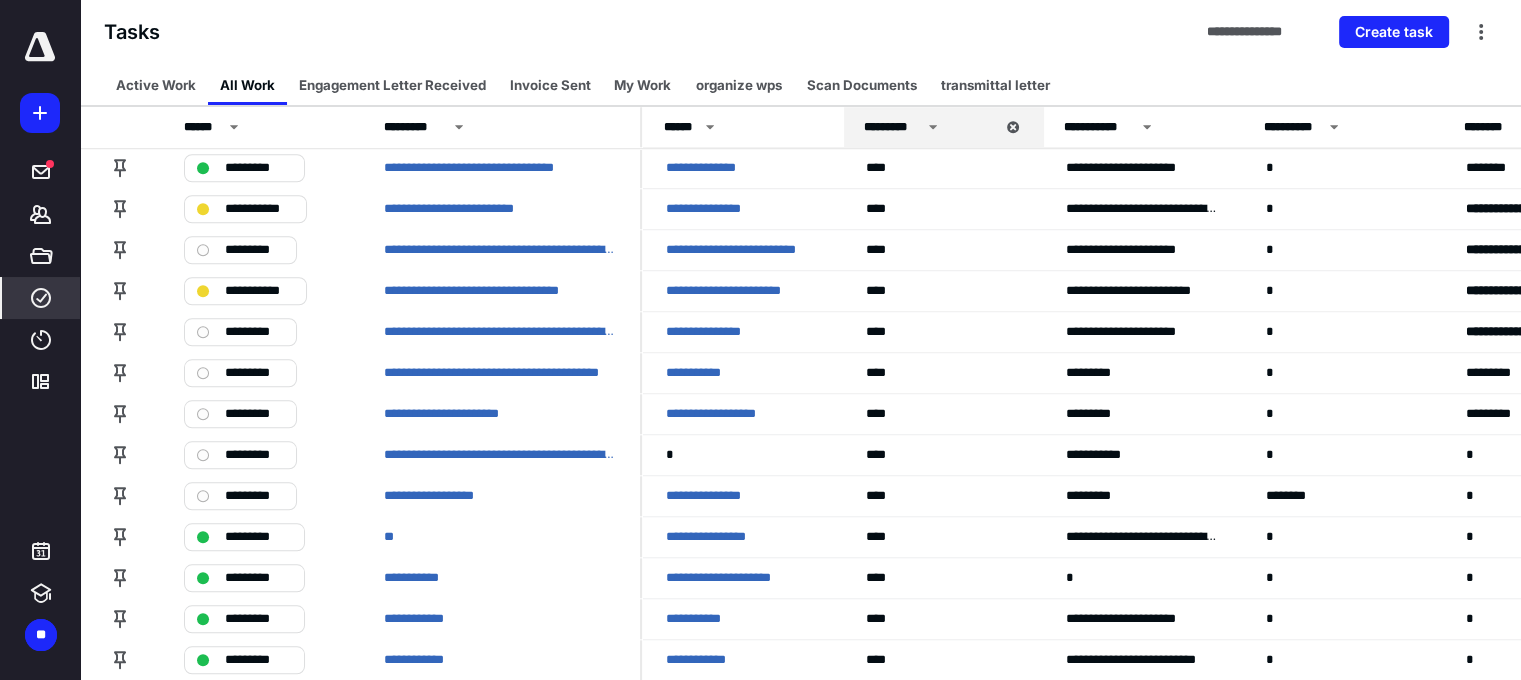 scroll, scrollTop: 1952, scrollLeft: 0, axis: vertical 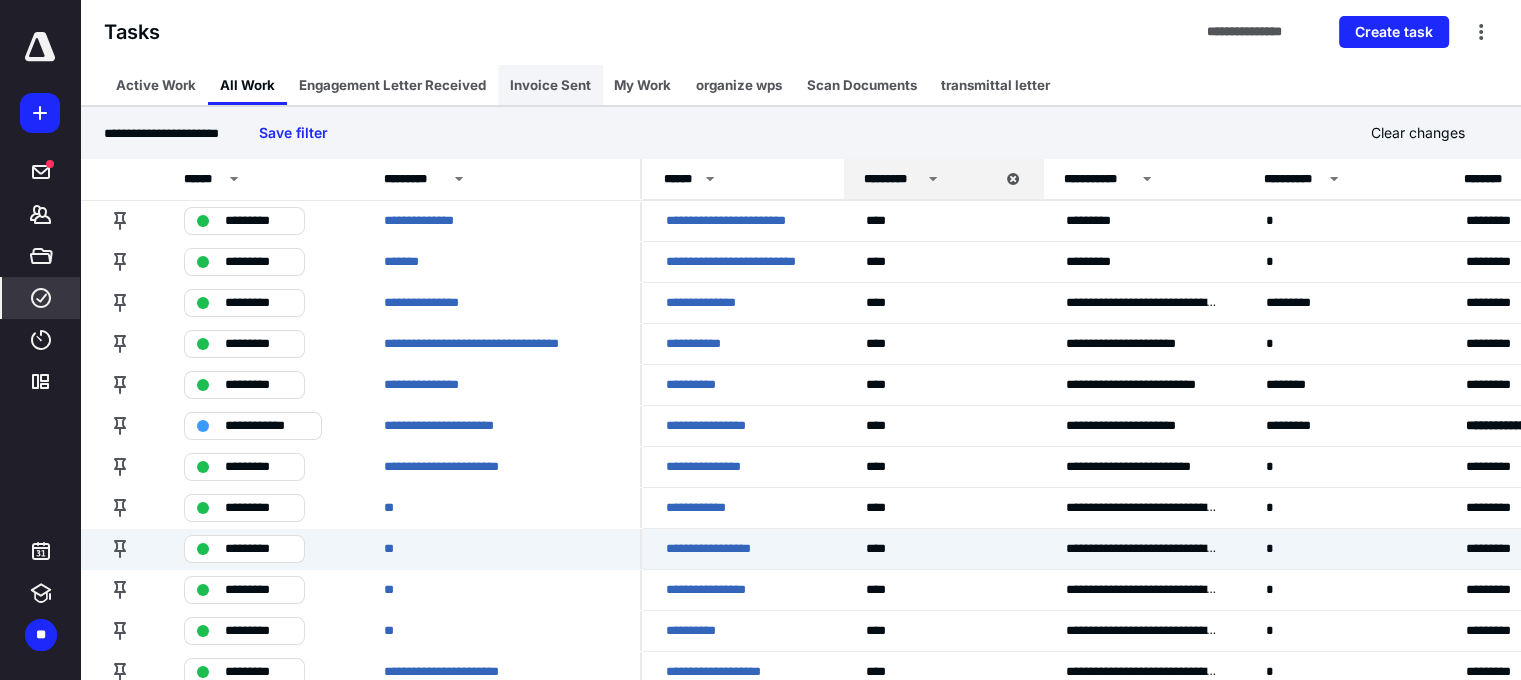 click on "Invoice Sent" at bounding box center (550, 85) 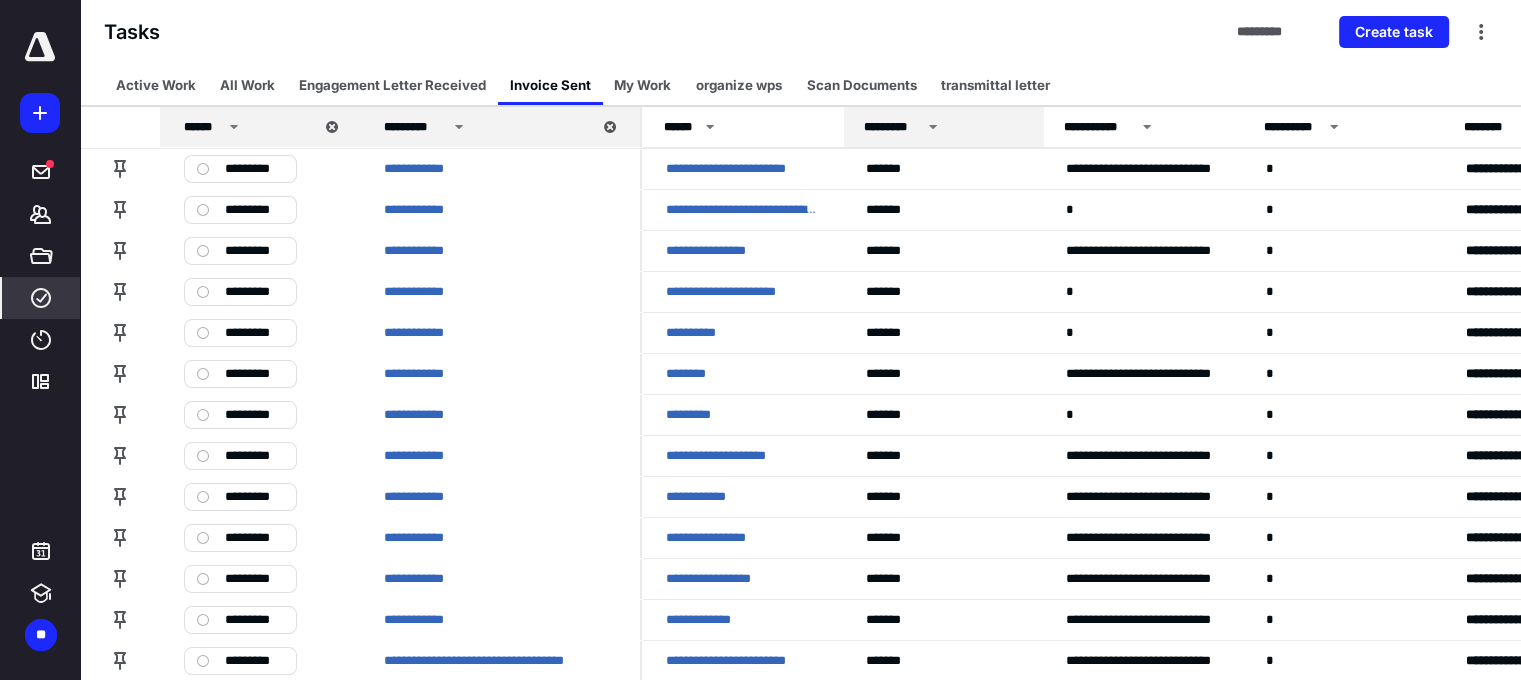 click 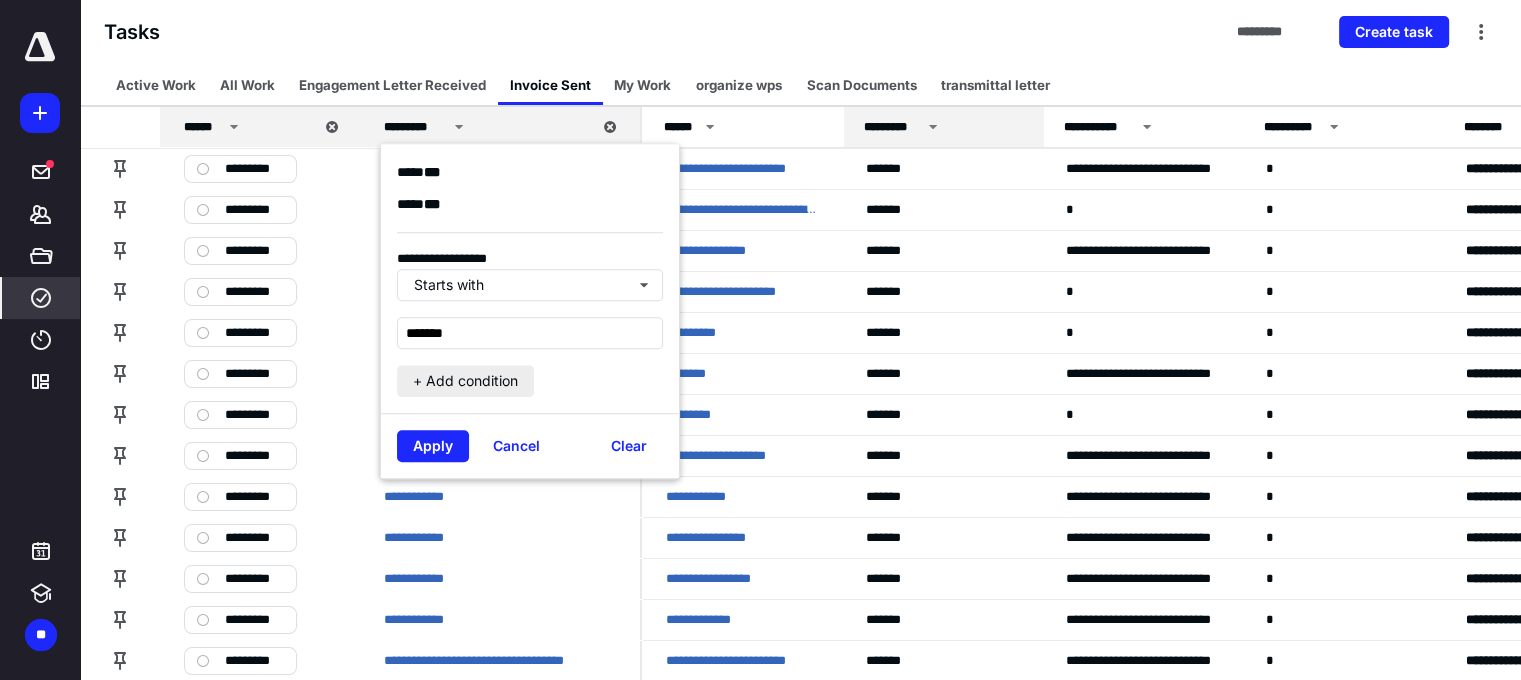 click on "+ Add condition" at bounding box center (465, 381) 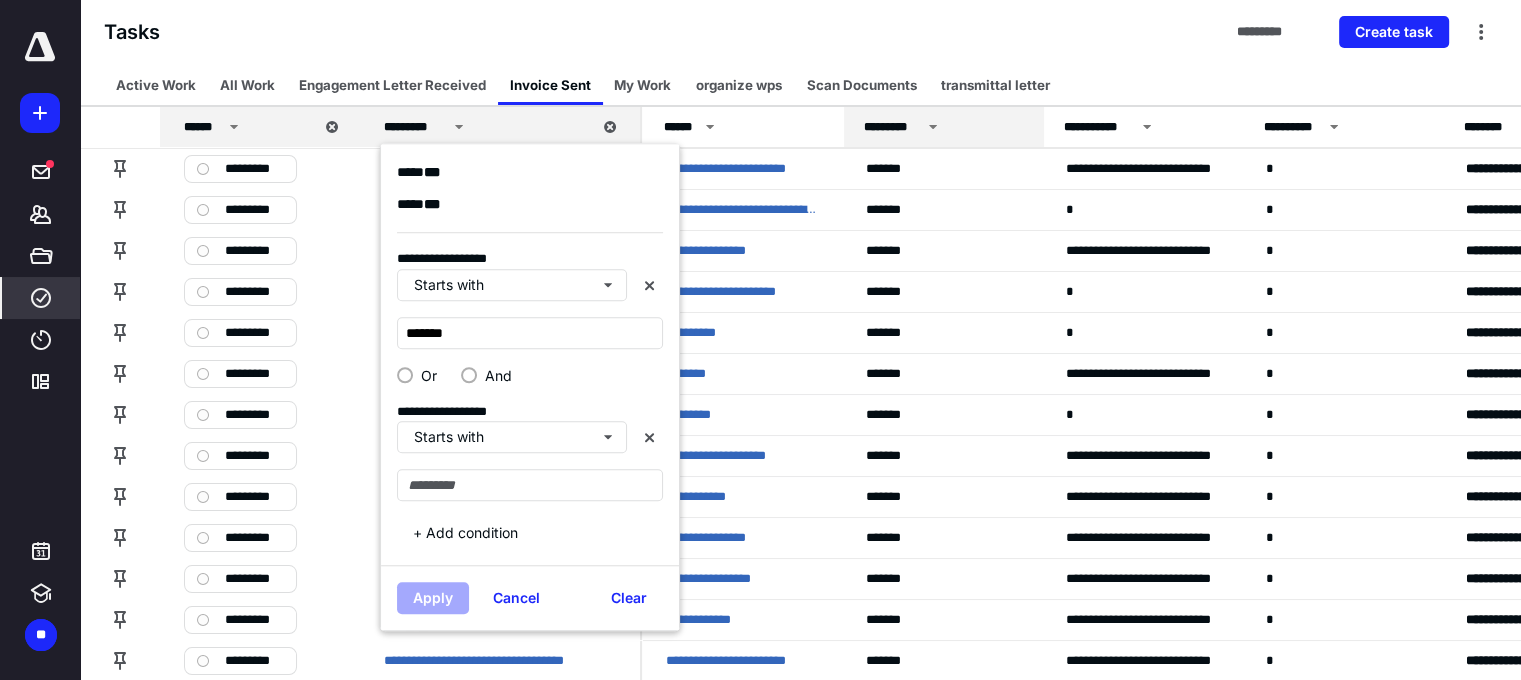 click at bounding box center [469, 375] 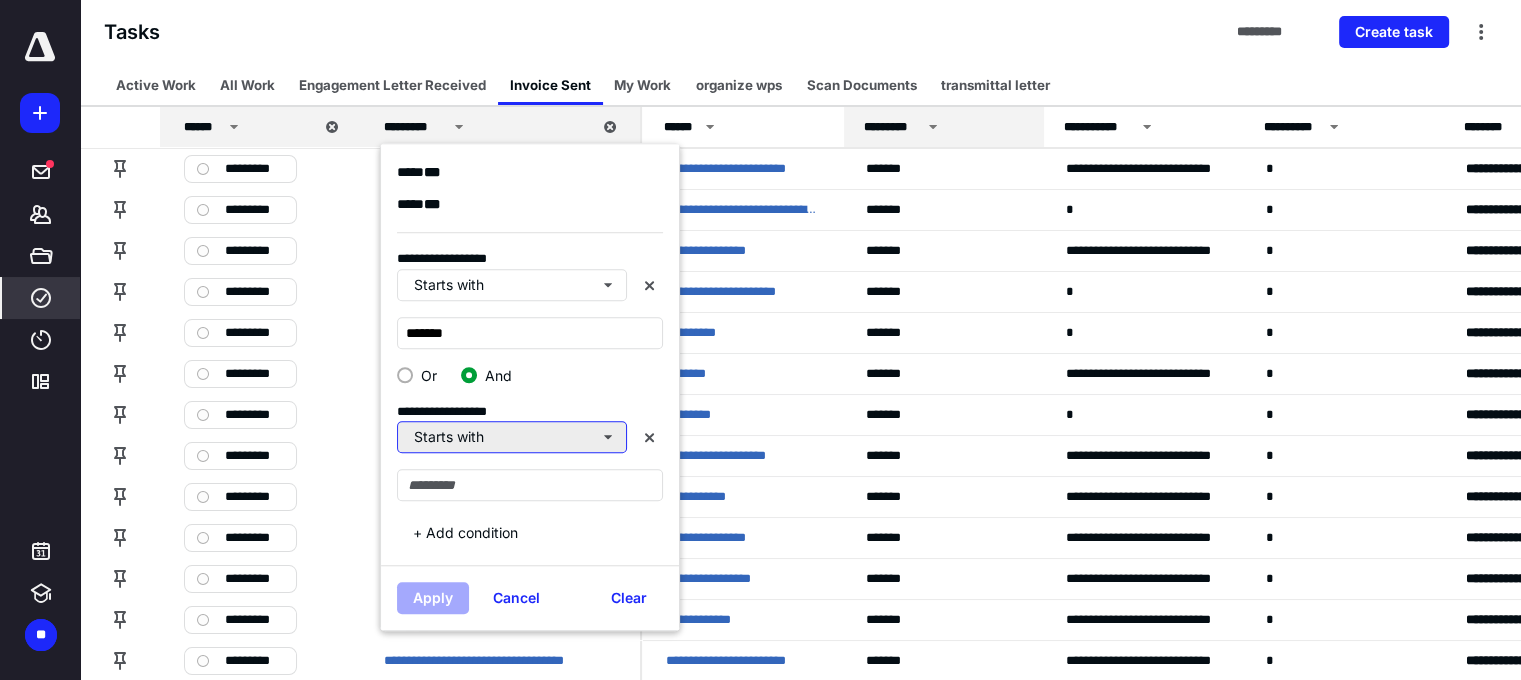 click on "Starts with" at bounding box center (512, 437) 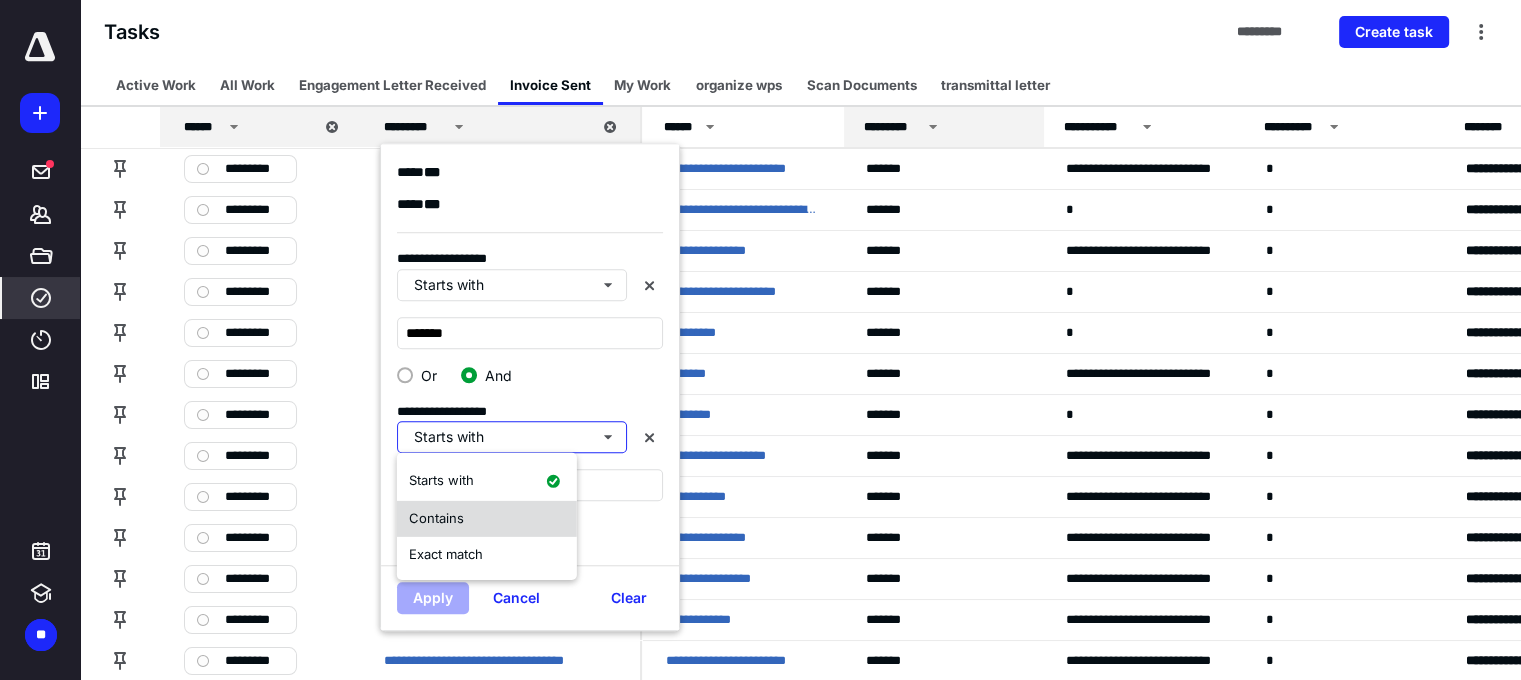 click on "Contains" at bounding box center (487, 519) 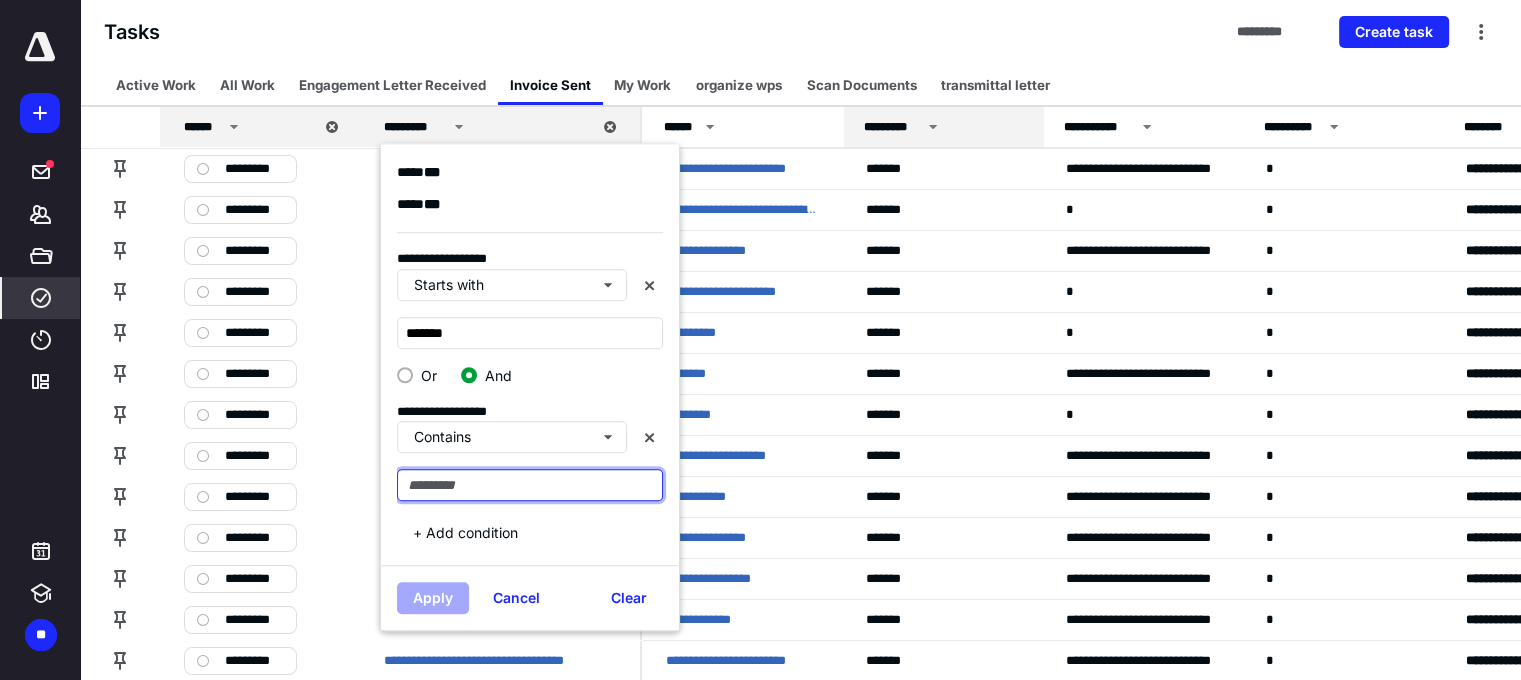 click at bounding box center (530, 485) 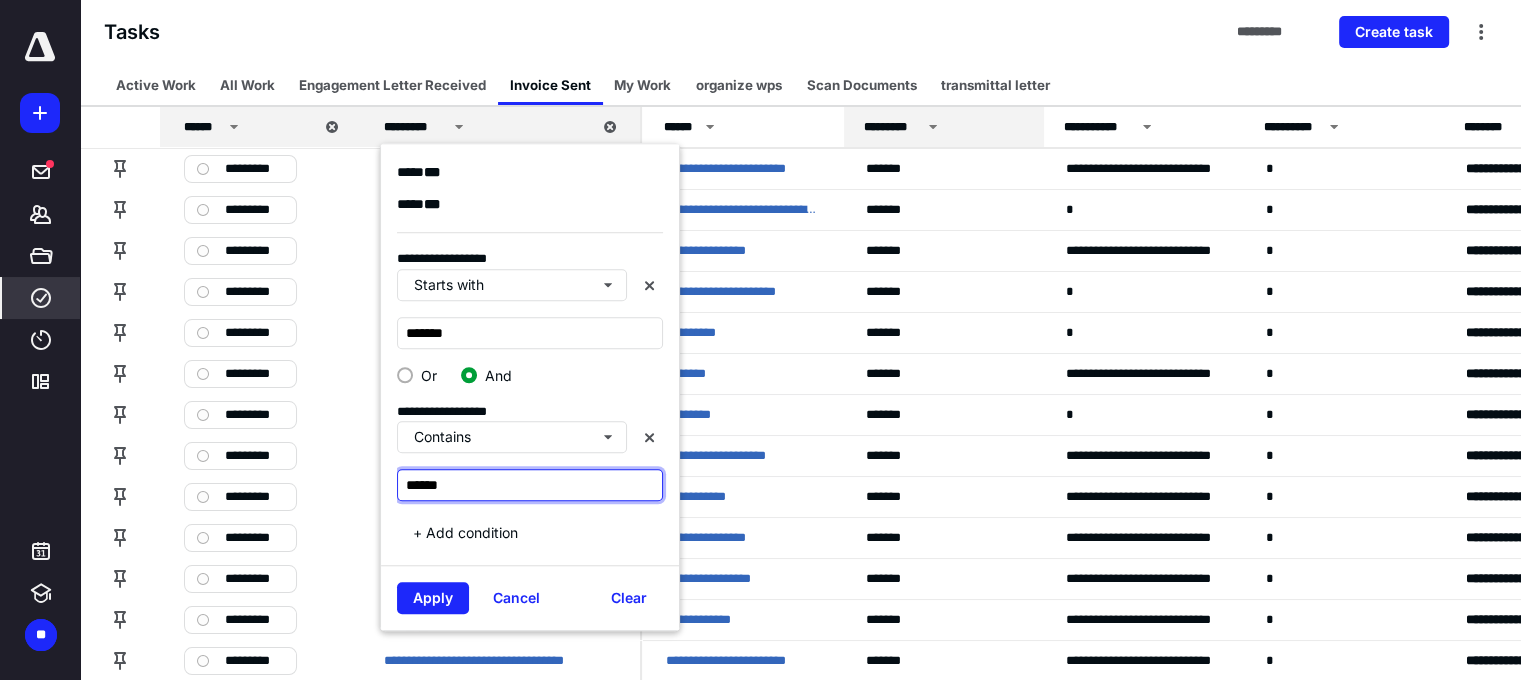 type on "******" 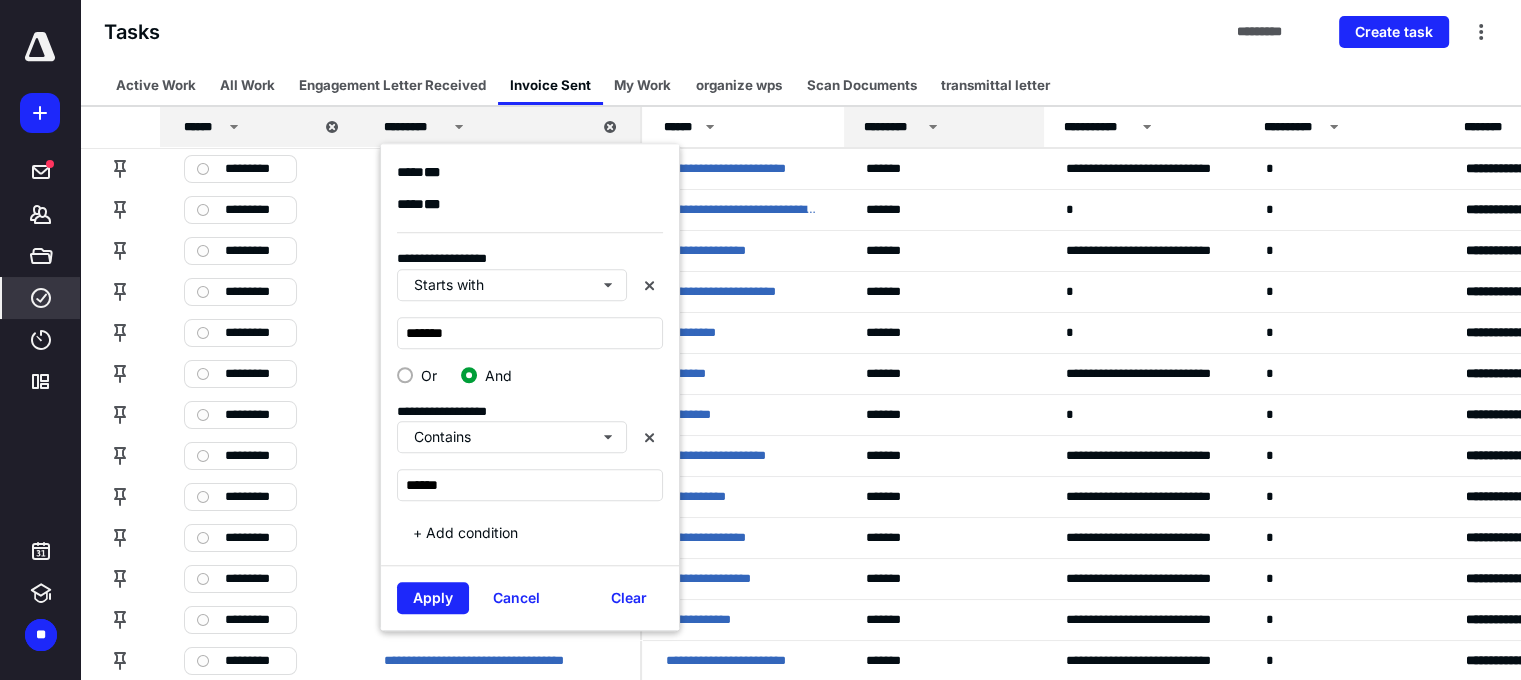click on "Apply Cancel Clear" at bounding box center [530, 597] 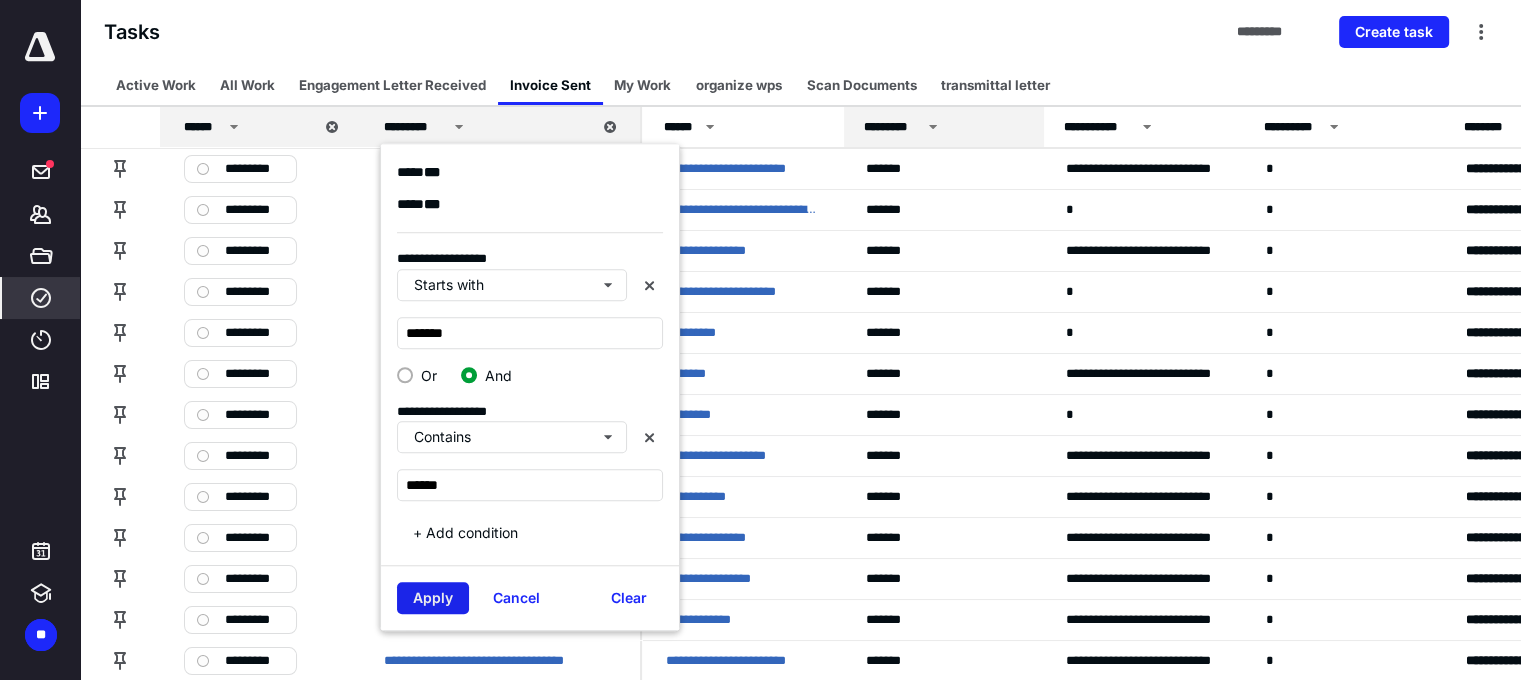 click on "Apply" at bounding box center (433, 598) 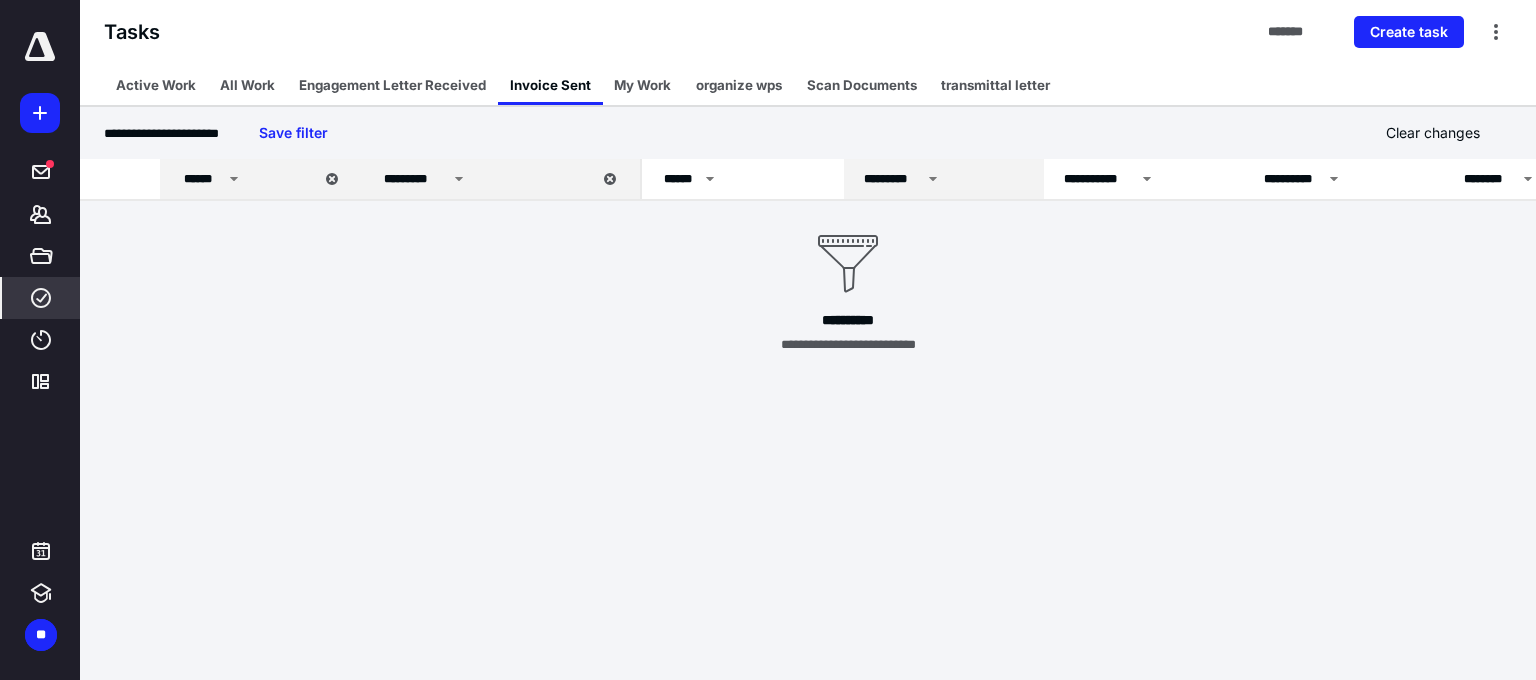 click 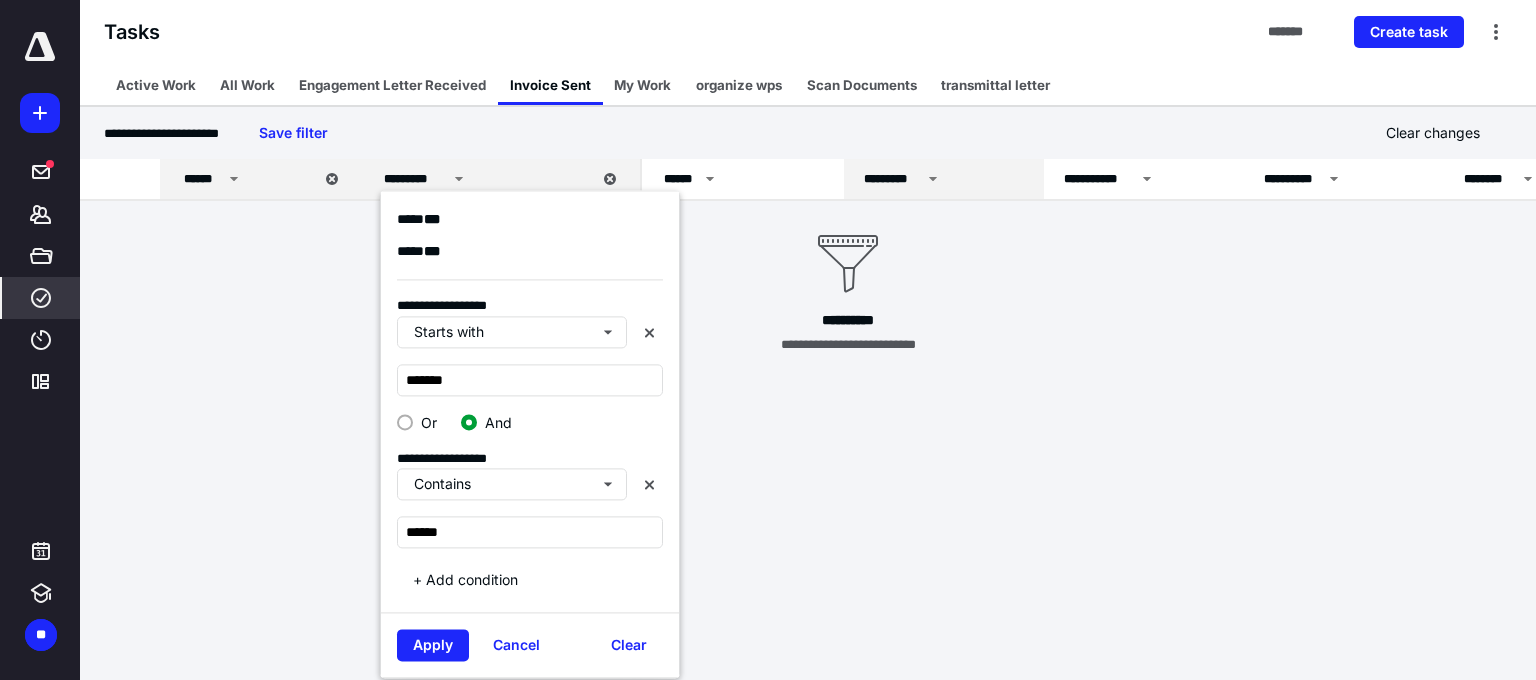 click on "Apply Cancel Clear" at bounding box center (530, 644) 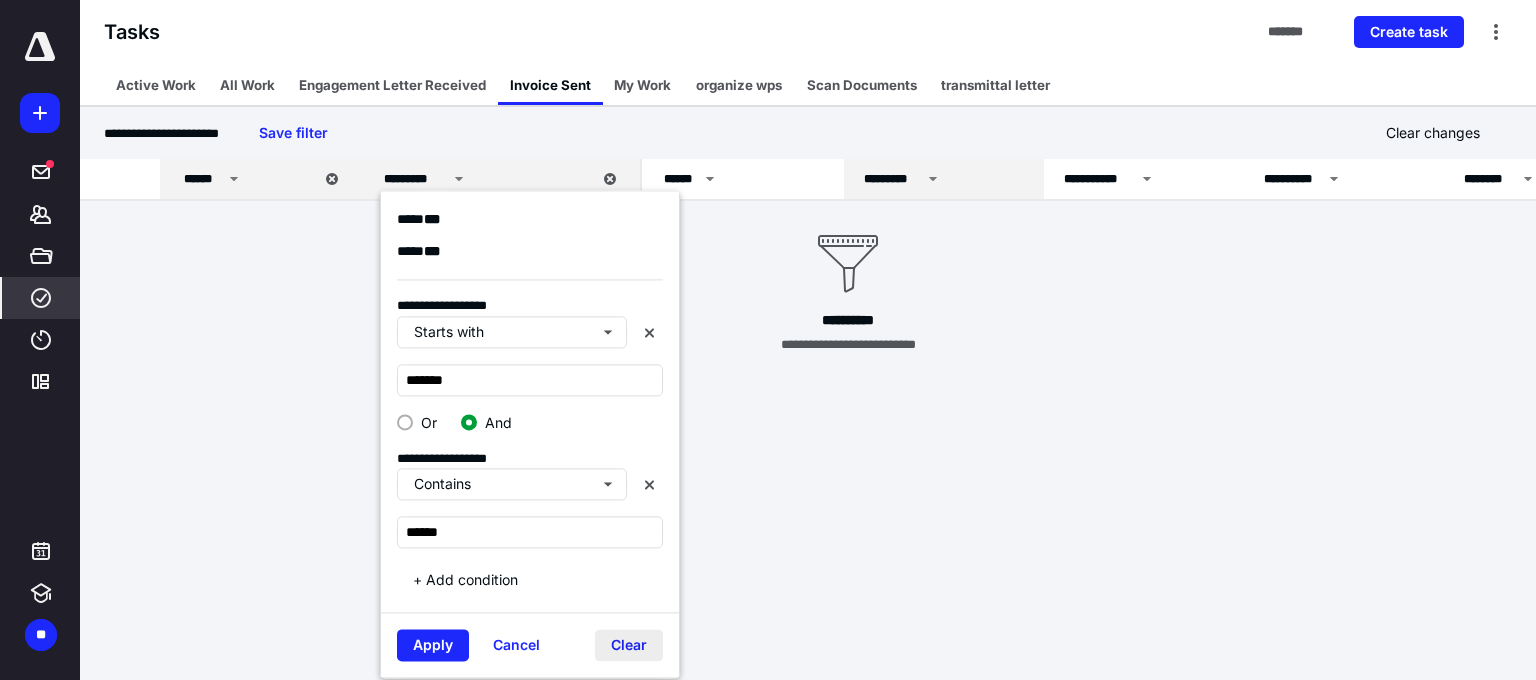 click on "Clear" at bounding box center [629, 645] 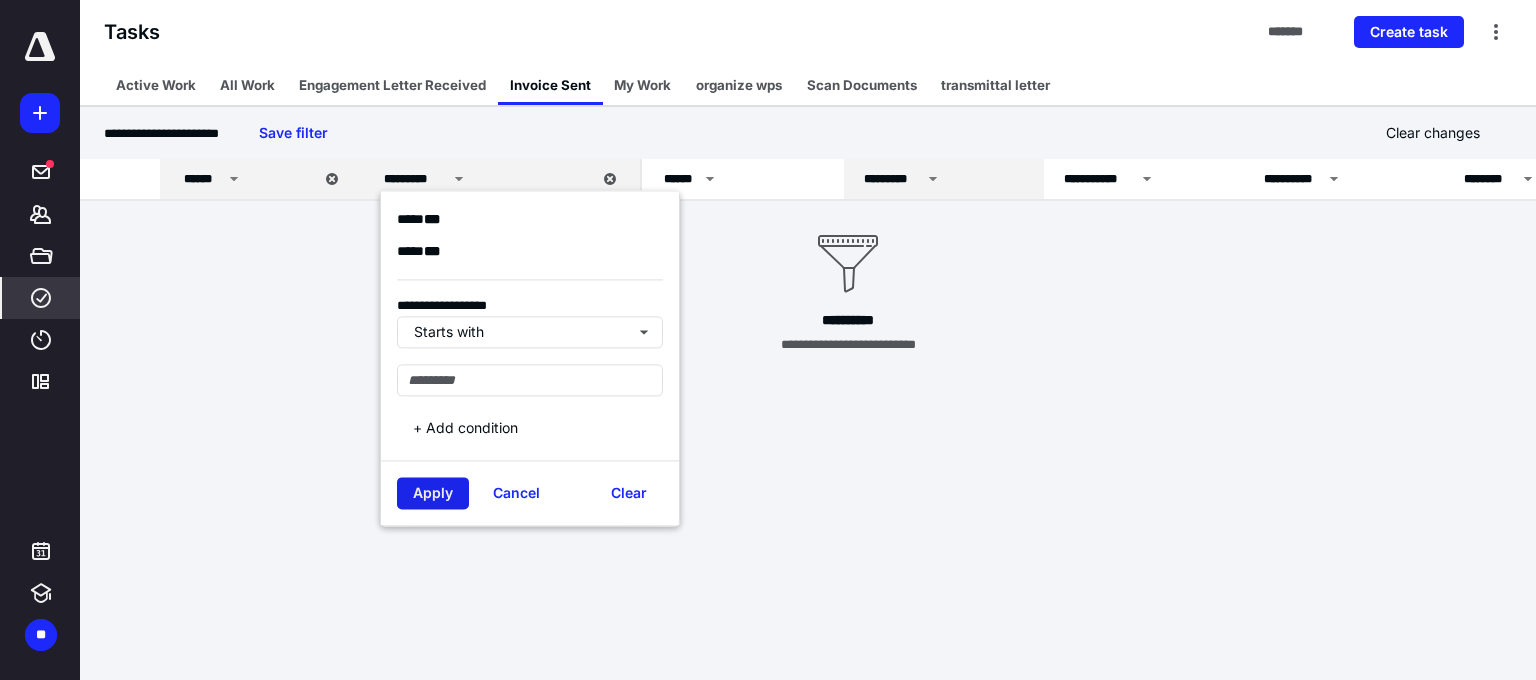 click on "Apply" at bounding box center [433, 493] 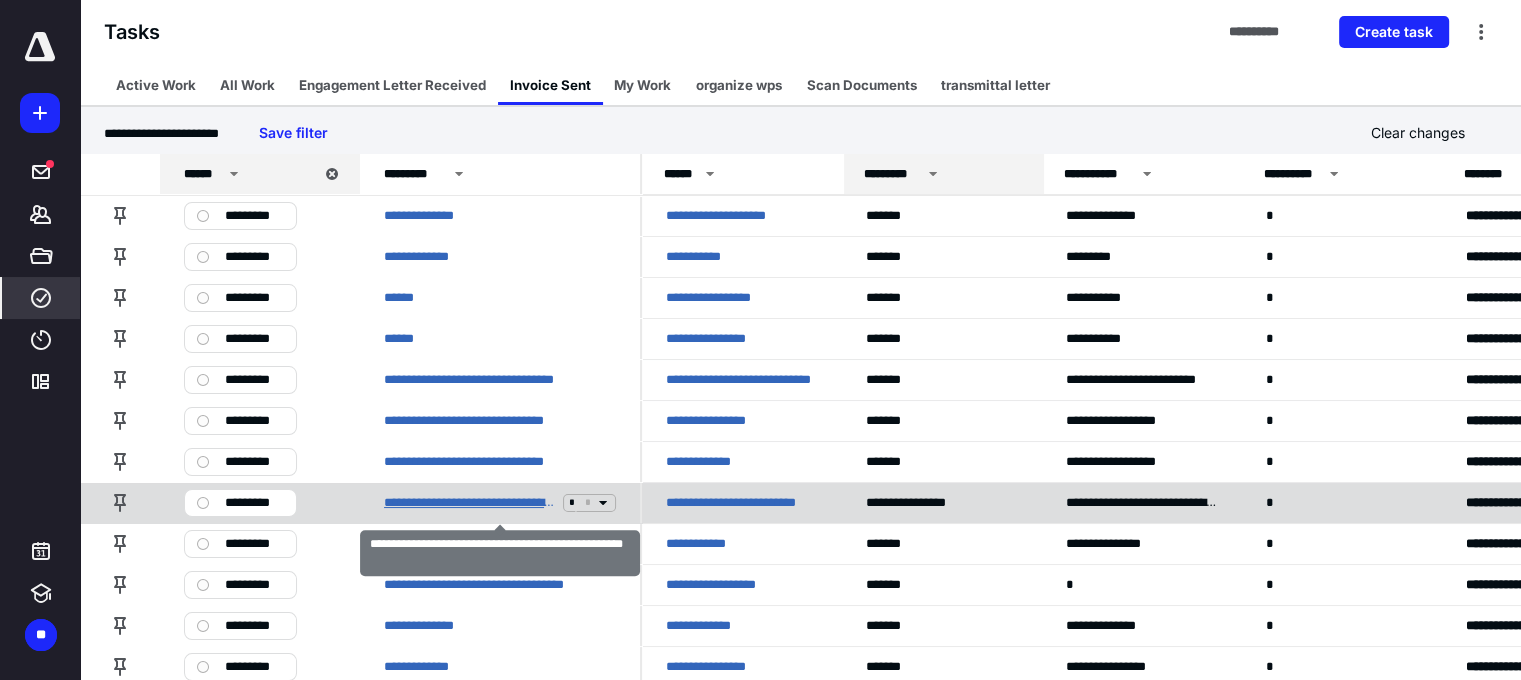 scroll, scrollTop: 0, scrollLeft: 0, axis: both 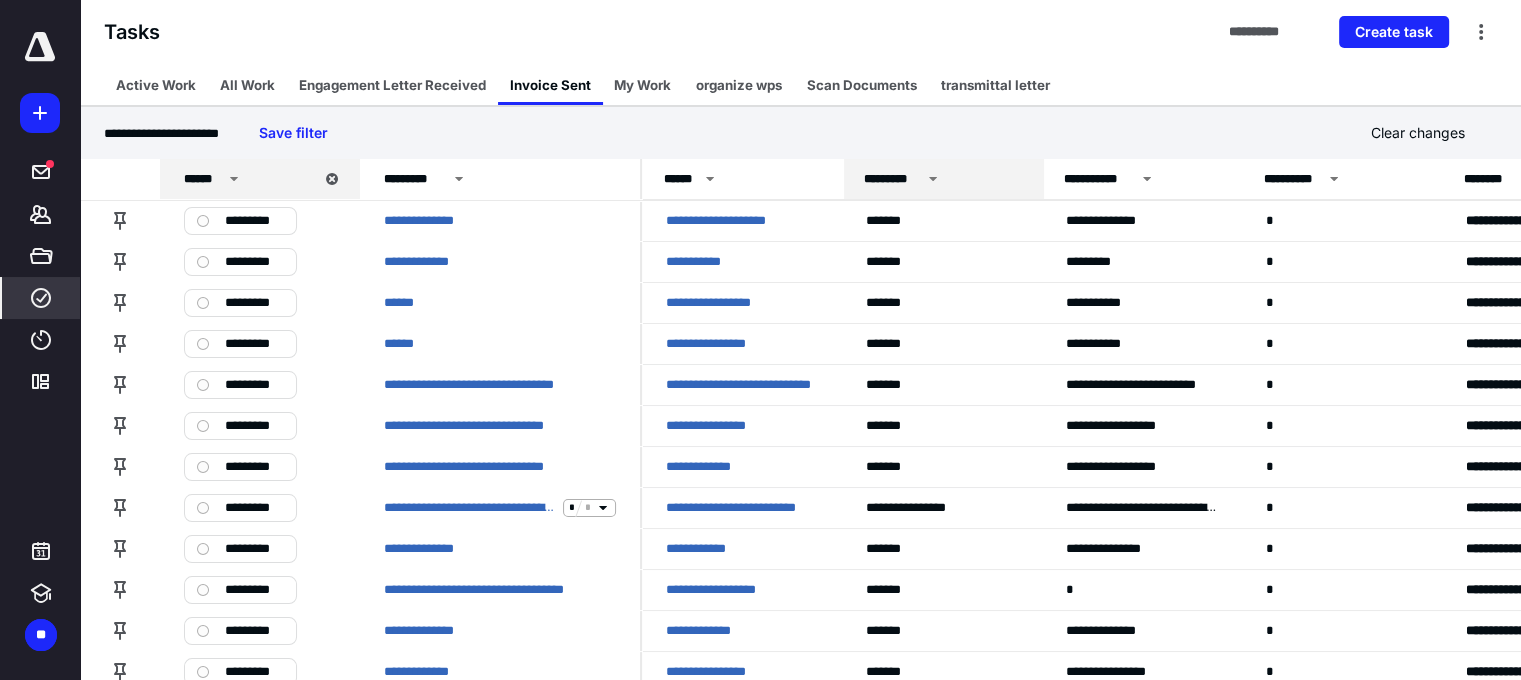 click 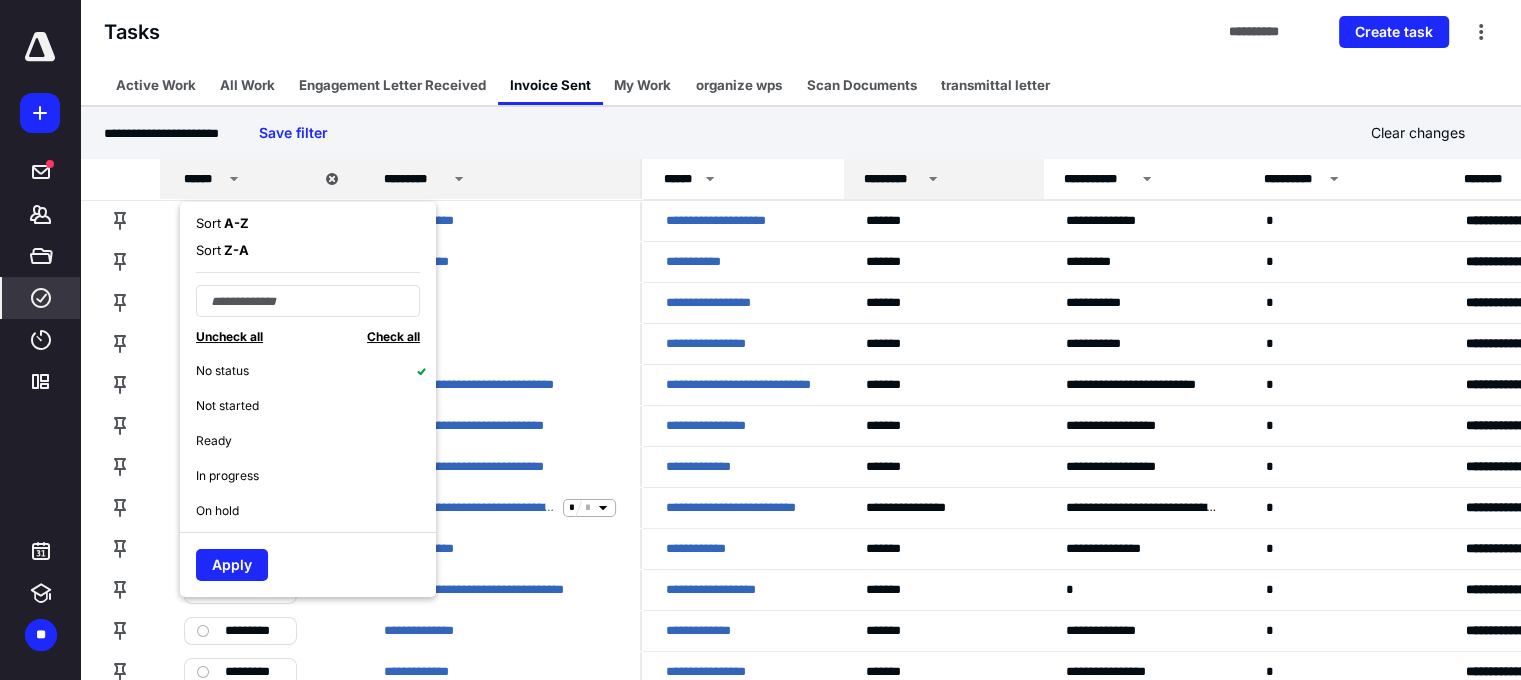 click 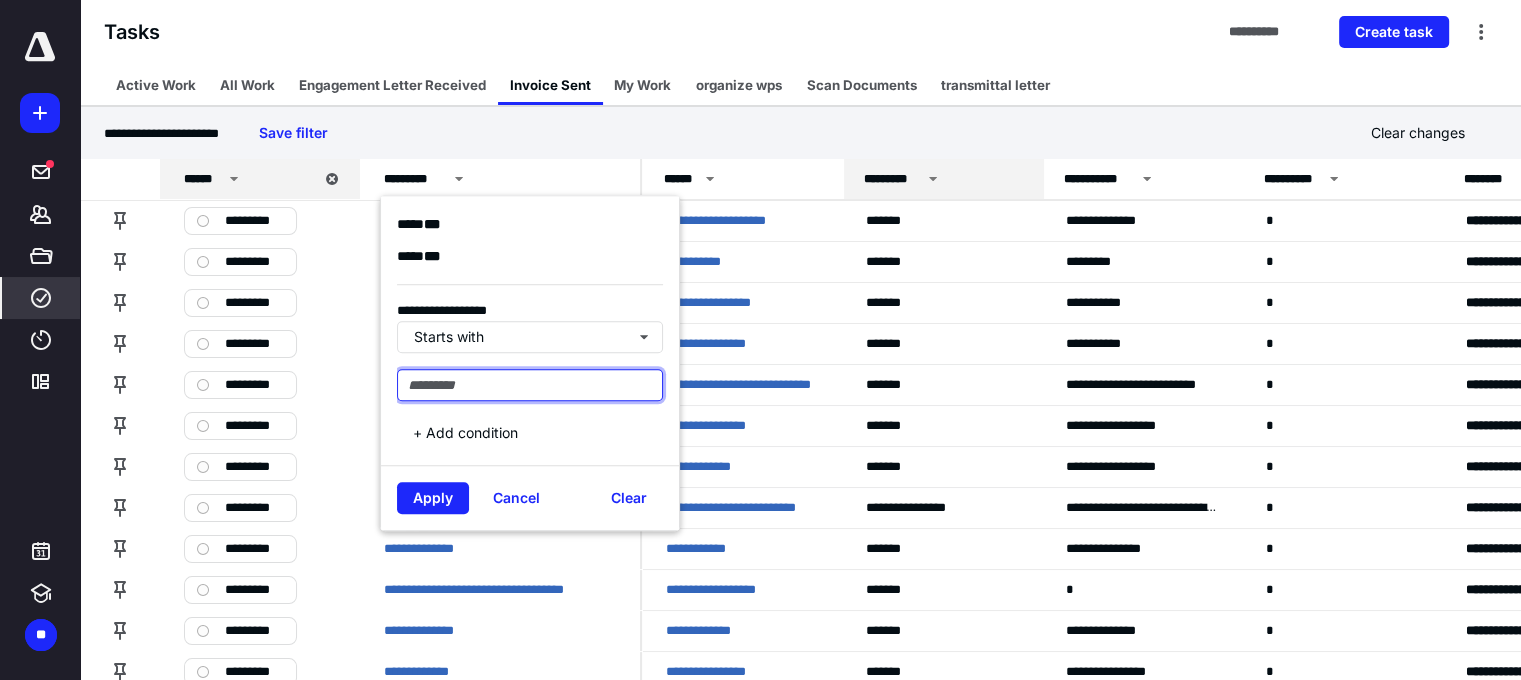 click at bounding box center (530, 385) 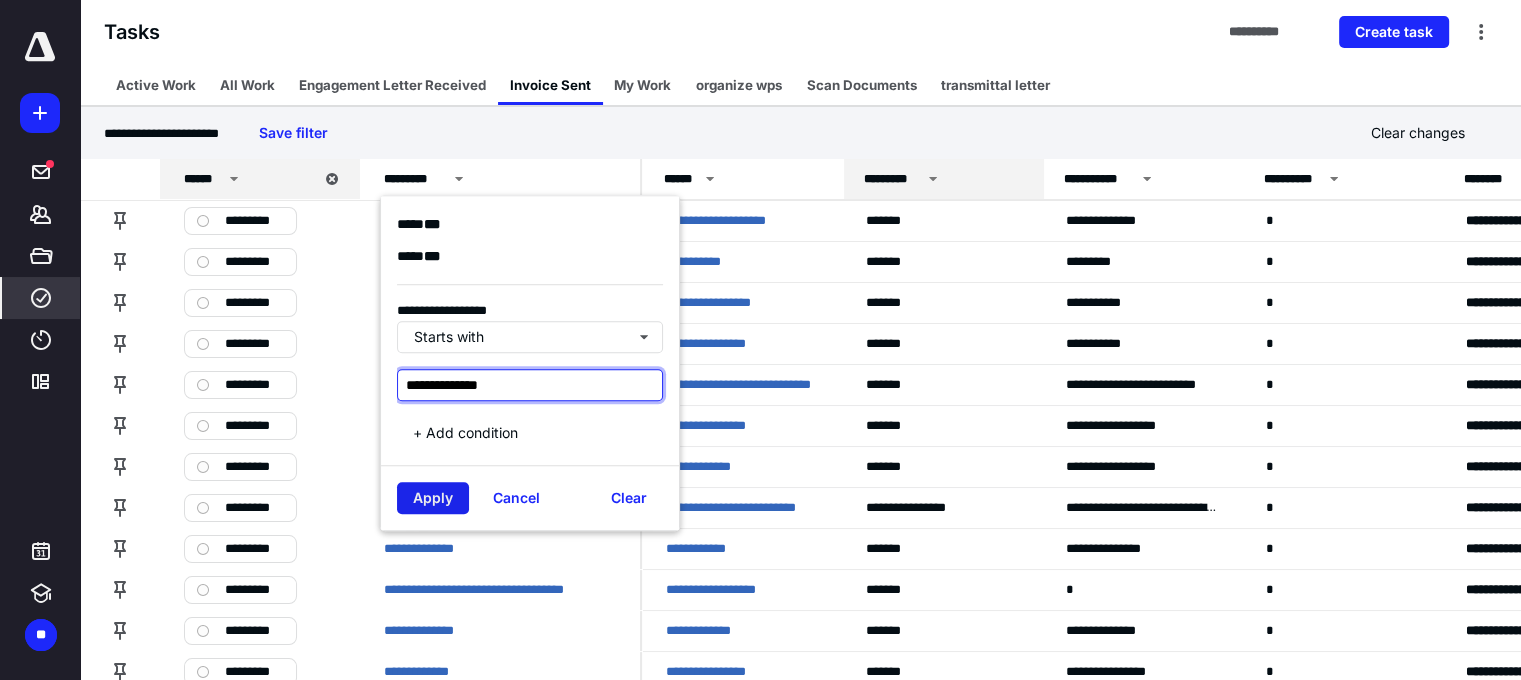 type on "**********" 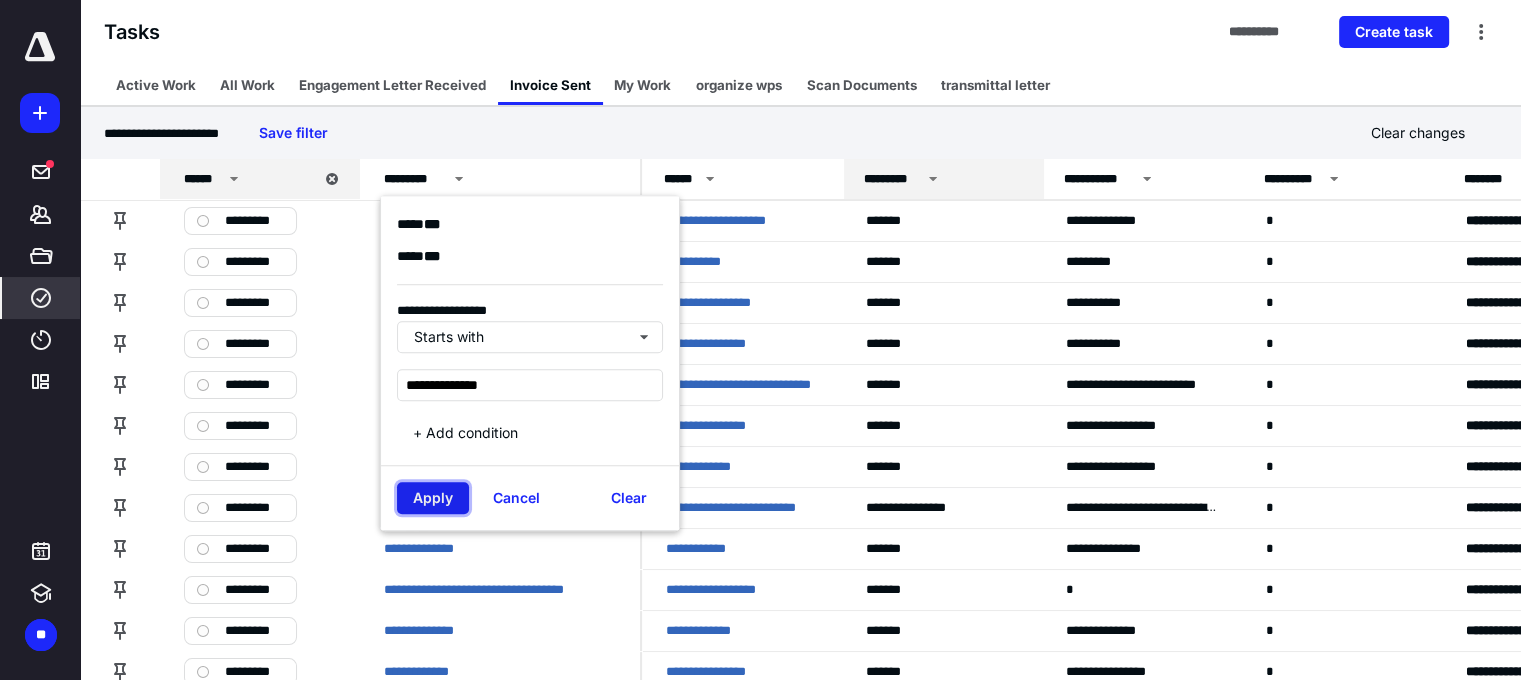 click on "Apply" at bounding box center (433, 498) 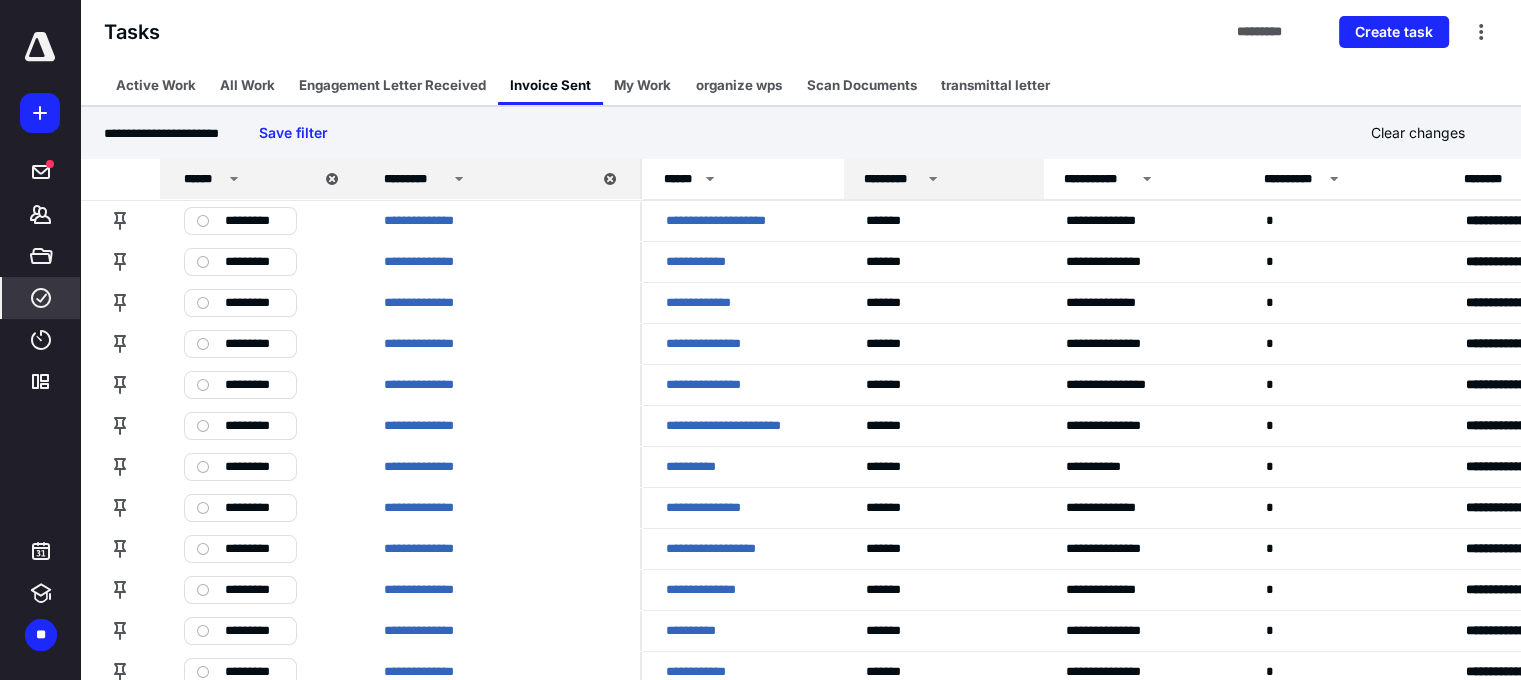 click 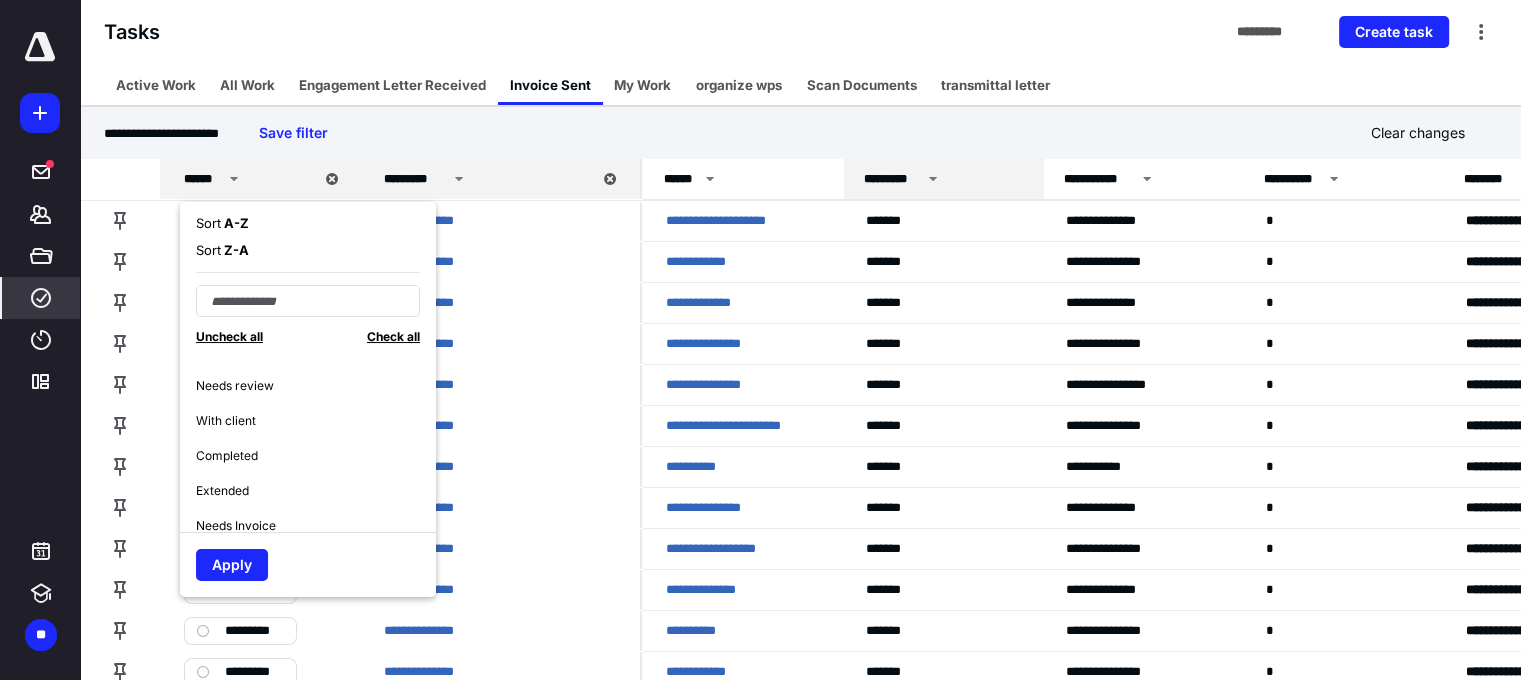 scroll, scrollTop: 200, scrollLeft: 0, axis: vertical 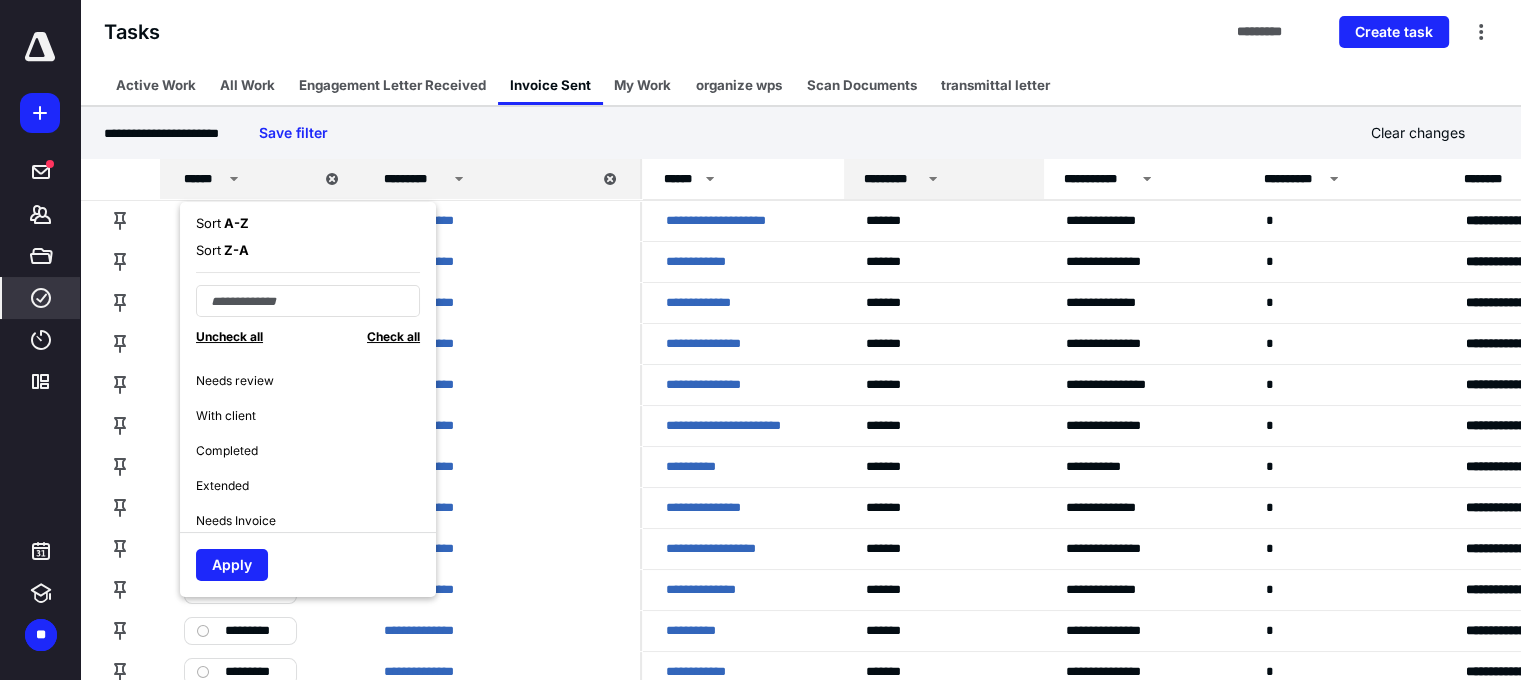 click on "Completed" at bounding box center [227, 451] 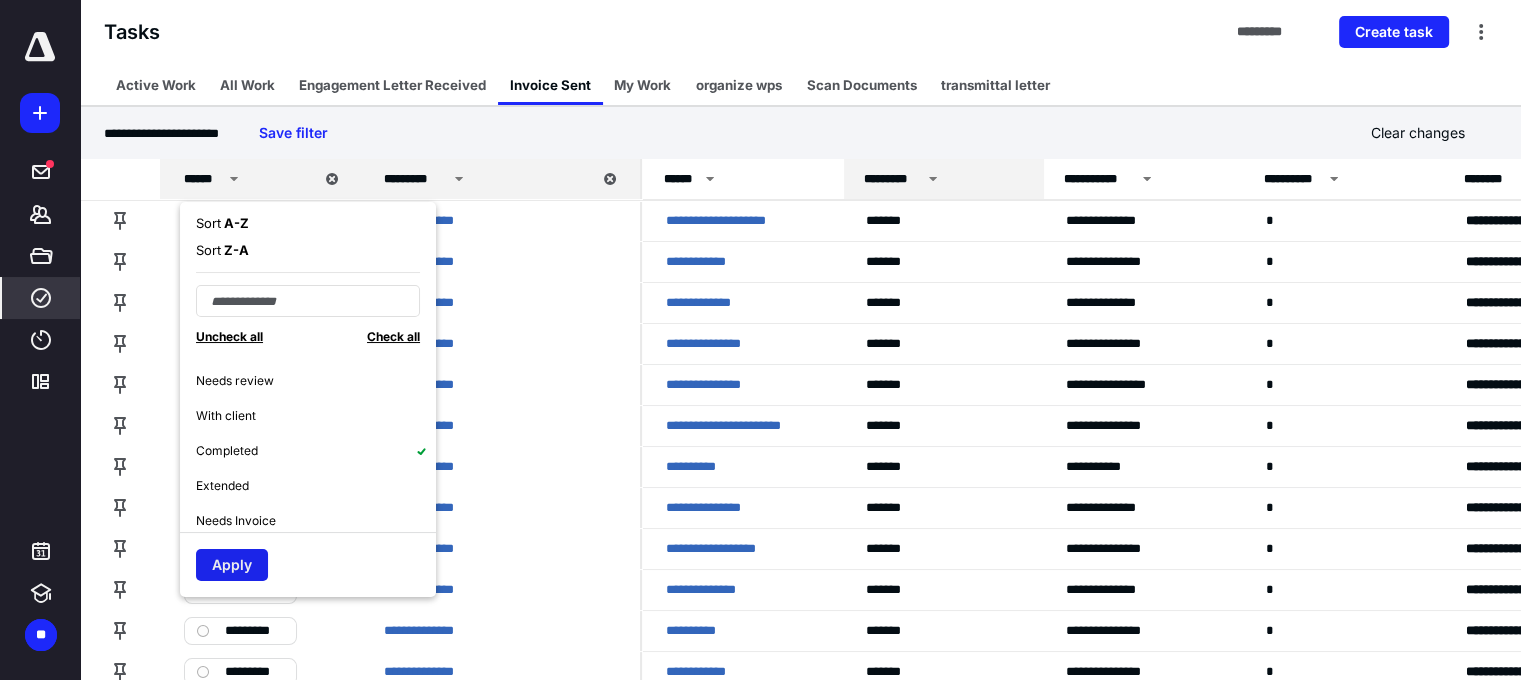 click on "Apply" at bounding box center [232, 565] 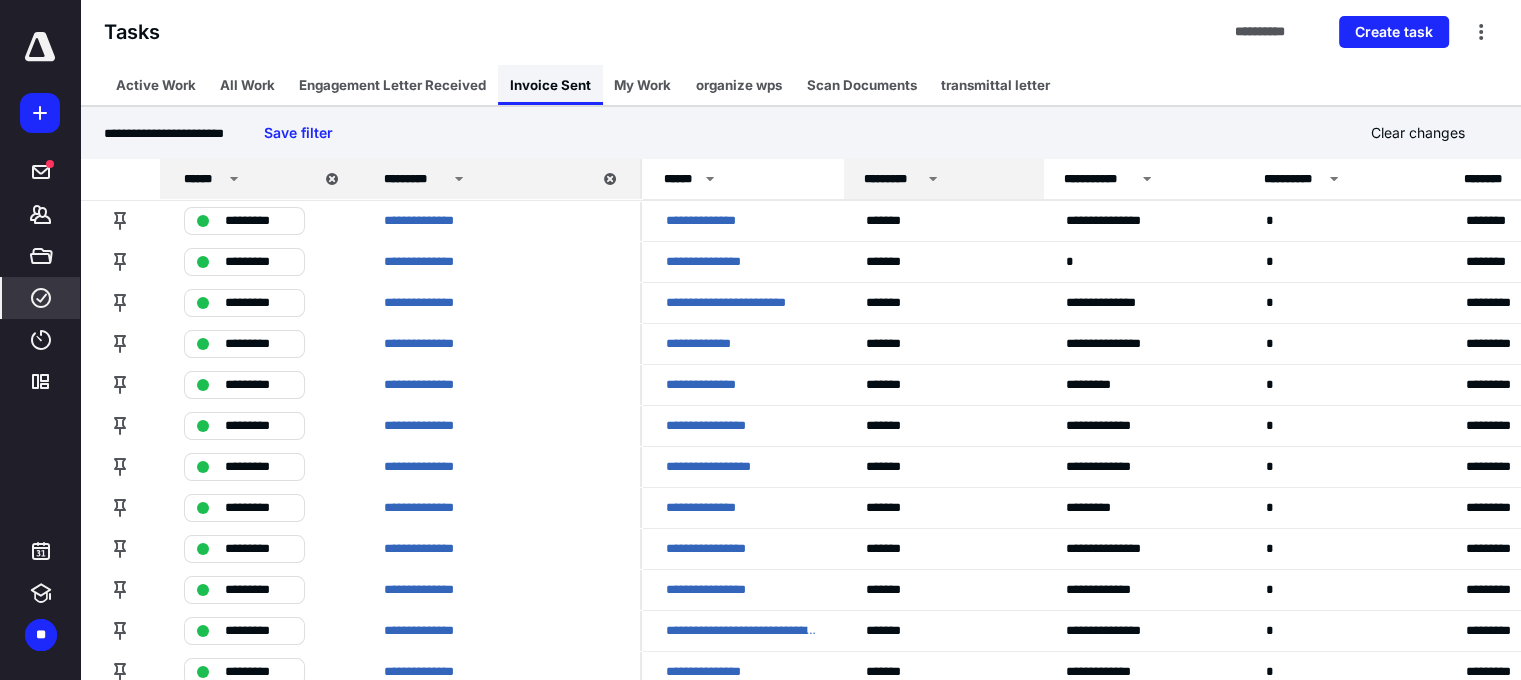 click on "Invoice Sent" at bounding box center [550, 85] 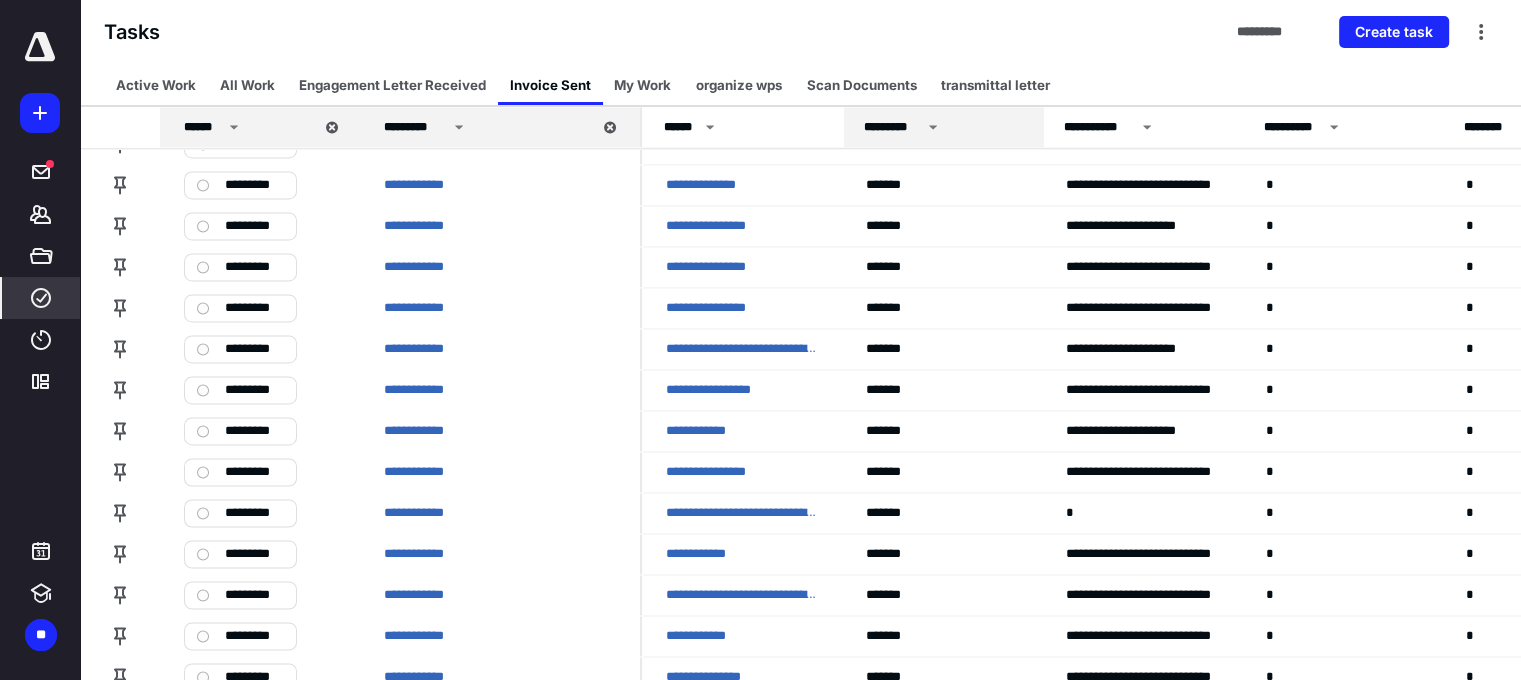scroll, scrollTop: 3500, scrollLeft: 0, axis: vertical 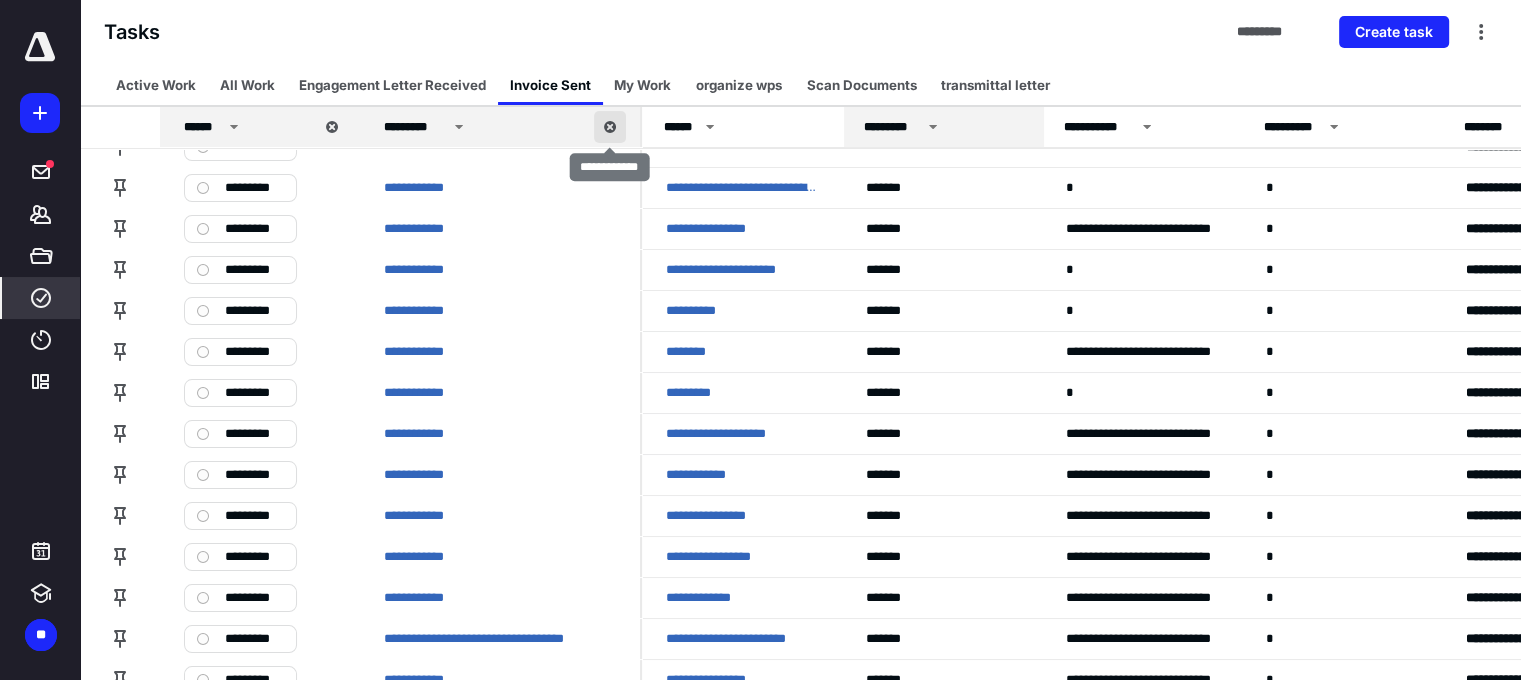 click at bounding box center (610, 127) 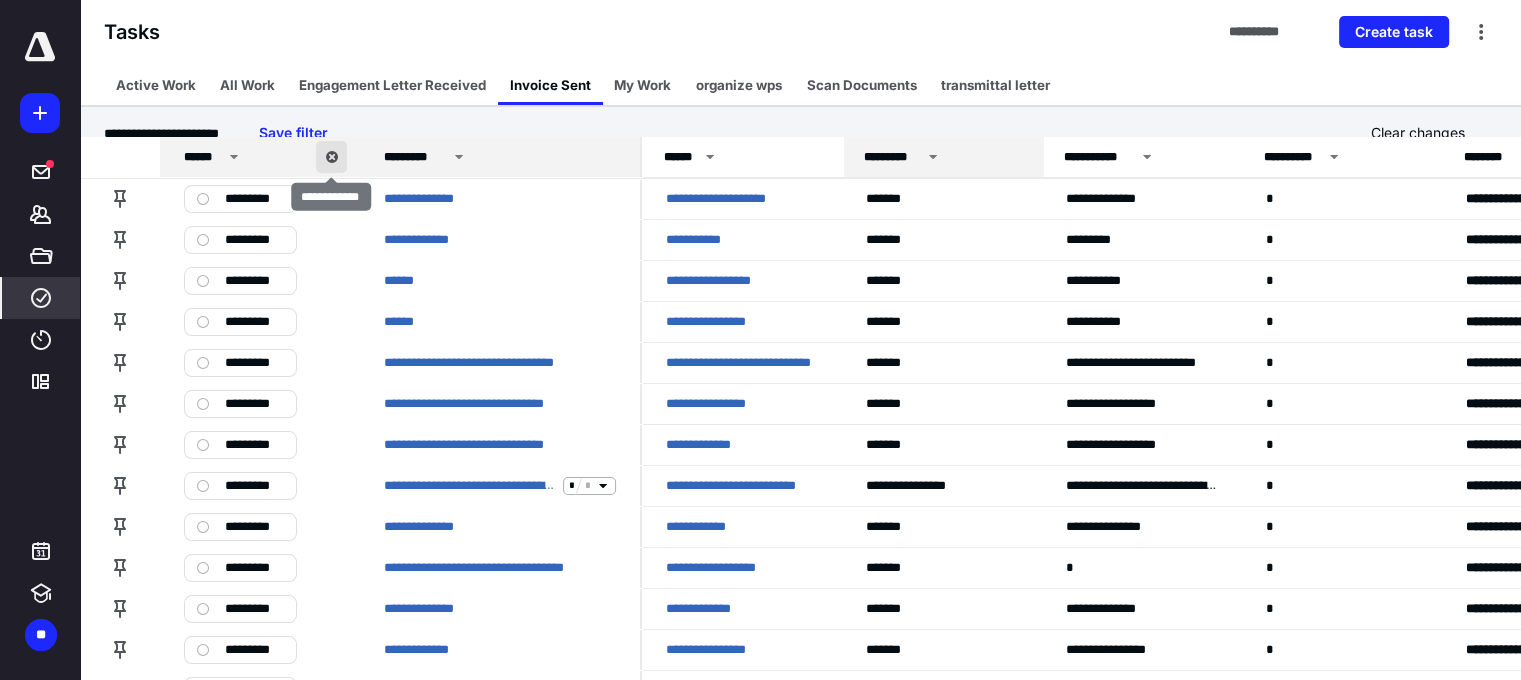 click at bounding box center [331, 157] 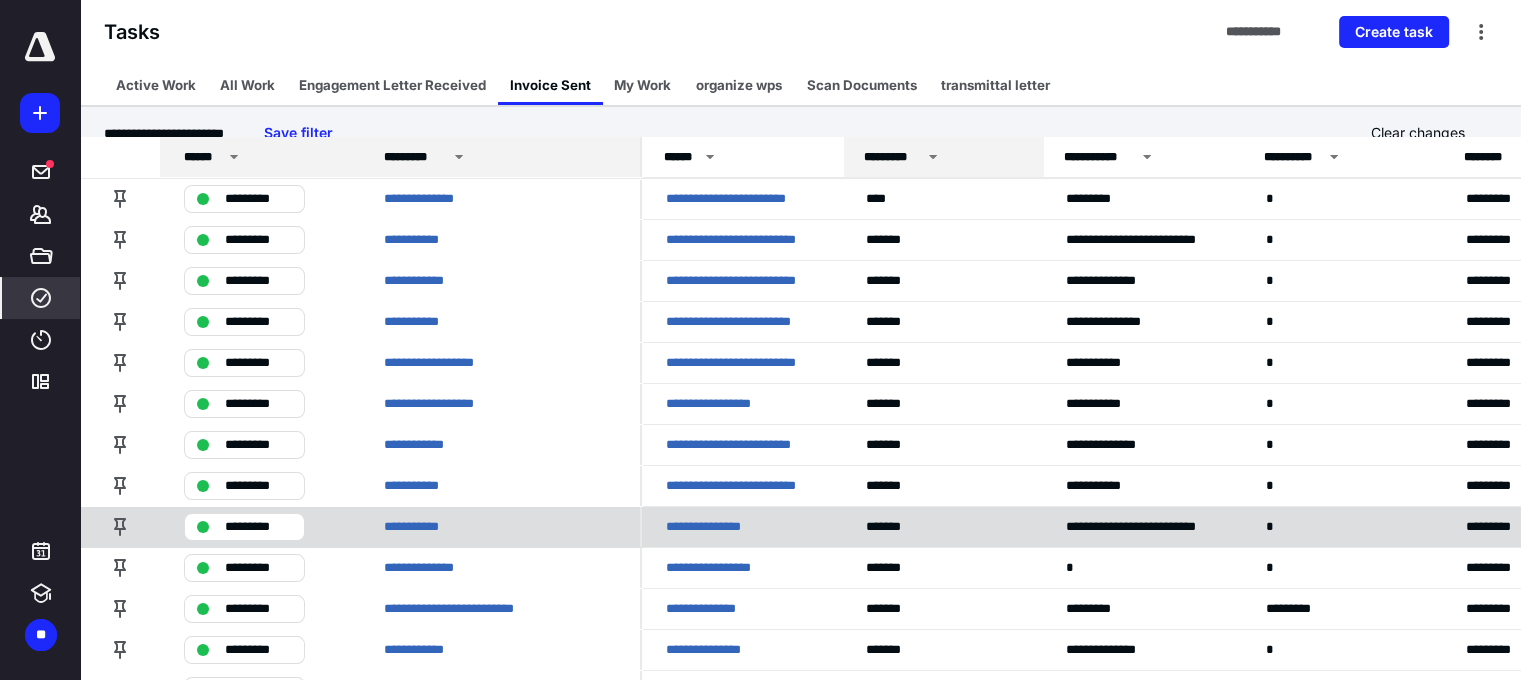 scroll, scrollTop: 0, scrollLeft: 0, axis: both 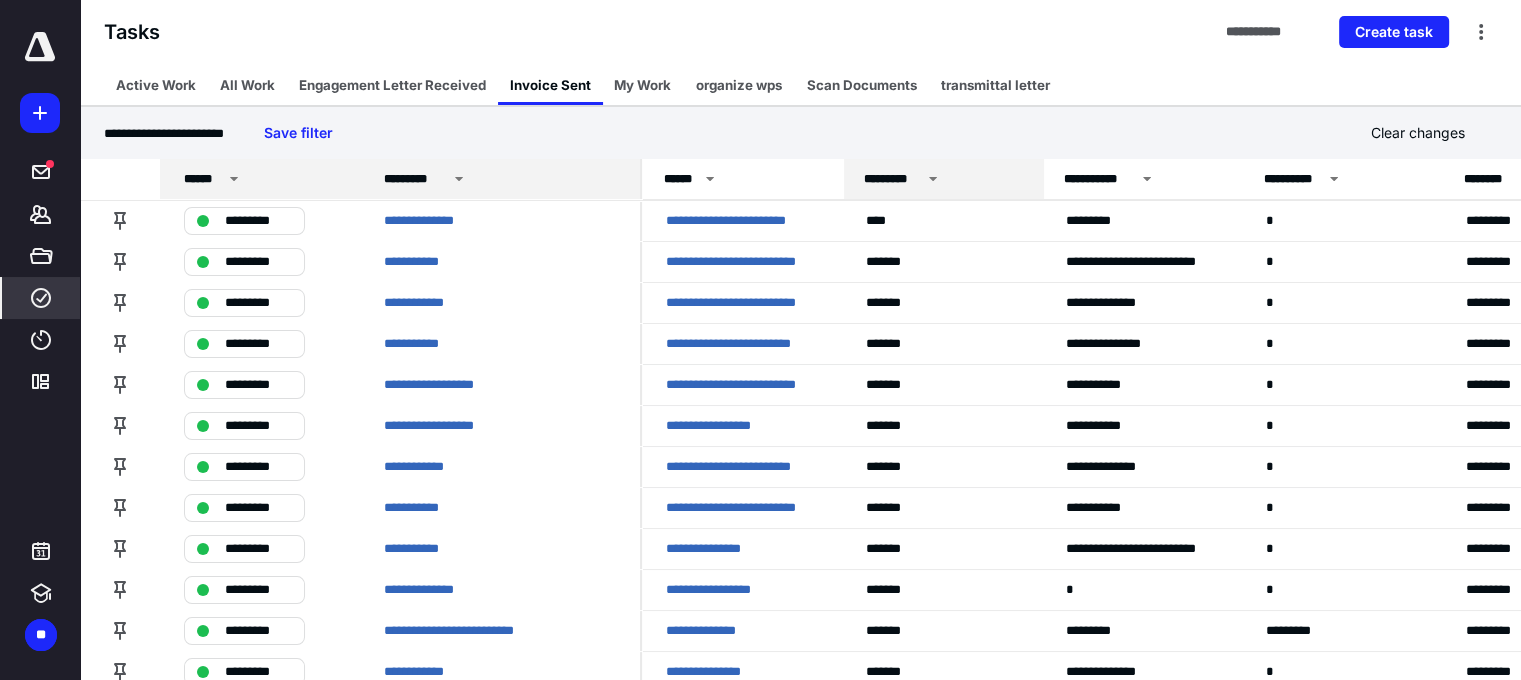 click 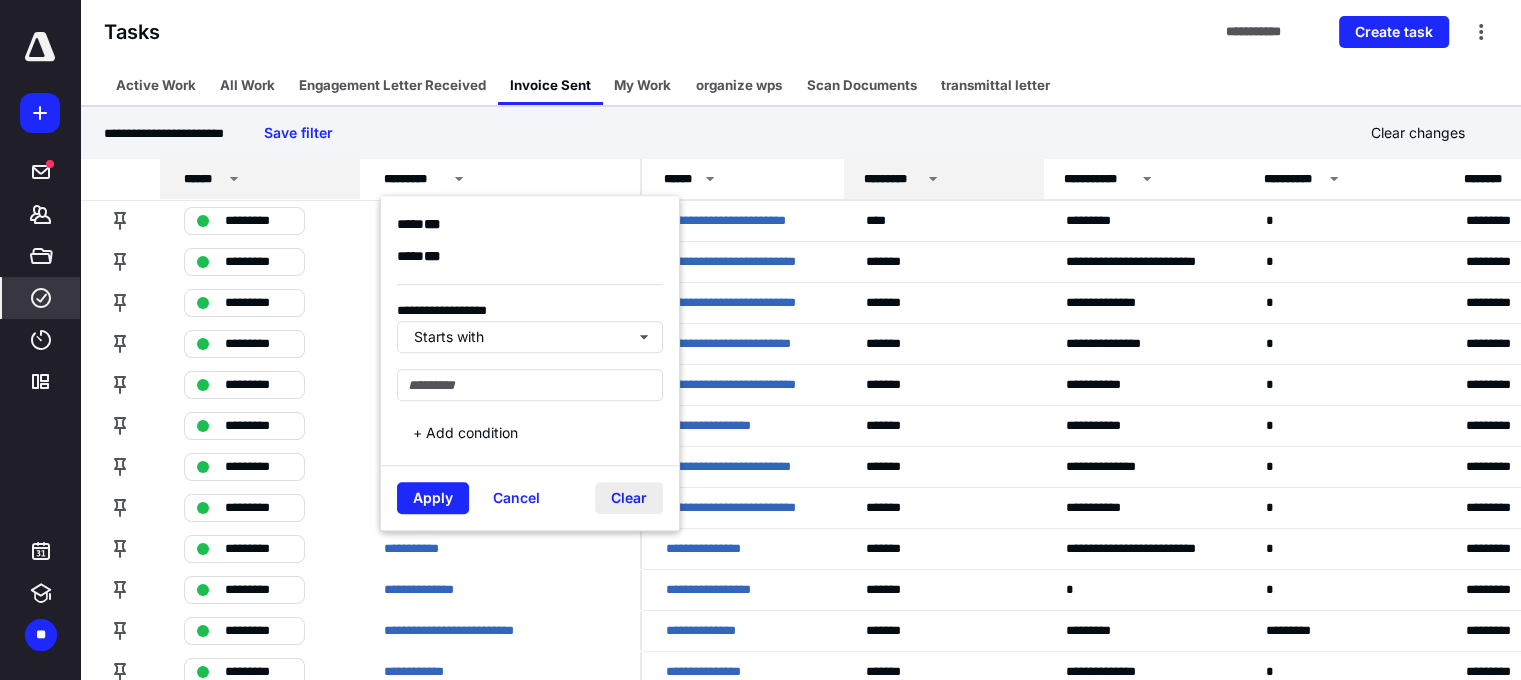 click on "Clear" at bounding box center [629, 498] 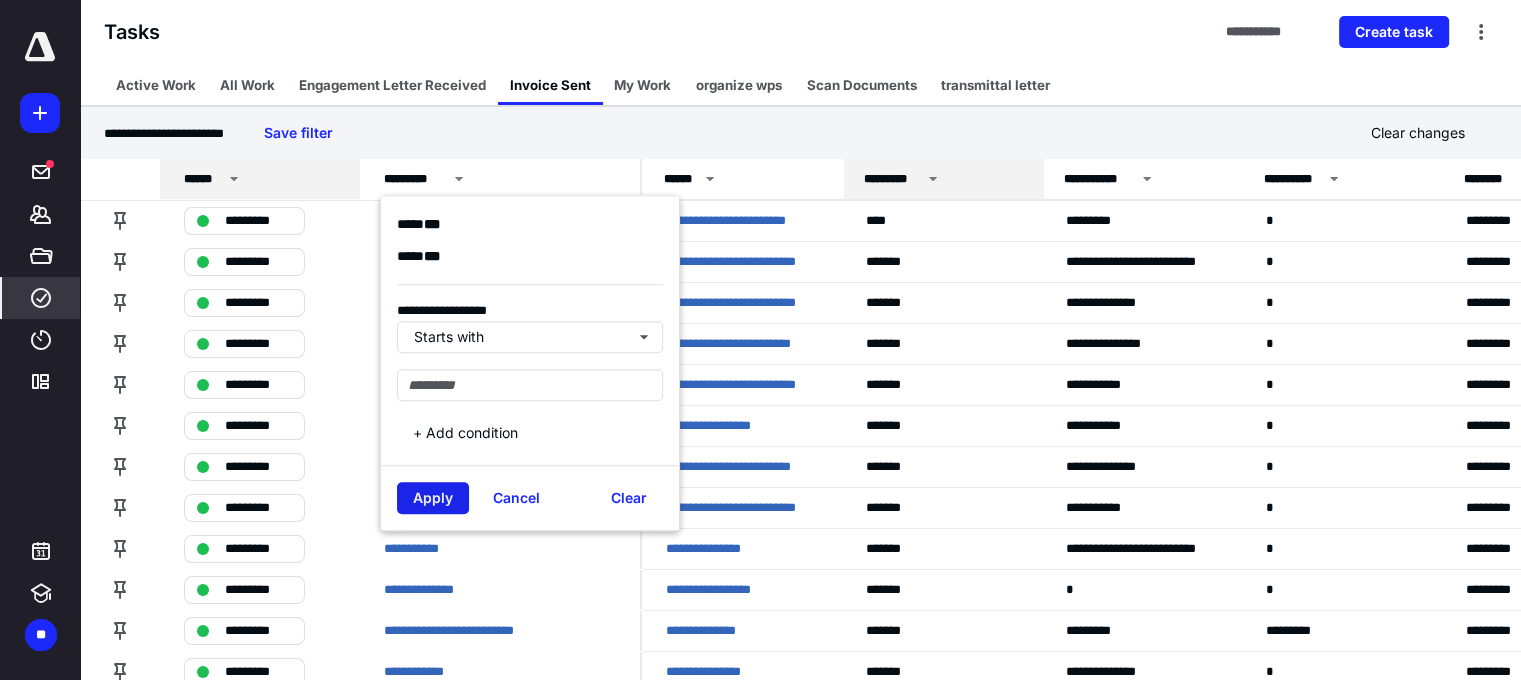 click on "Apply" at bounding box center (433, 498) 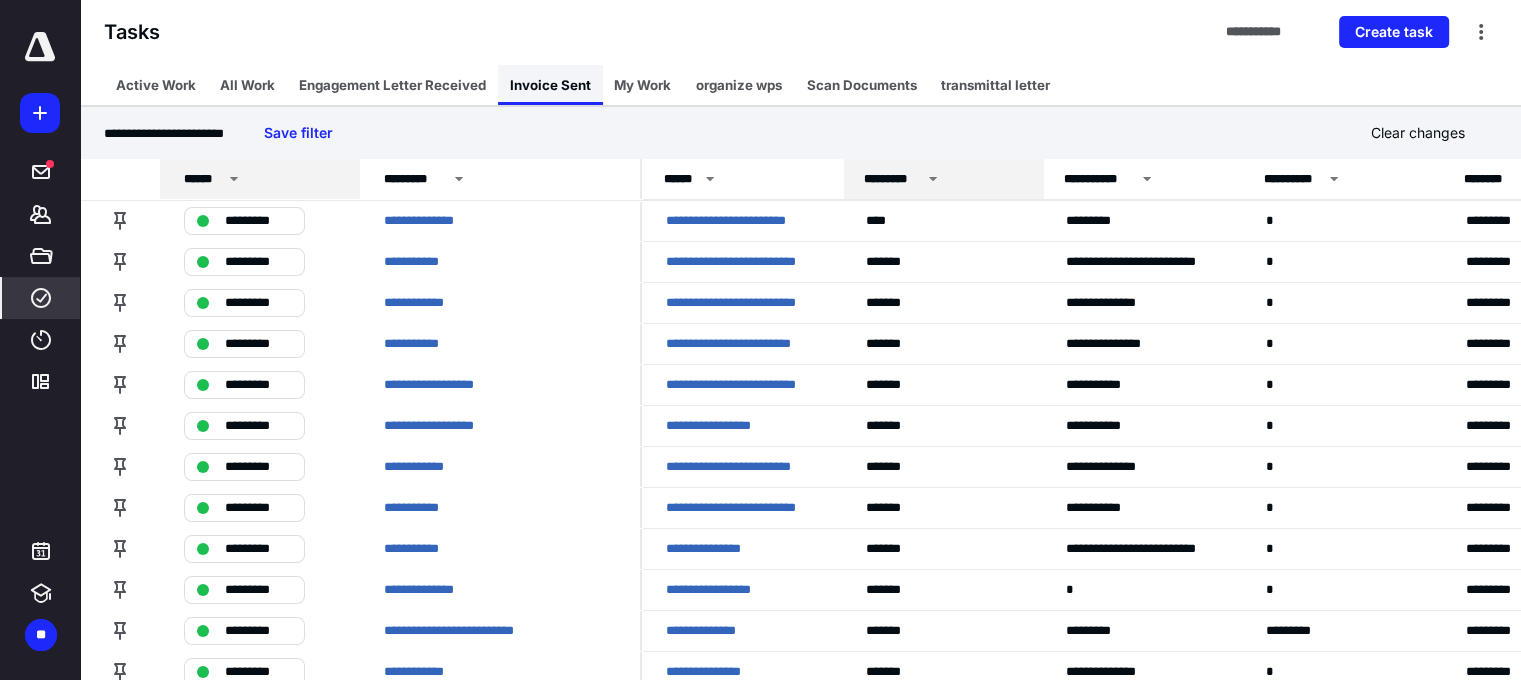 click on "Invoice Sent" at bounding box center (550, 85) 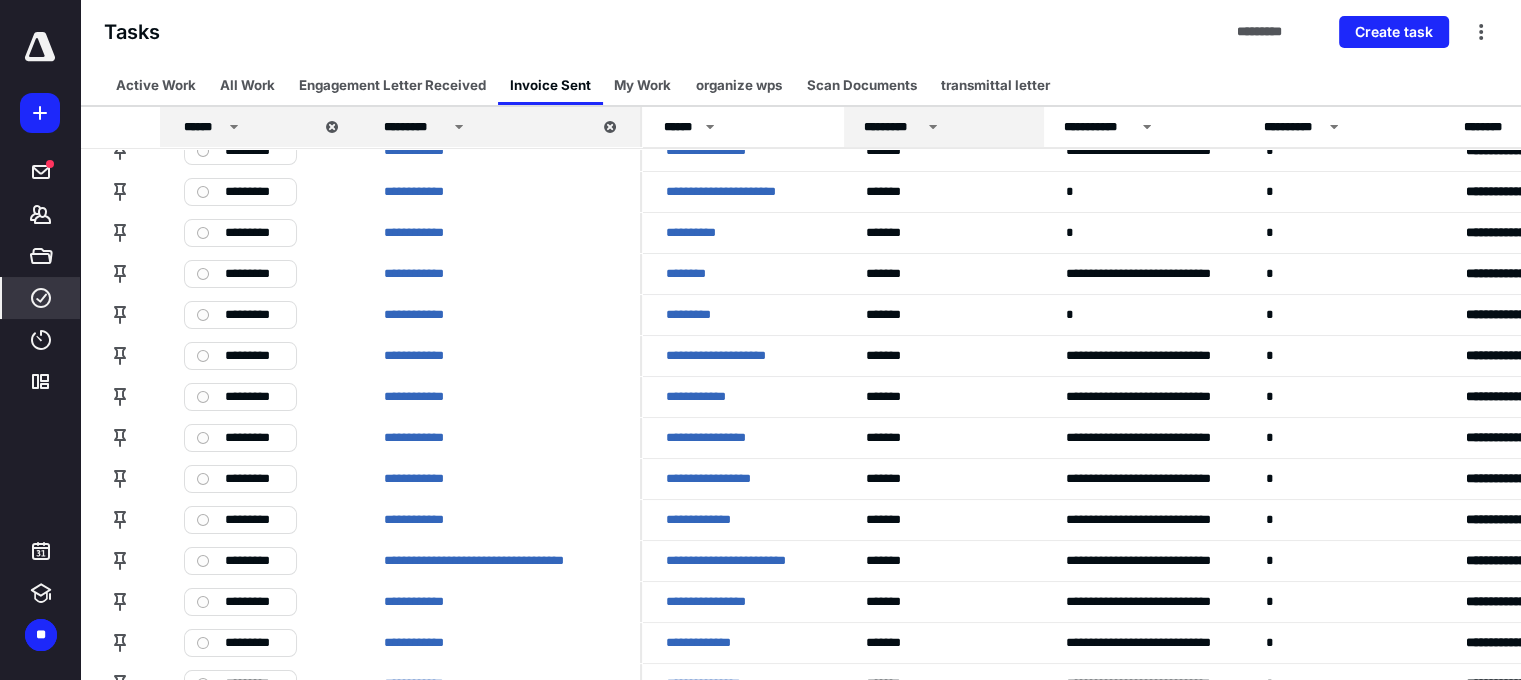 scroll, scrollTop: 0, scrollLeft: 0, axis: both 